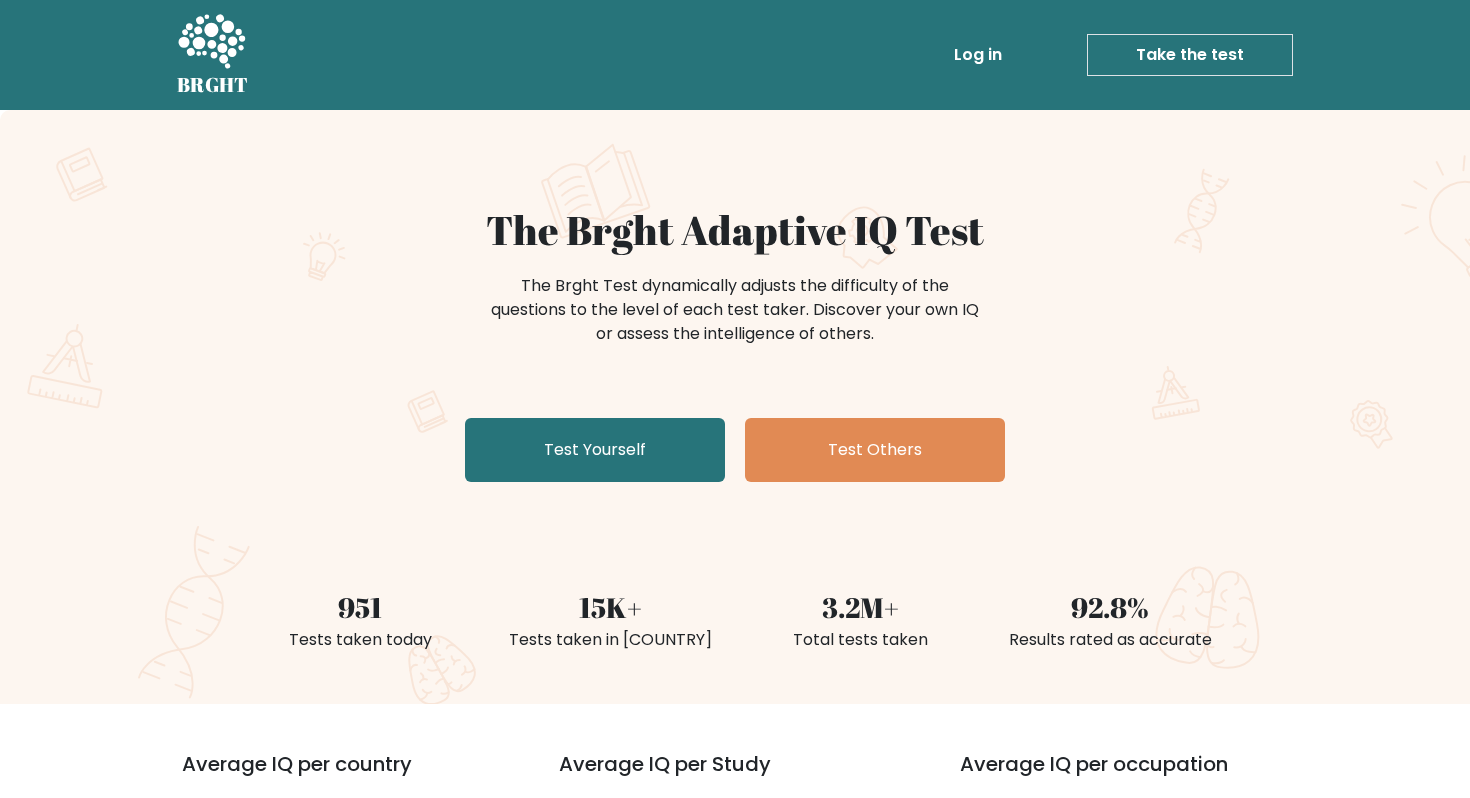scroll, scrollTop: 0, scrollLeft: 0, axis: both 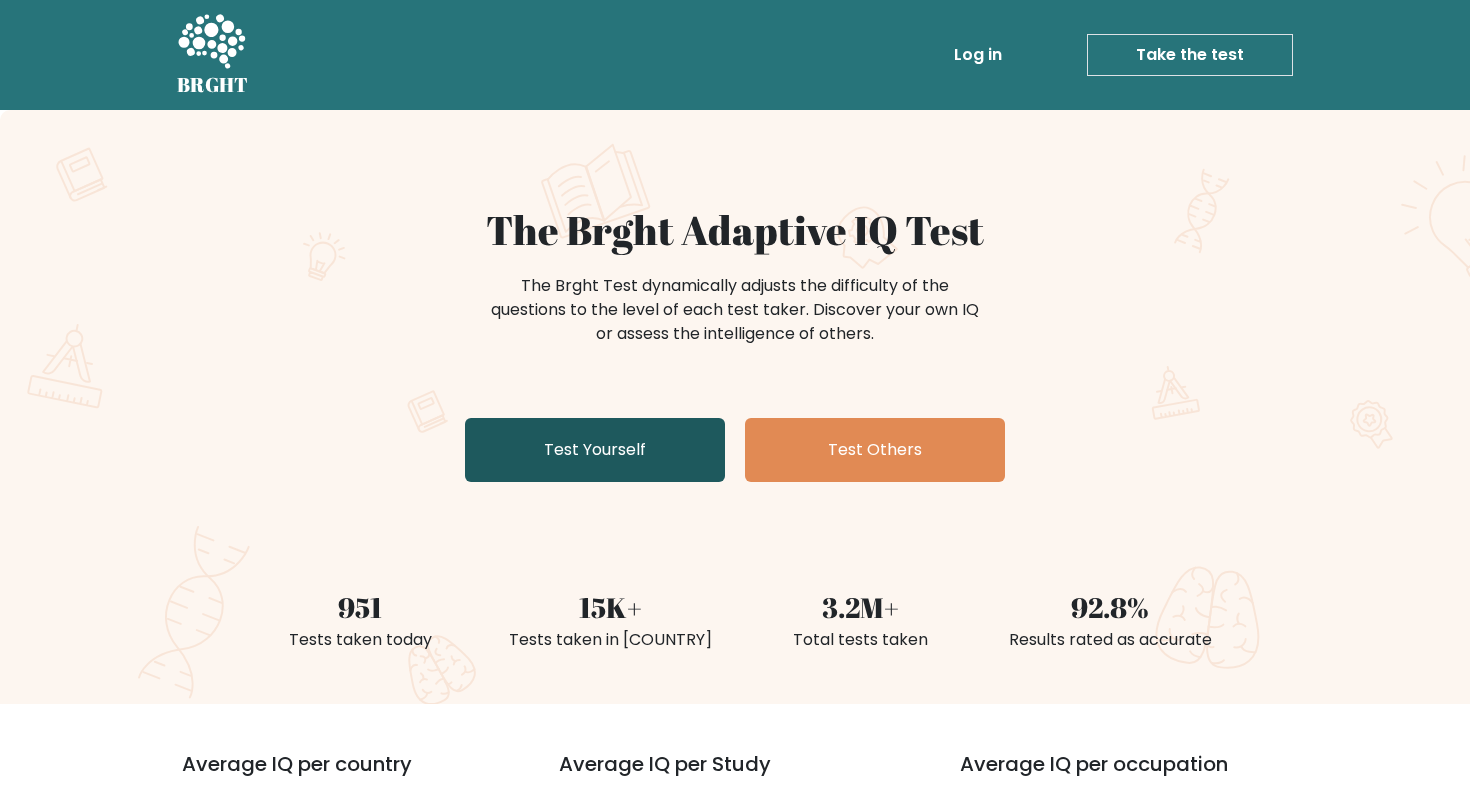 click on "Test Yourself" at bounding box center [595, 450] 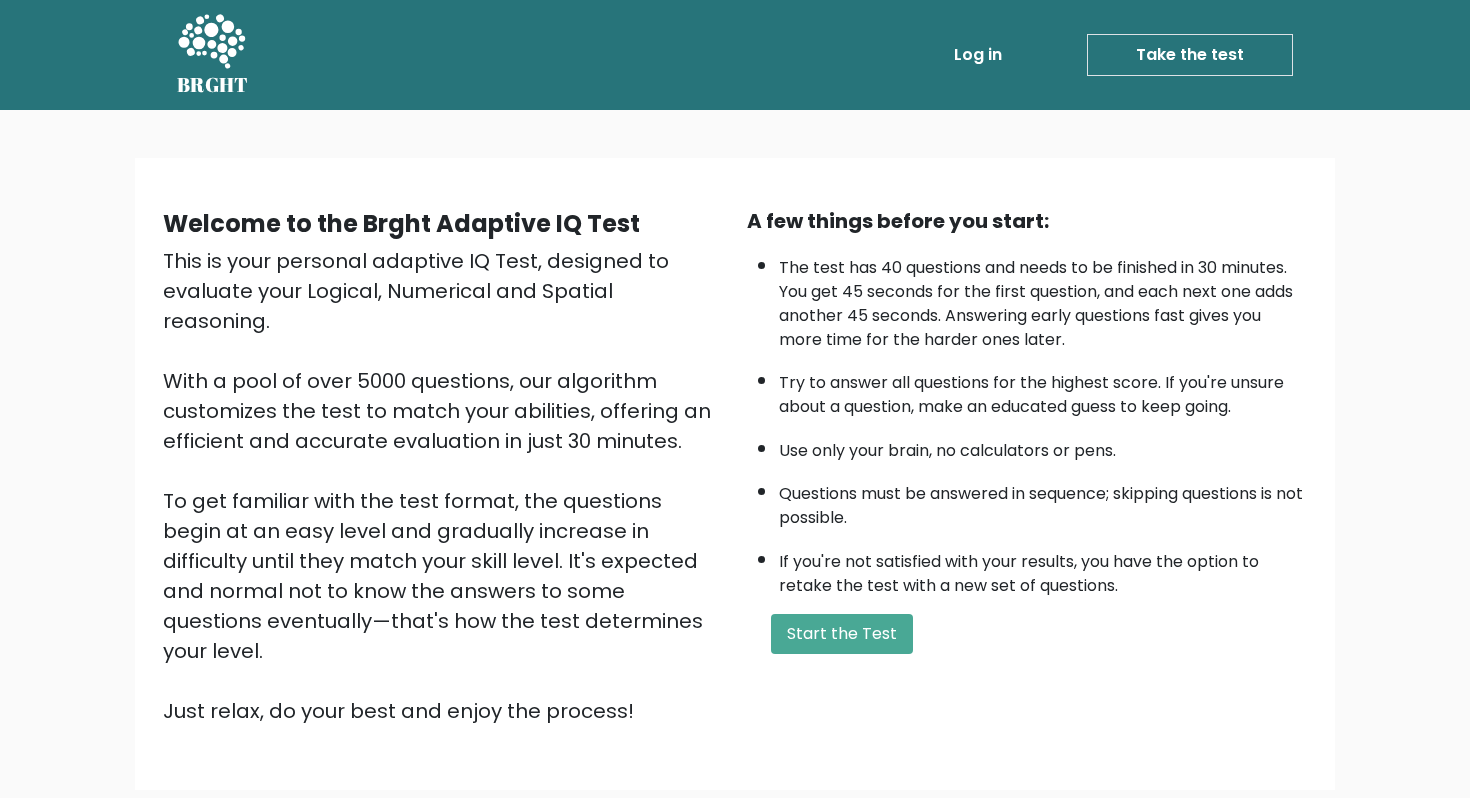 scroll, scrollTop: 0, scrollLeft: 0, axis: both 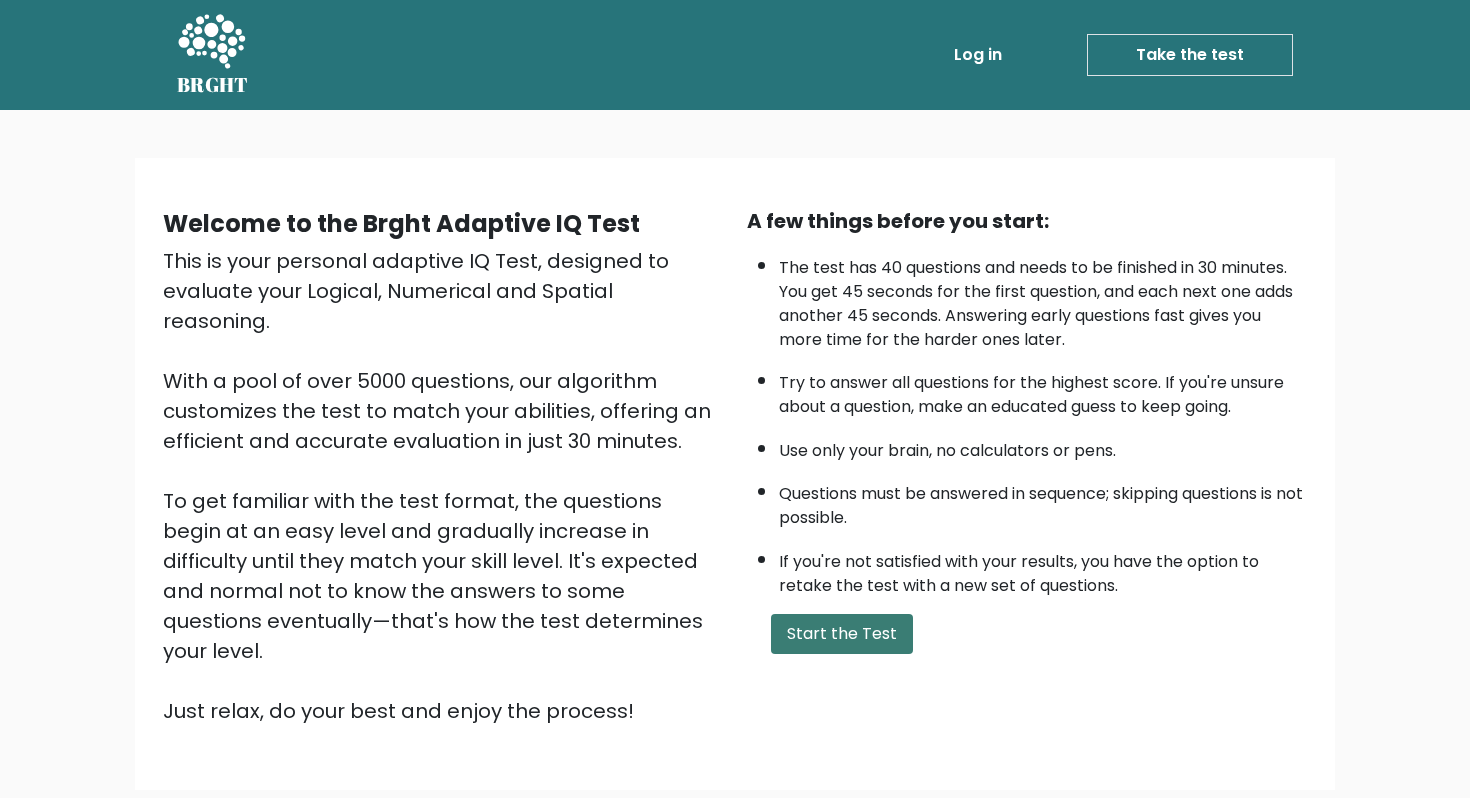 click on "Start the Test" at bounding box center (842, 634) 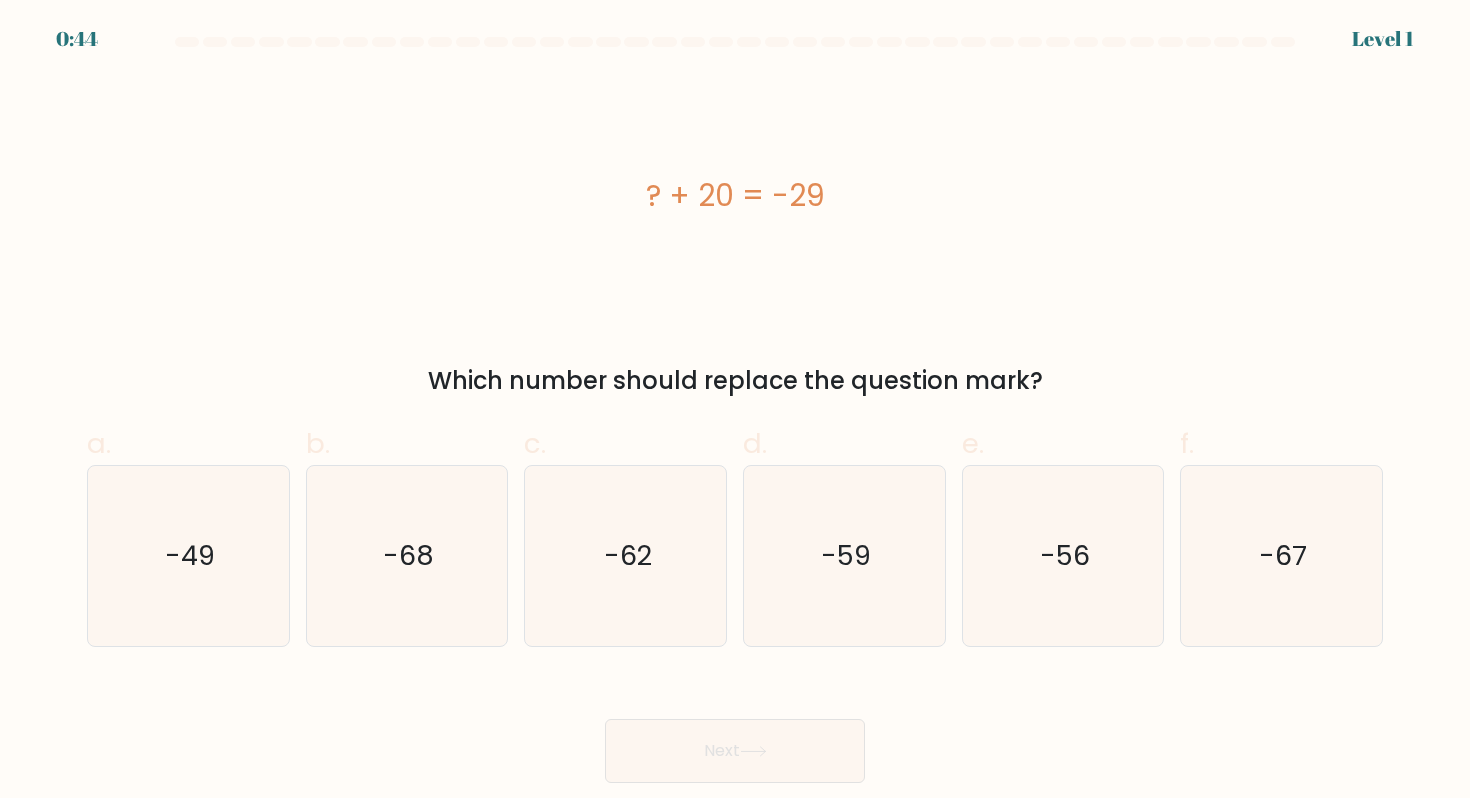 scroll, scrollTop: 0, scrollLeft: 0, axis: both 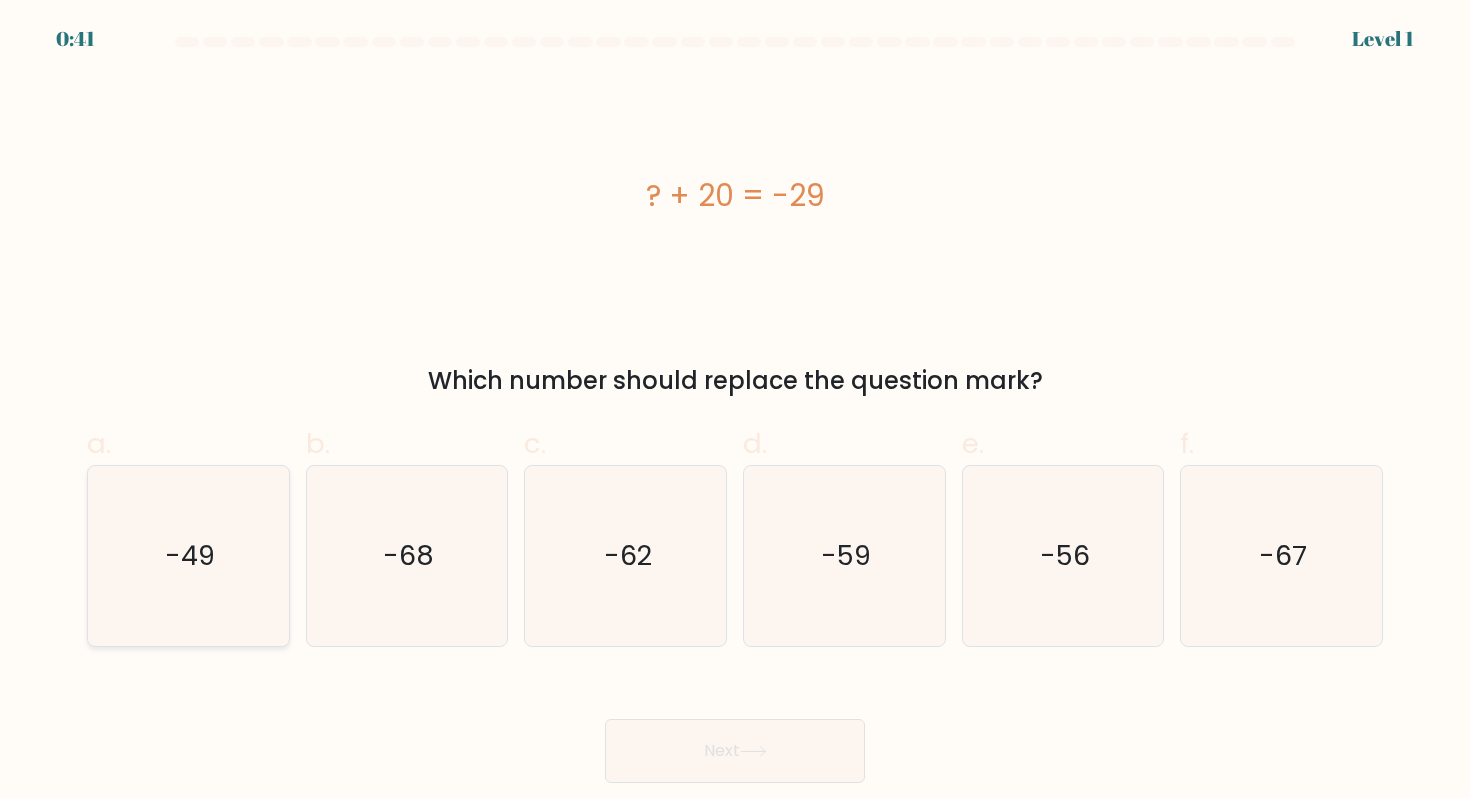 click on "-49" 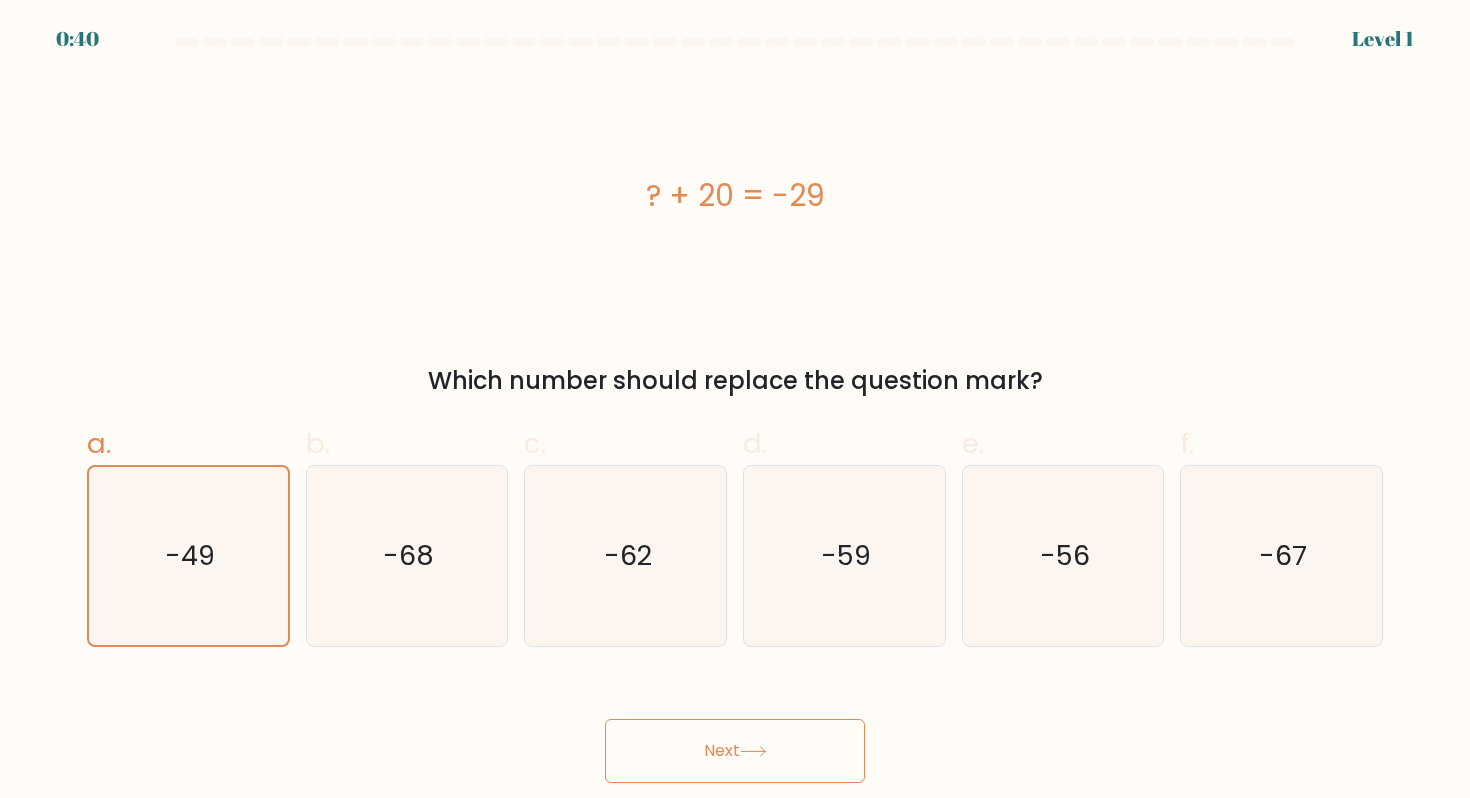 click on "Next" at bounding box center (735, 751) 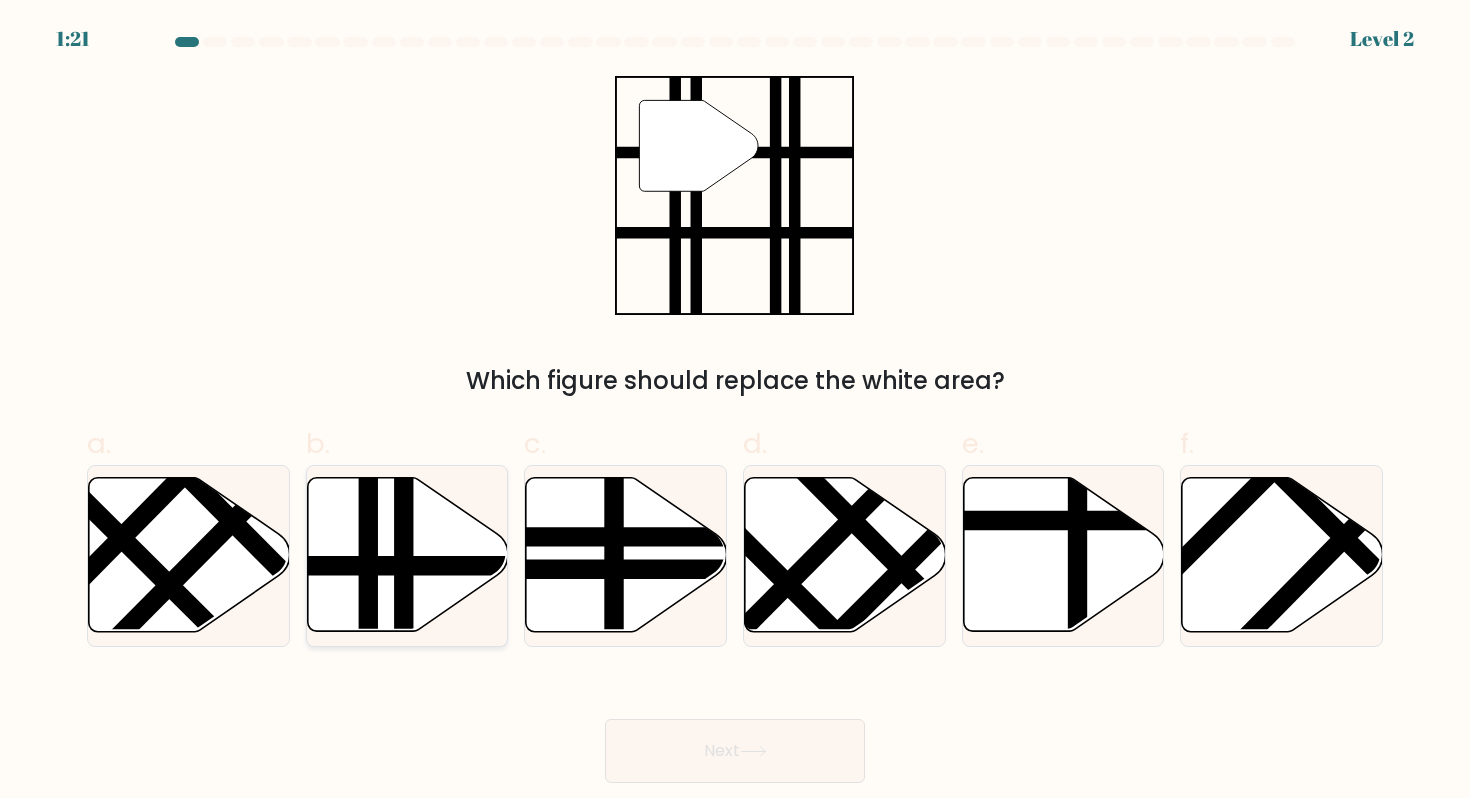 click 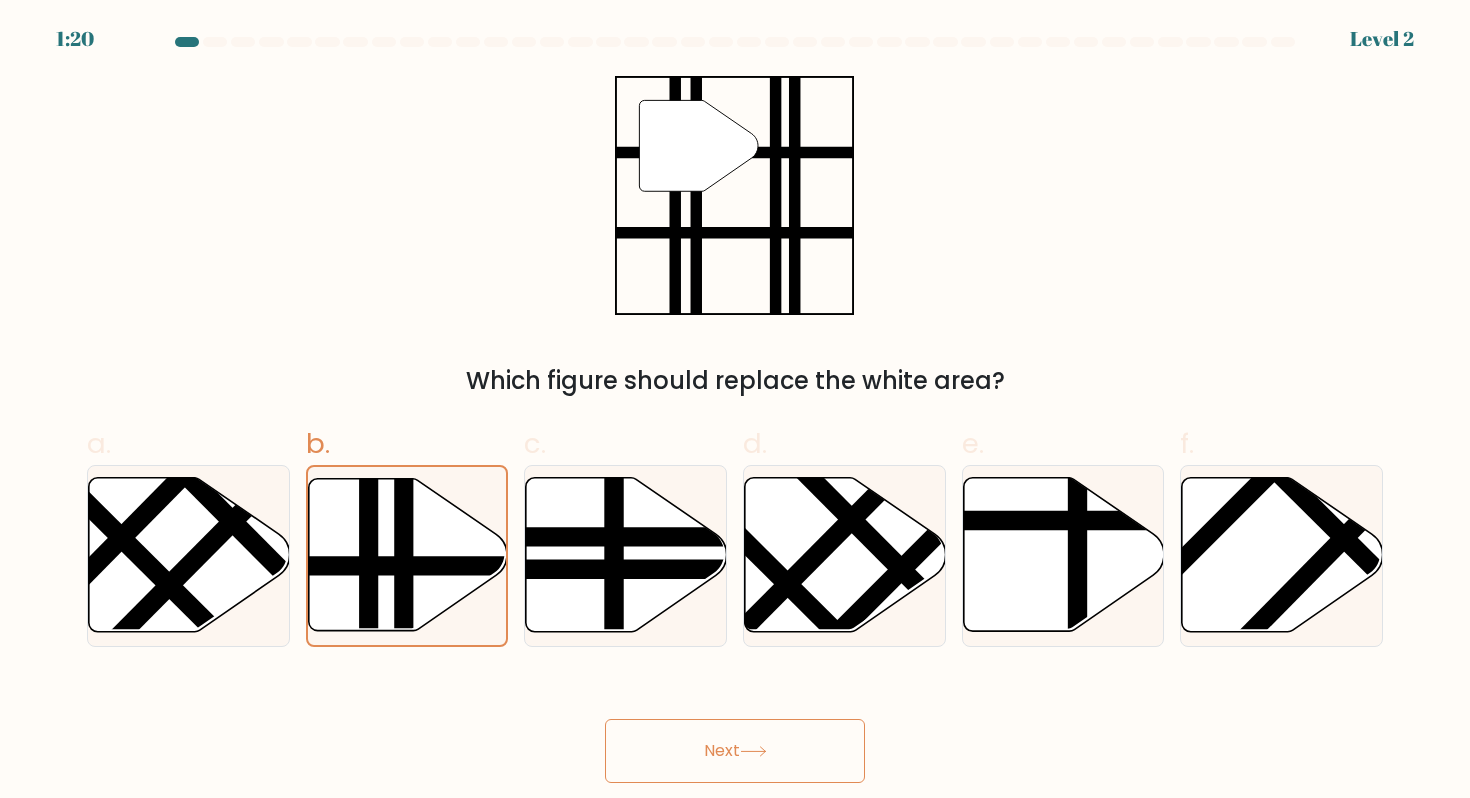 click on "Next" at bounding box center (735, 751) 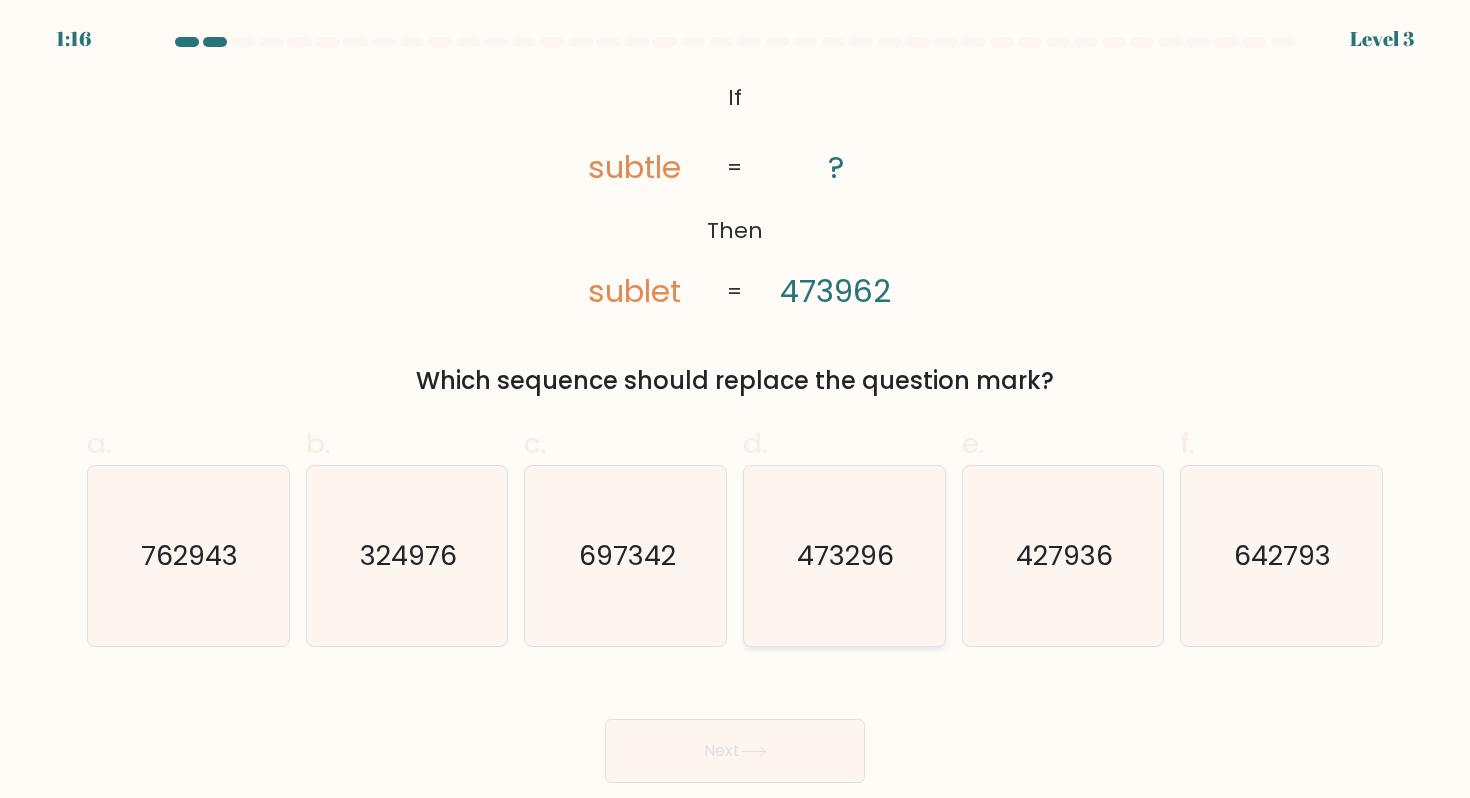 click on "473296" 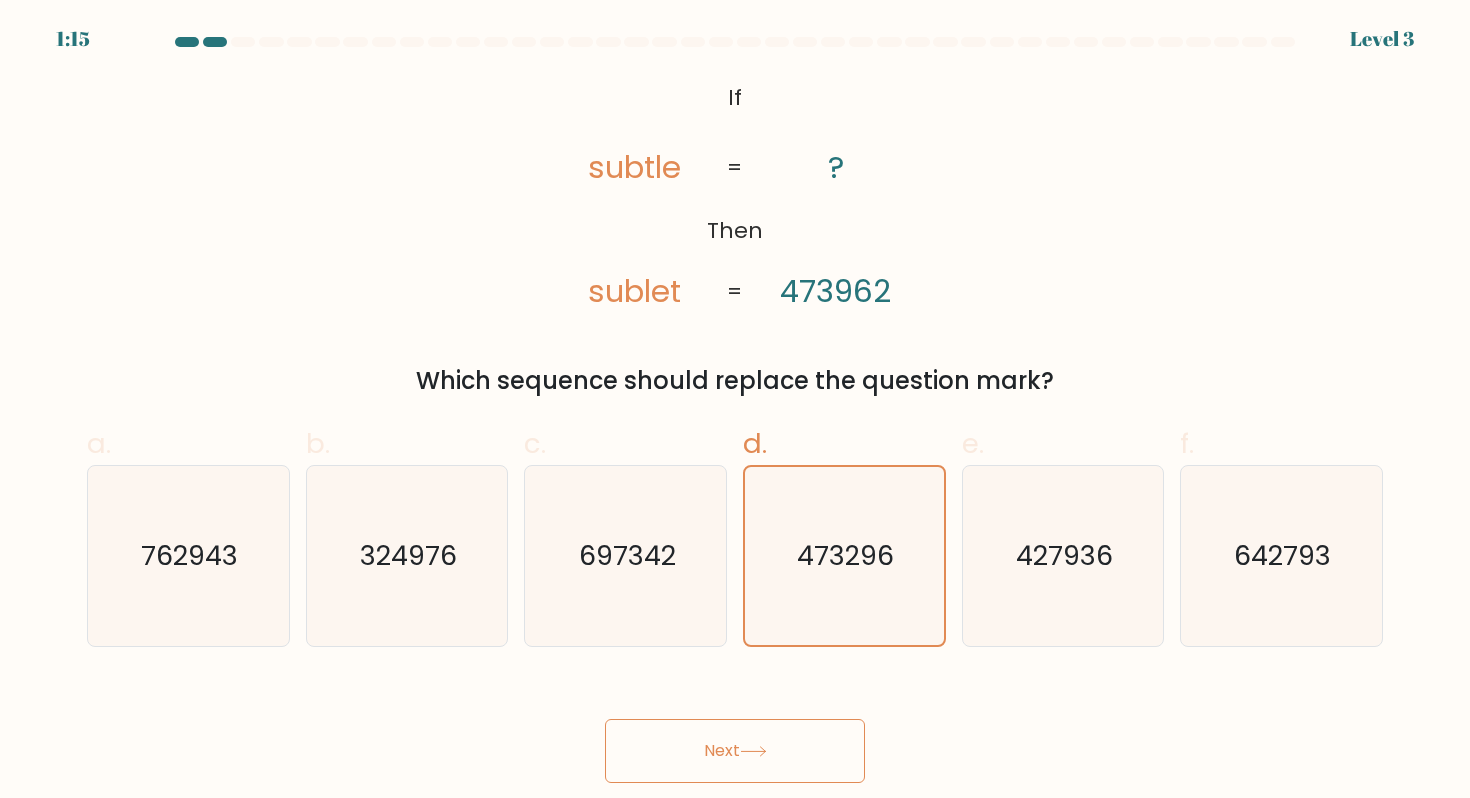 click on "Next" at bounding box center (735, 751) 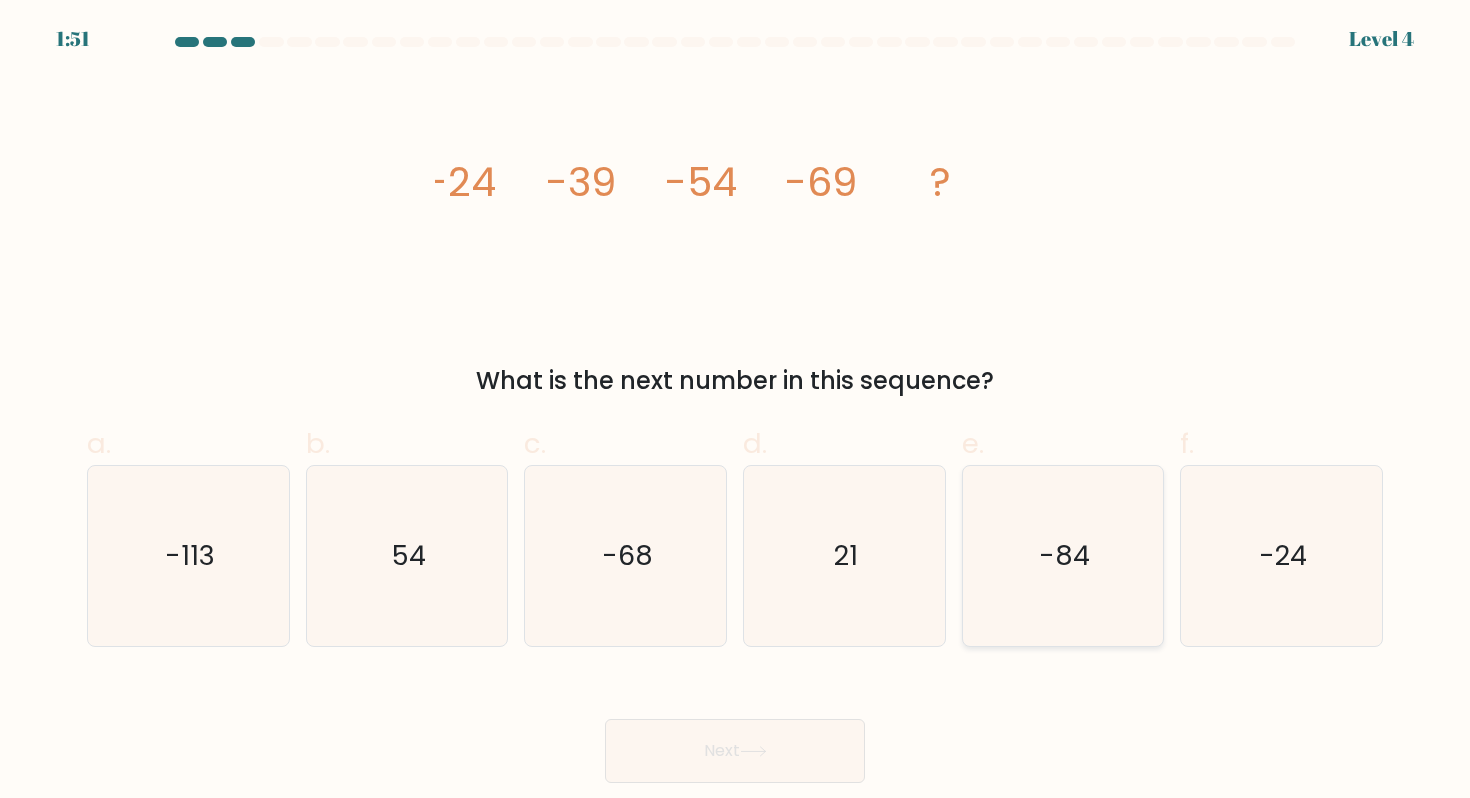 click on "-84" 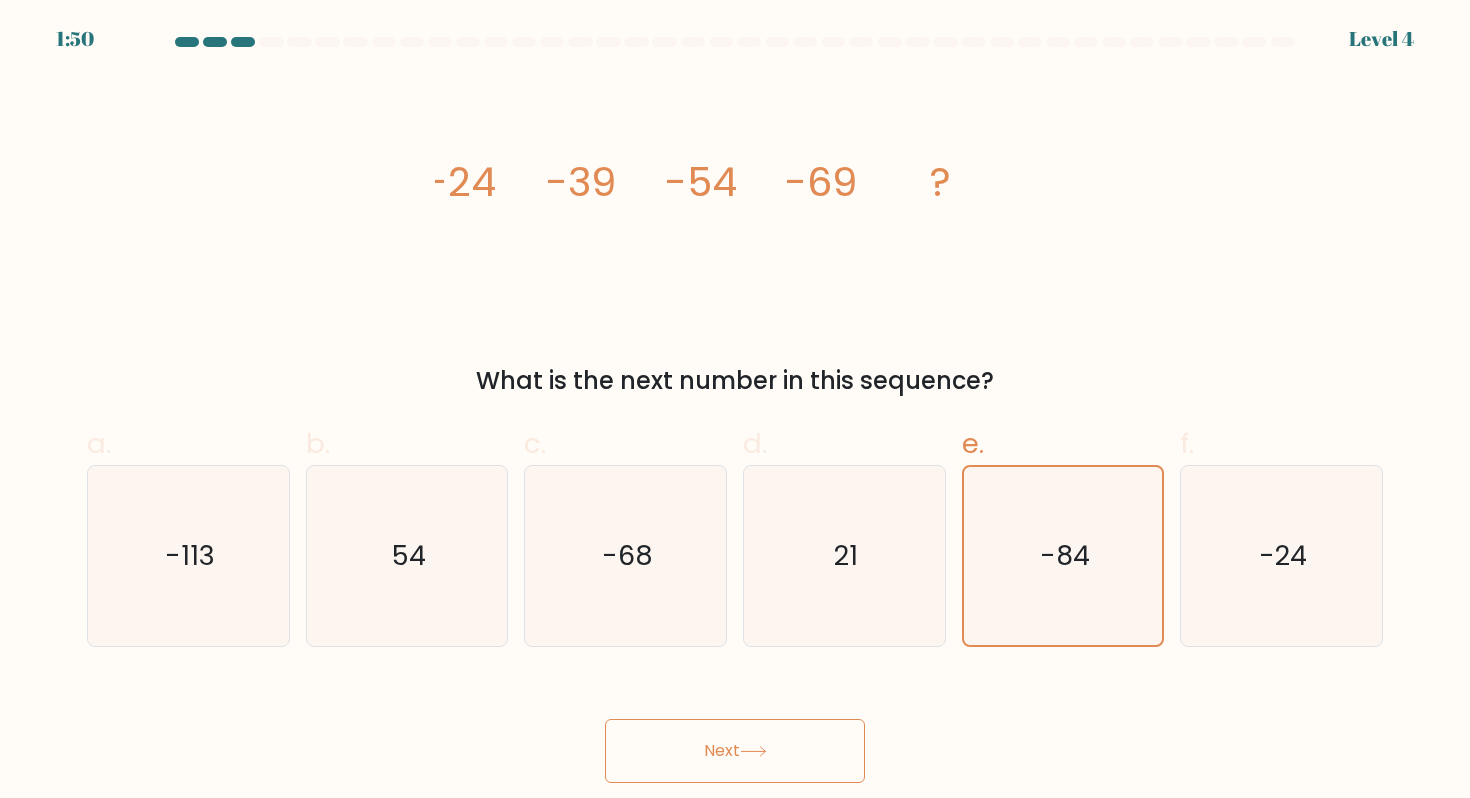 click on "Next" at bounding box center (735, 751) 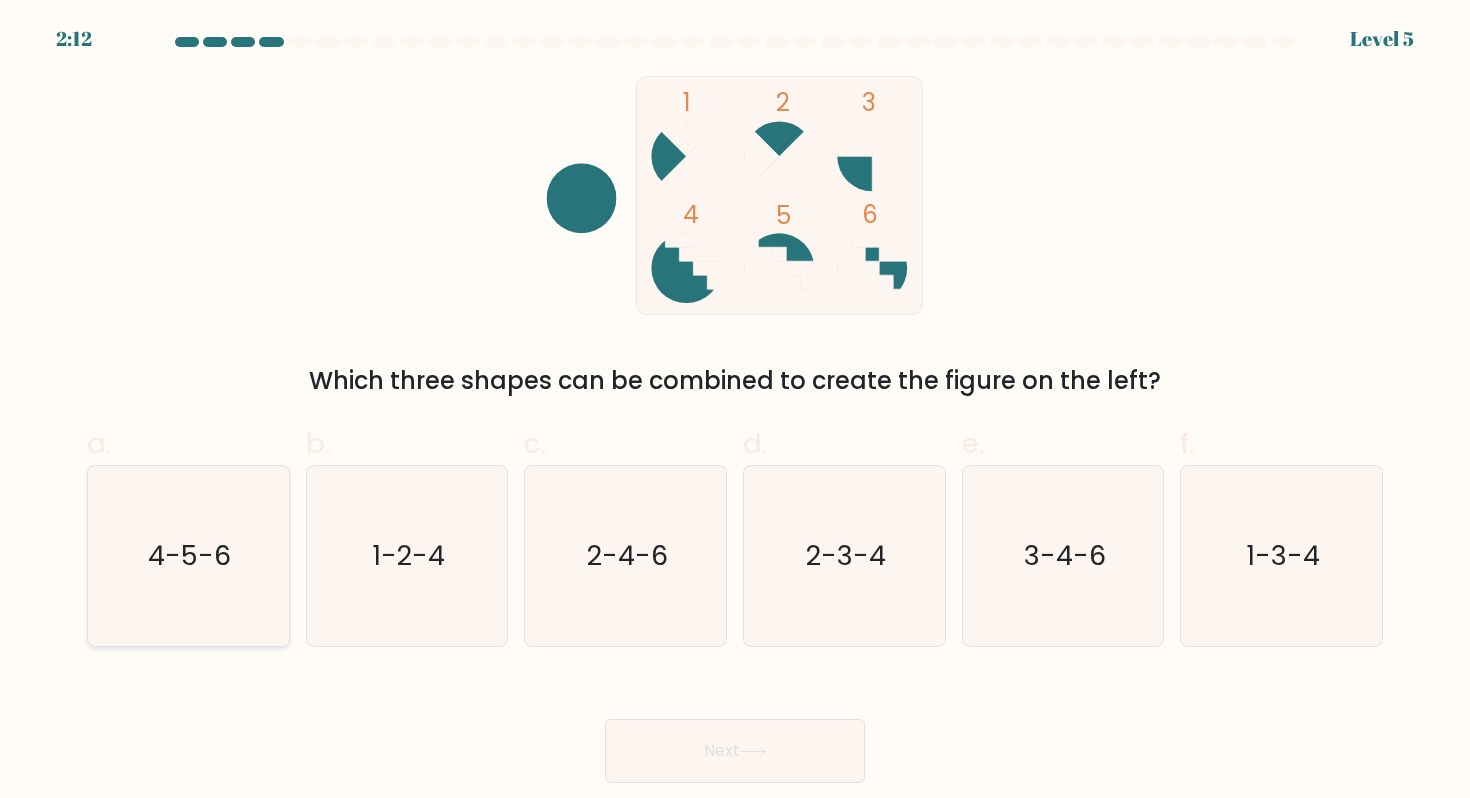 click on "4-5-6" 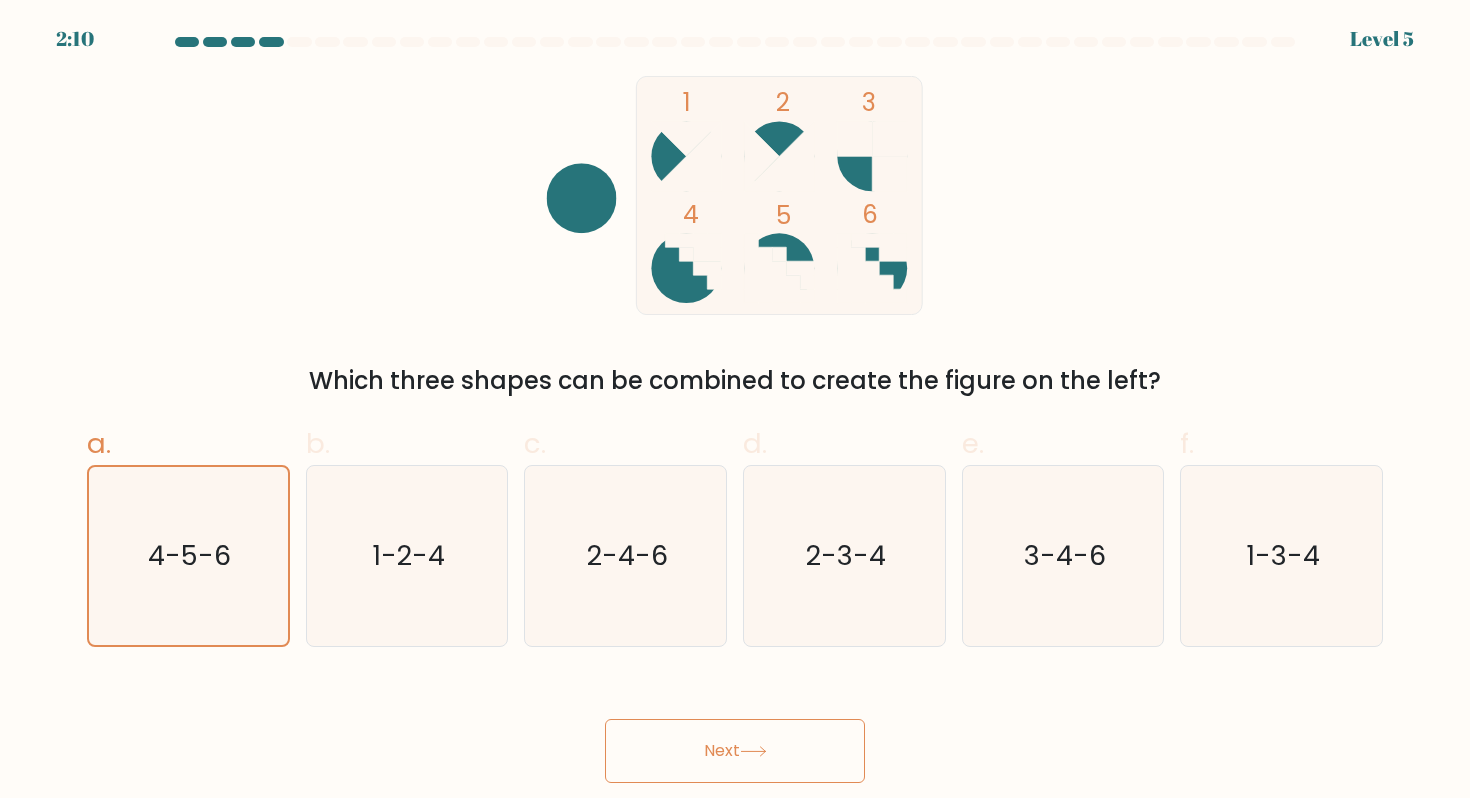 click on "Next" at bounding box center [735, 751] 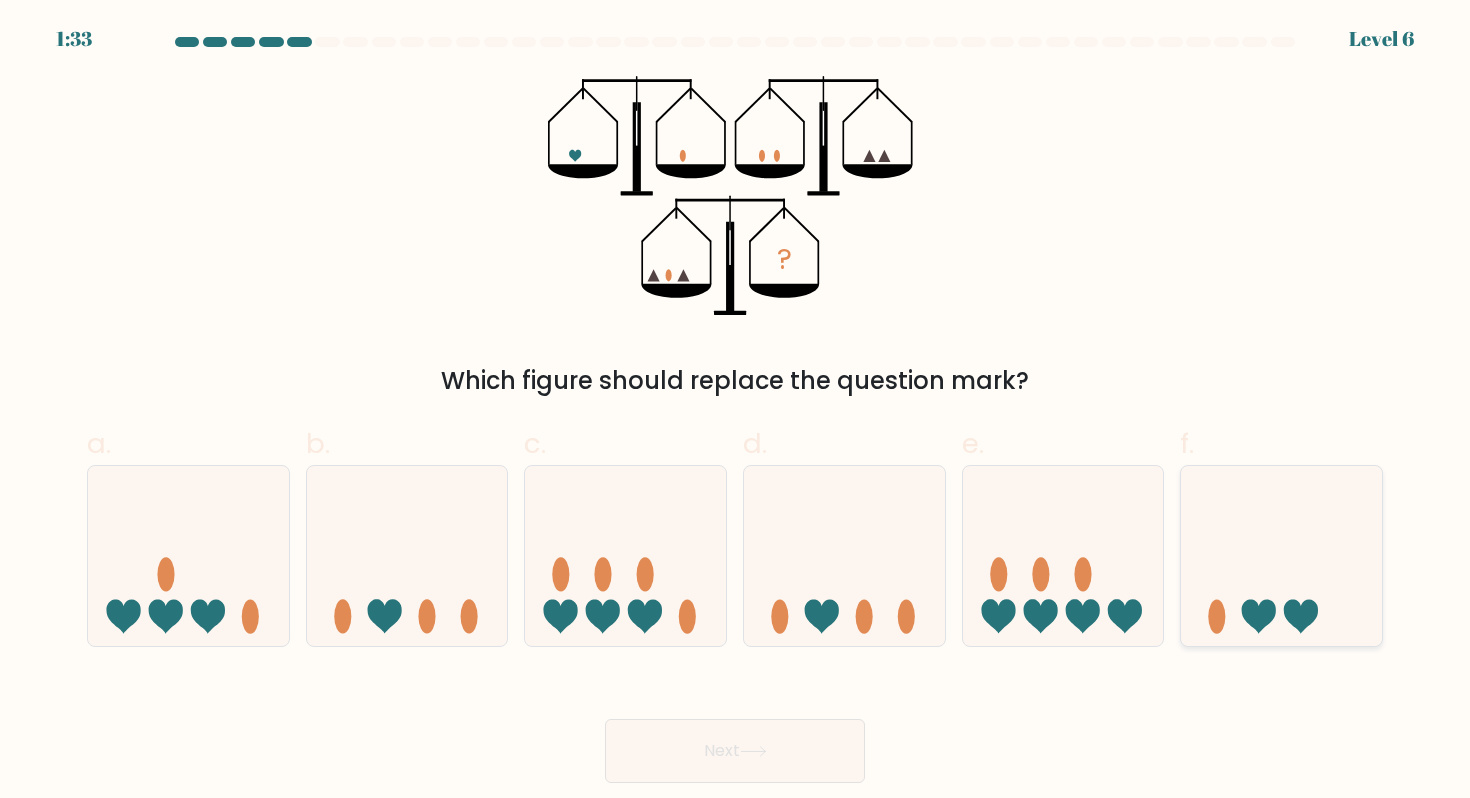 click 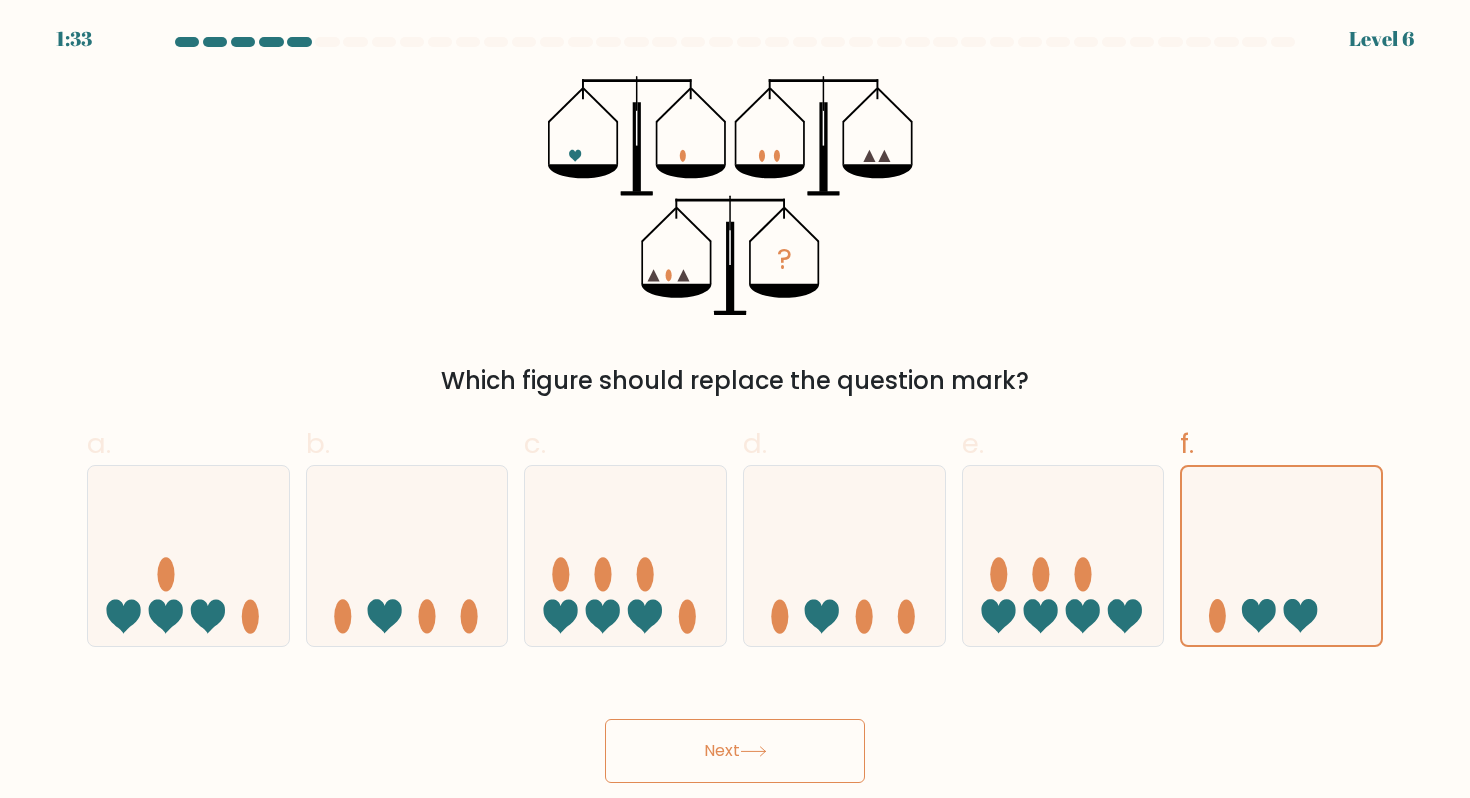 click on "Next" at bounding box center (735, 751) 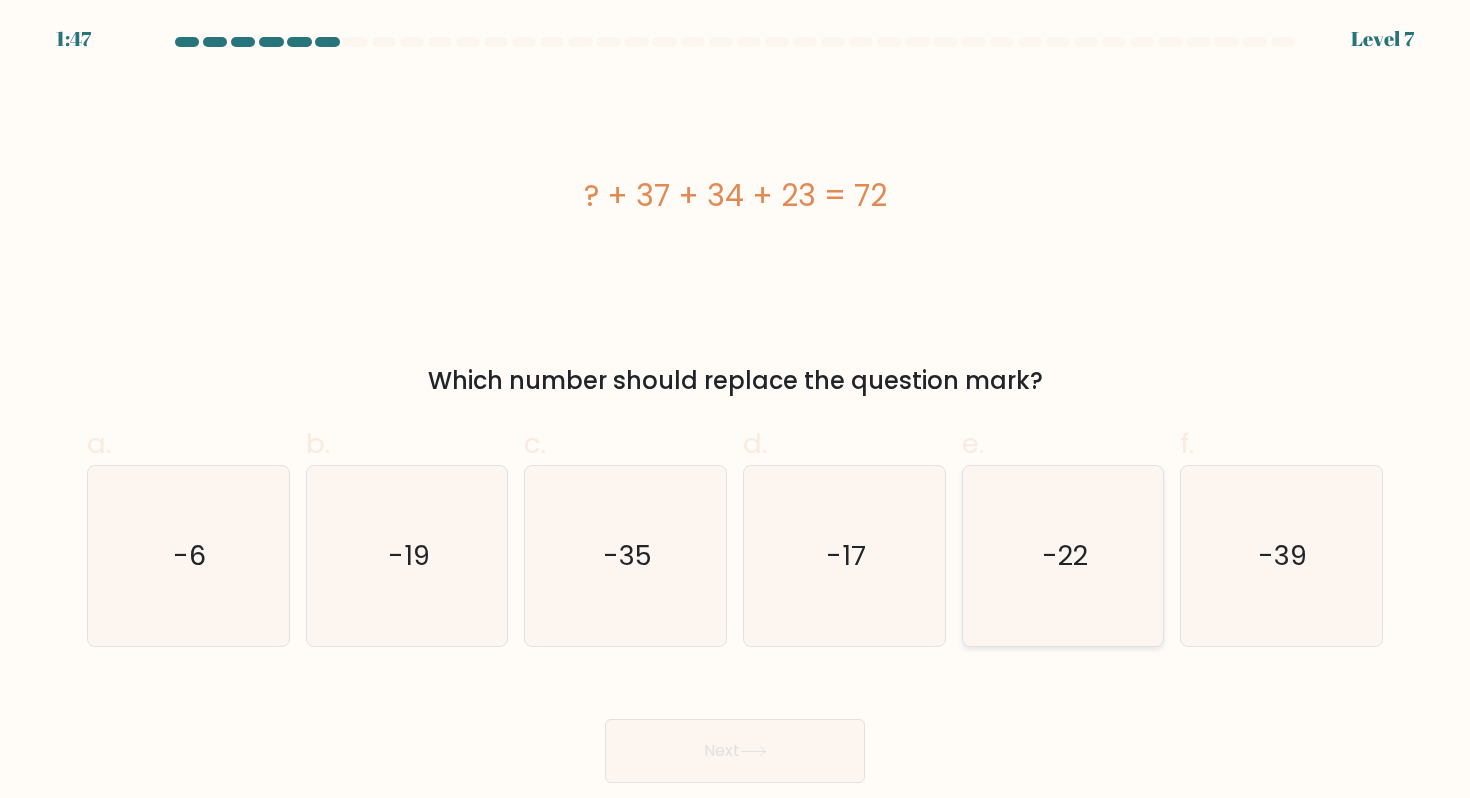 click on "-22" 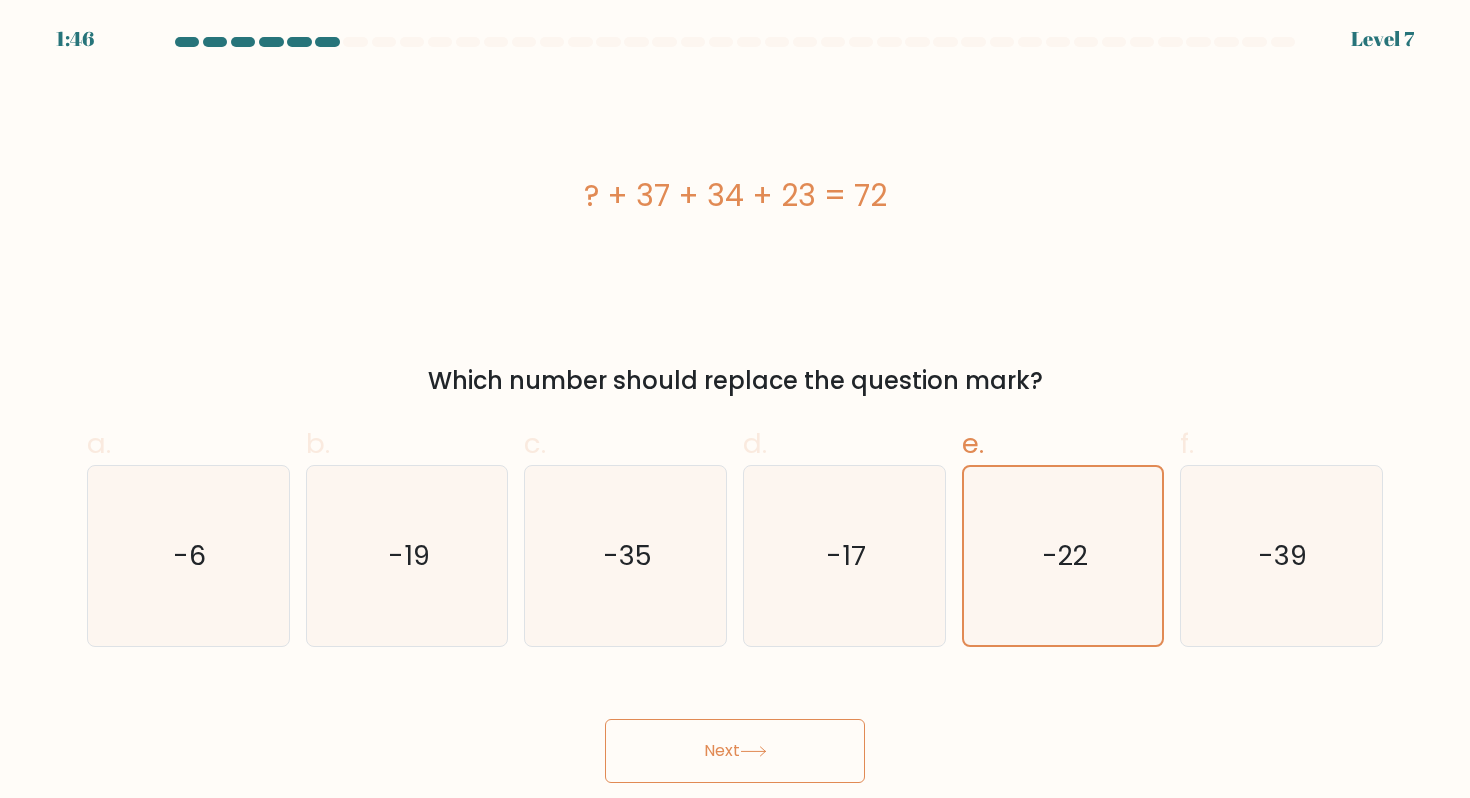 click on "Next" at bounding box center [735, 751] 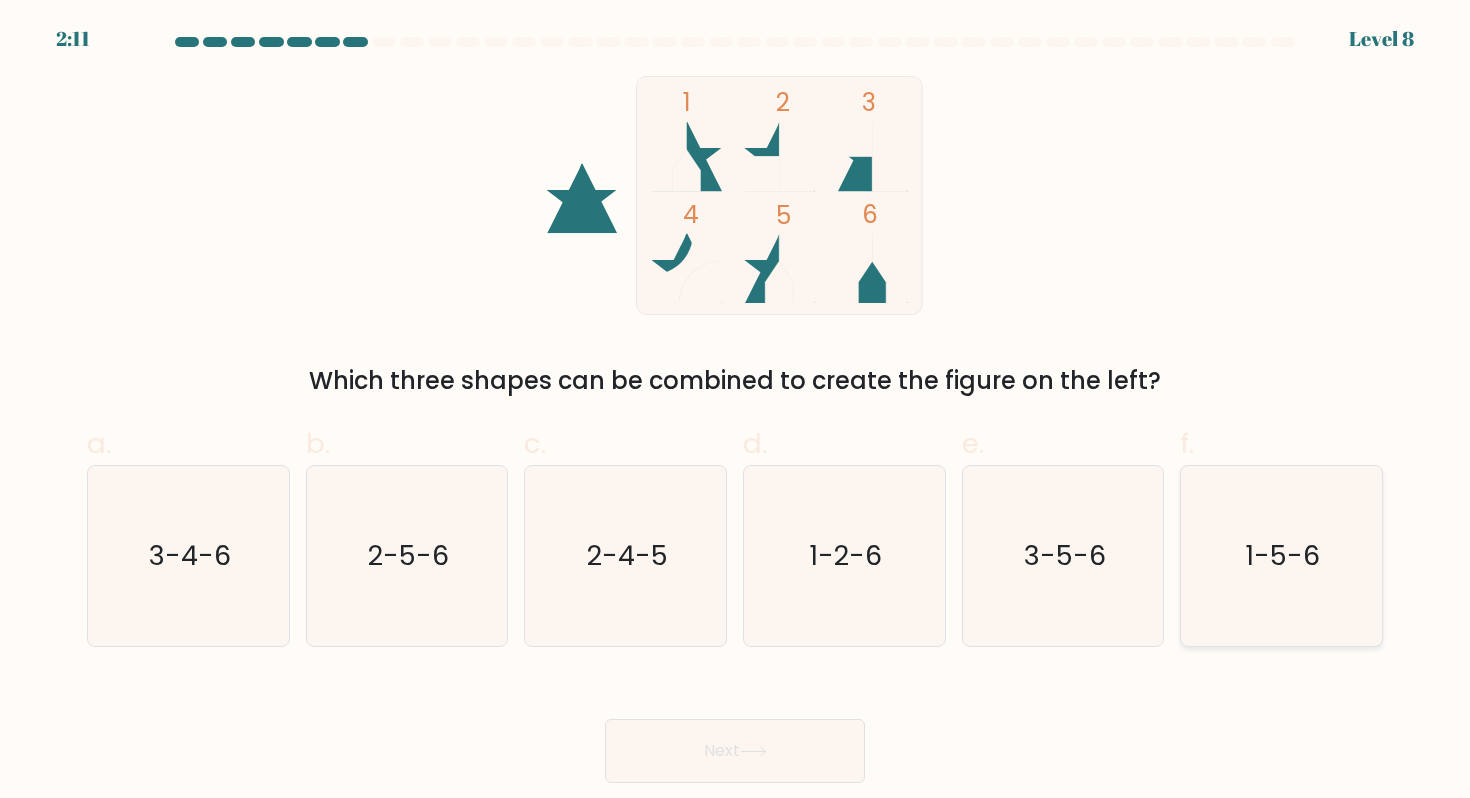 click on "1-5-6" 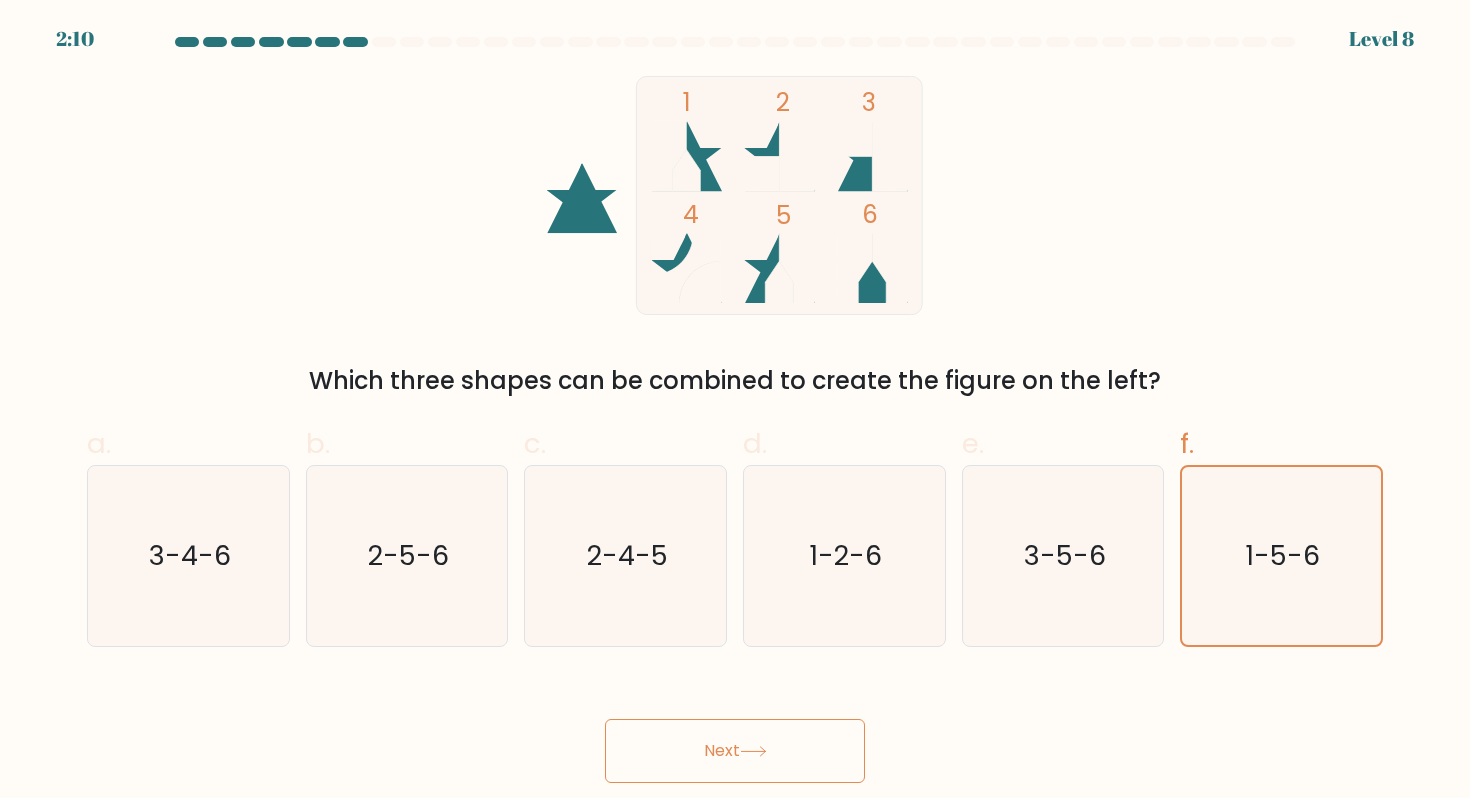 click on "Next" at bounding box center [735, 751] 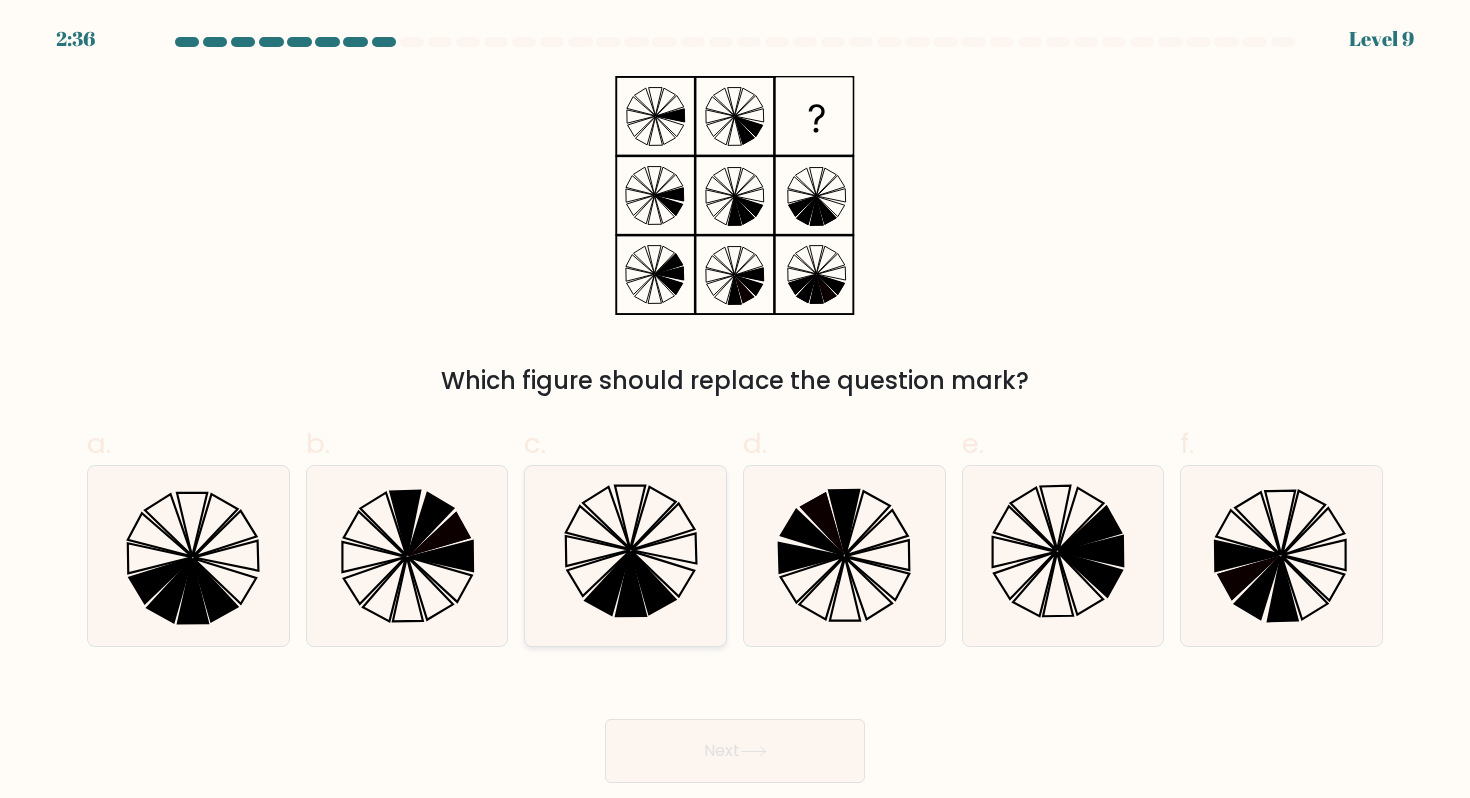 click 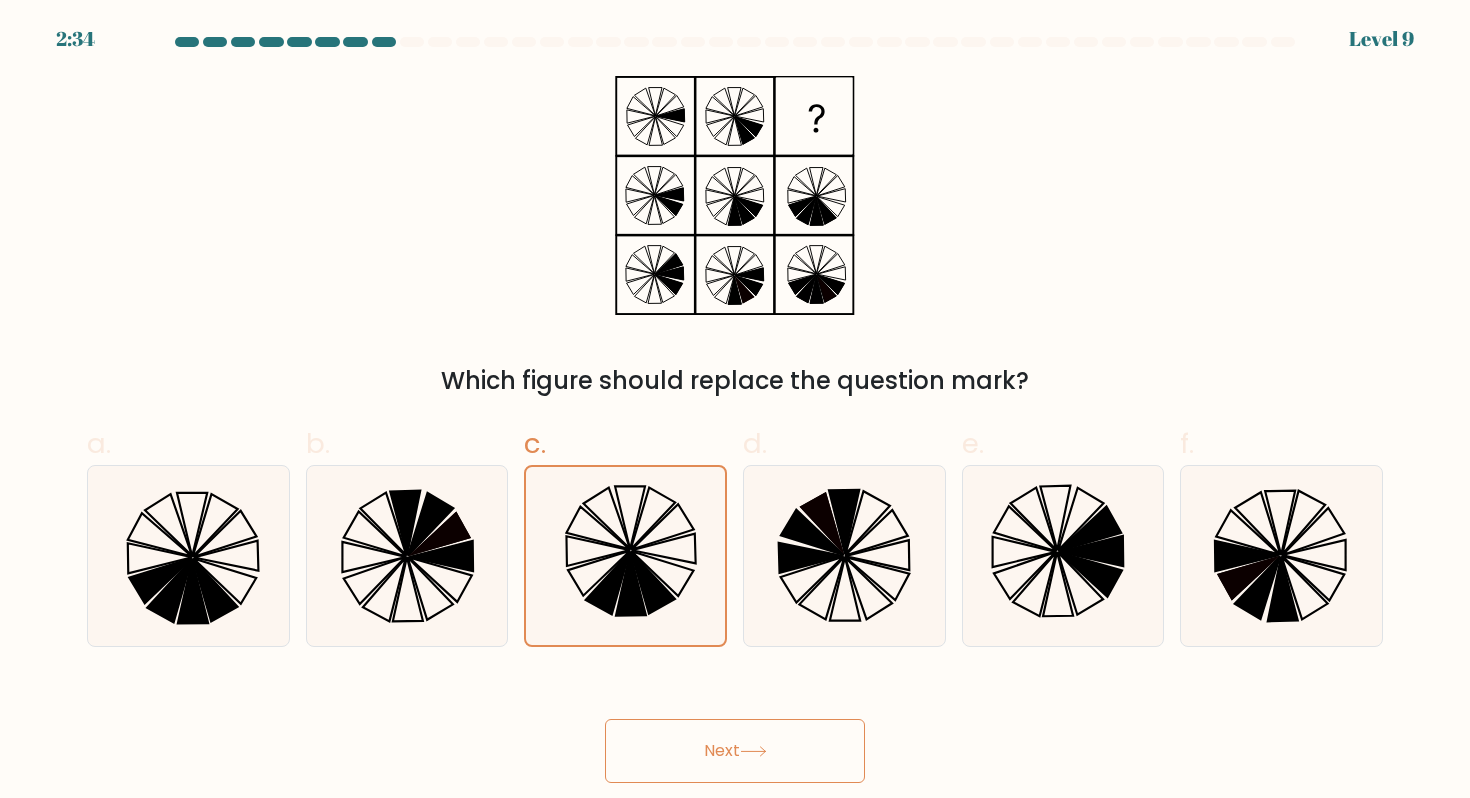 click on "Next" at bounding box center [735, 751] 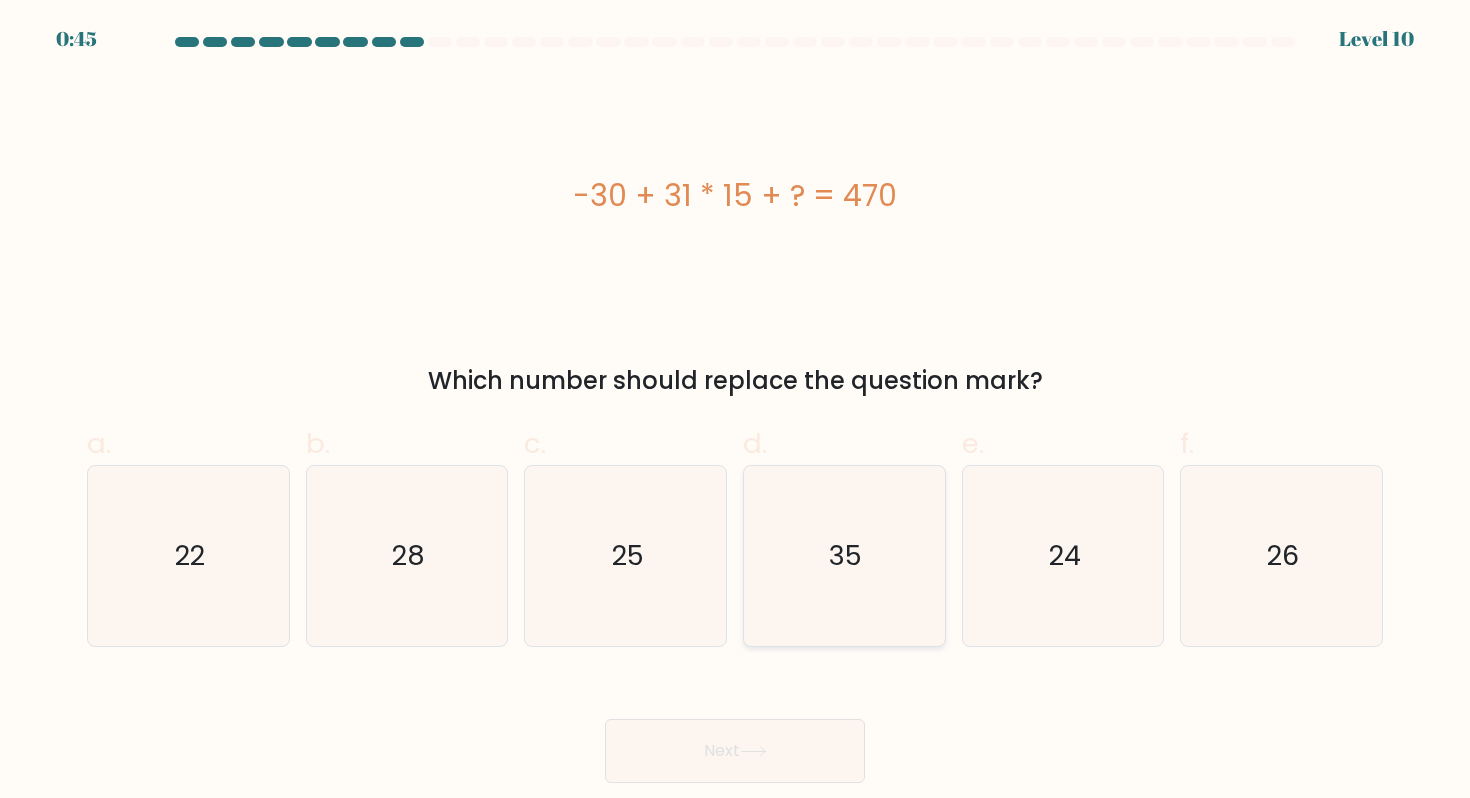 click on "35" 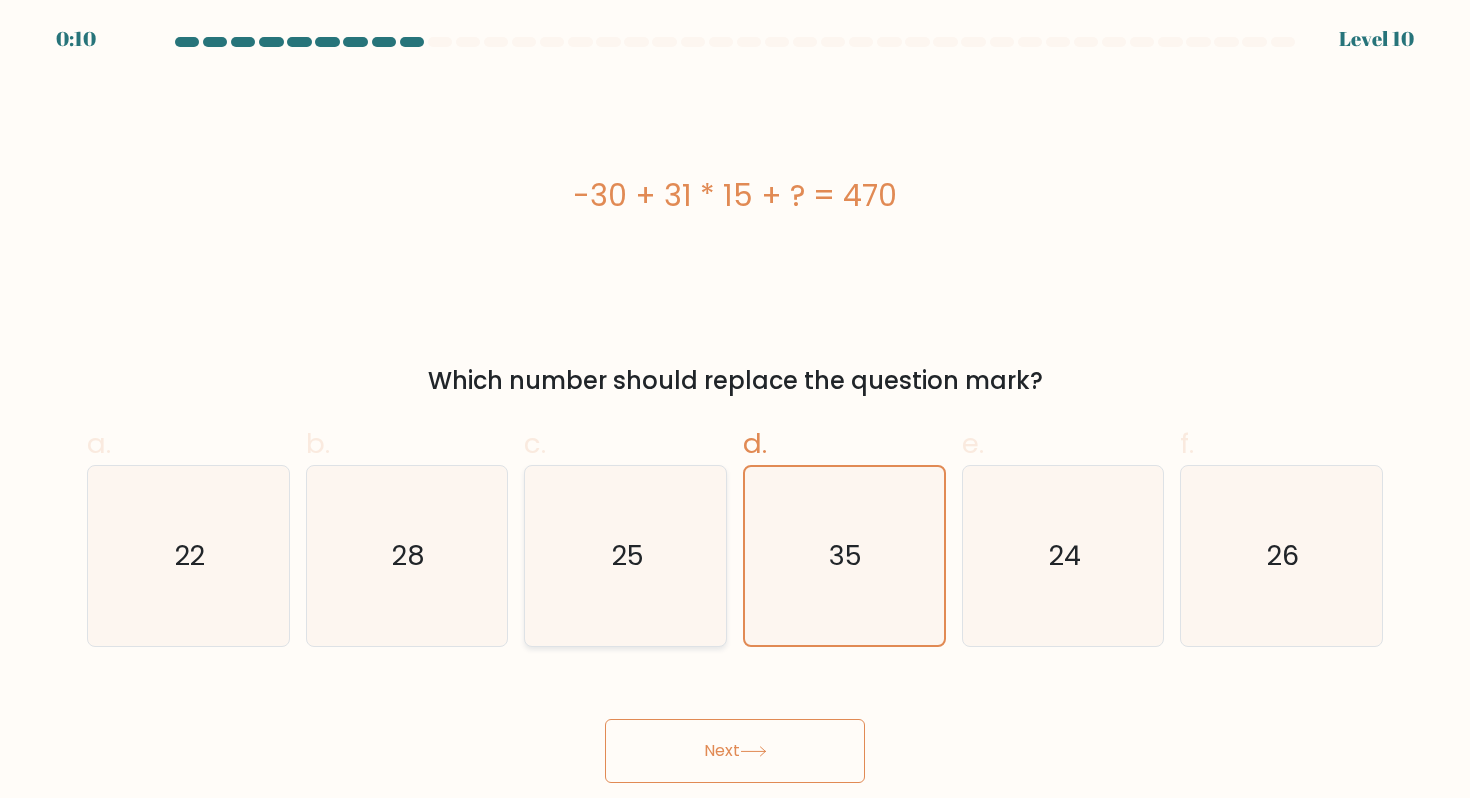 click on "25" 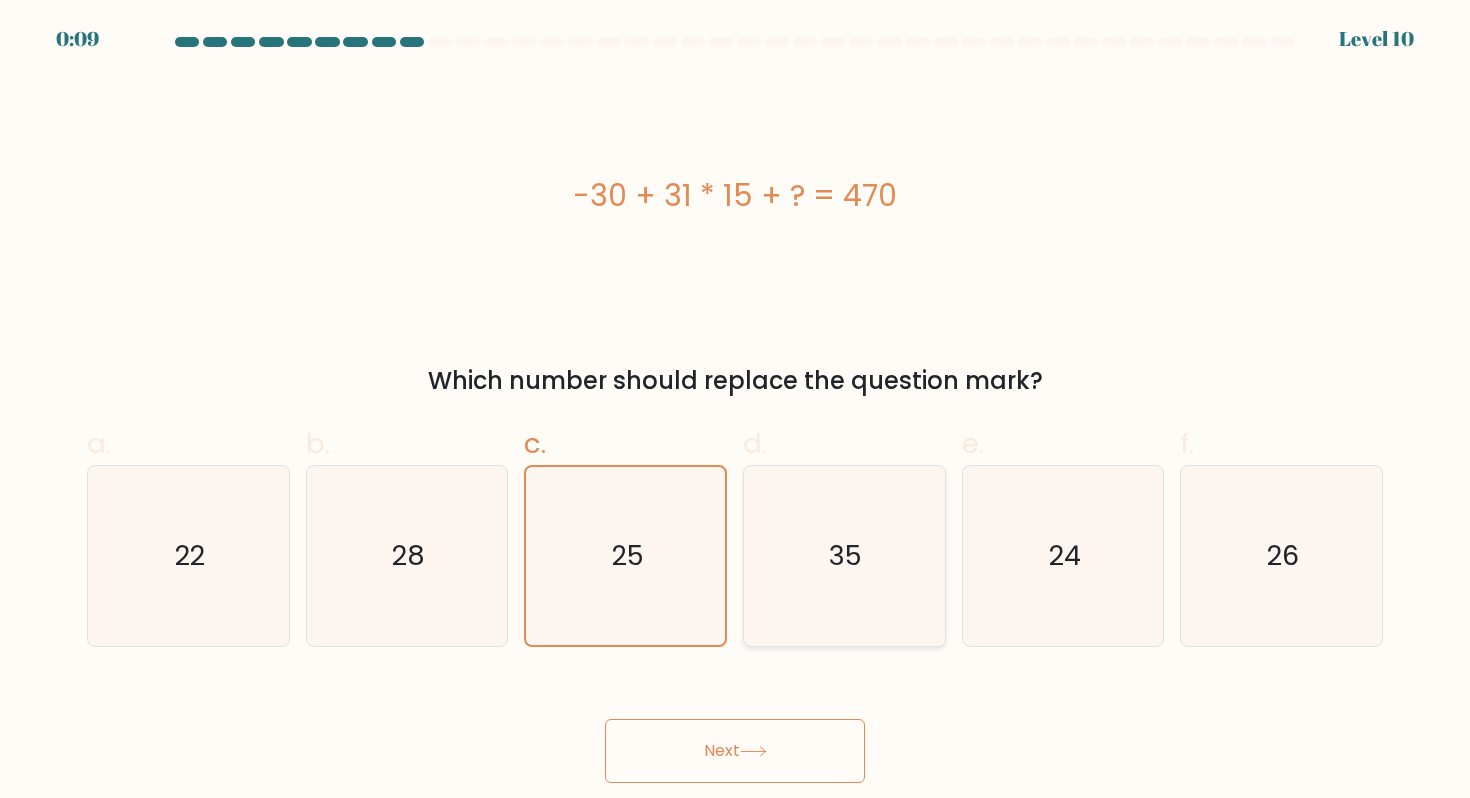click on "35" 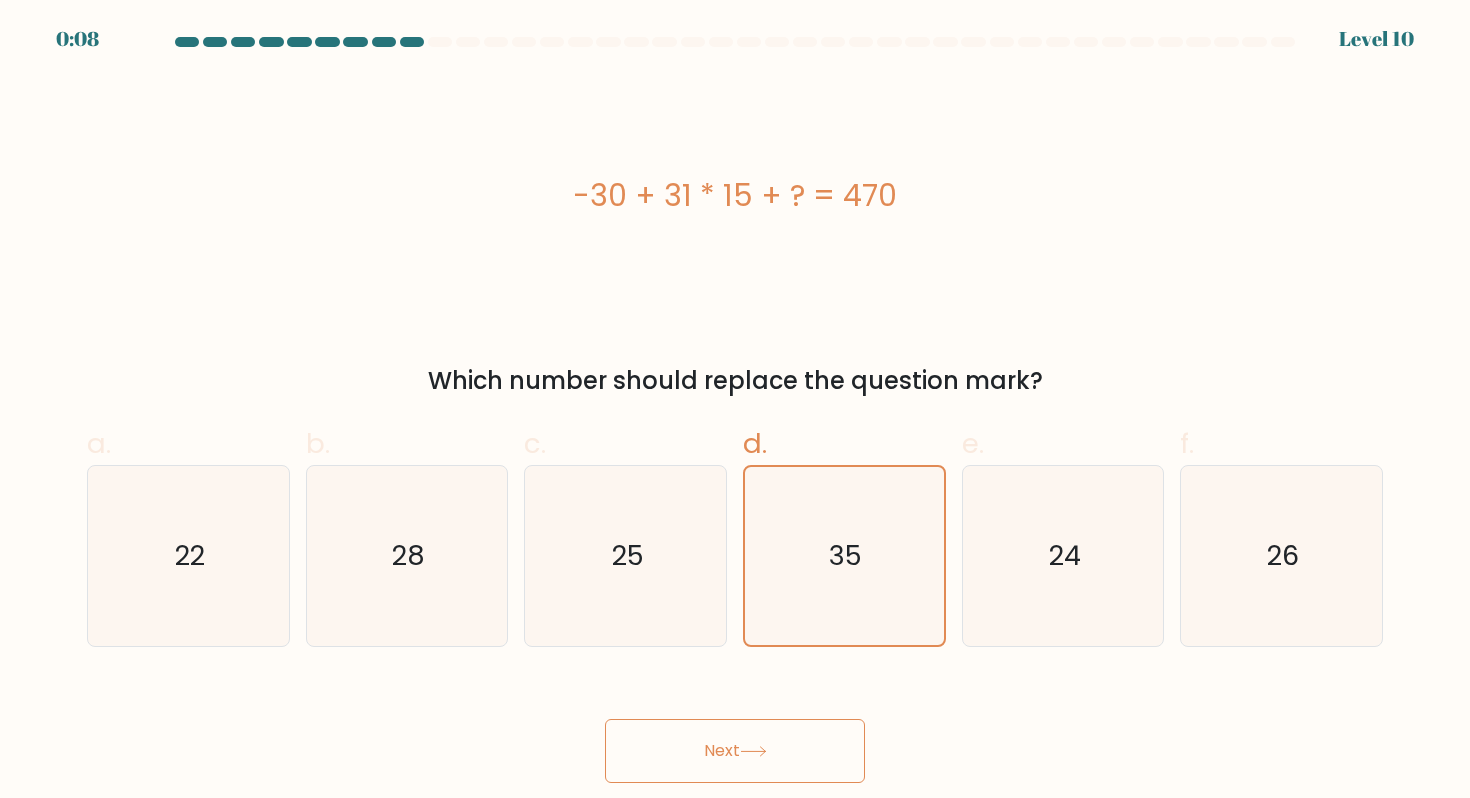 click on "Next" at bounding box center [735, 751] 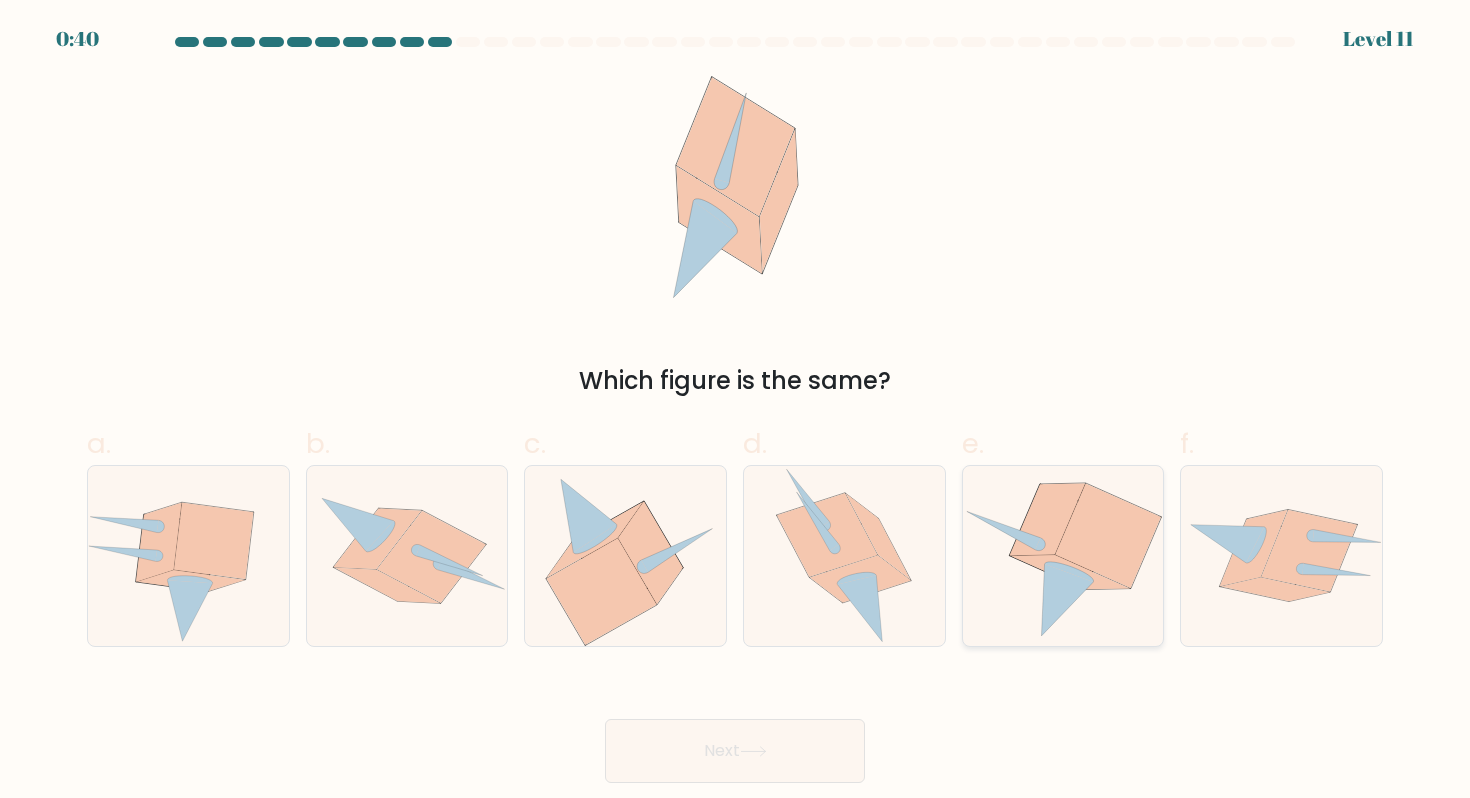 click 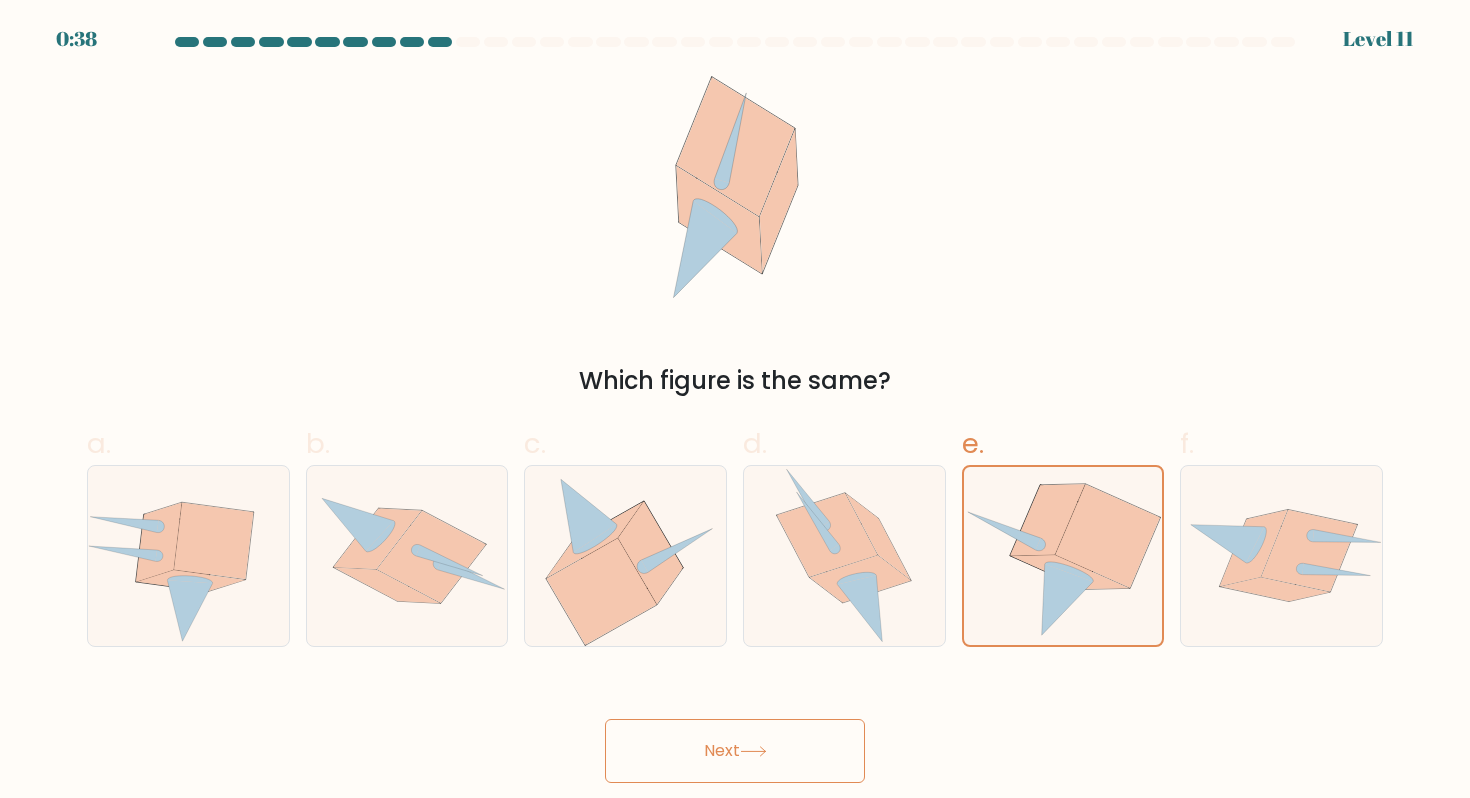 click on "Next" at bounding box center [735, 751] 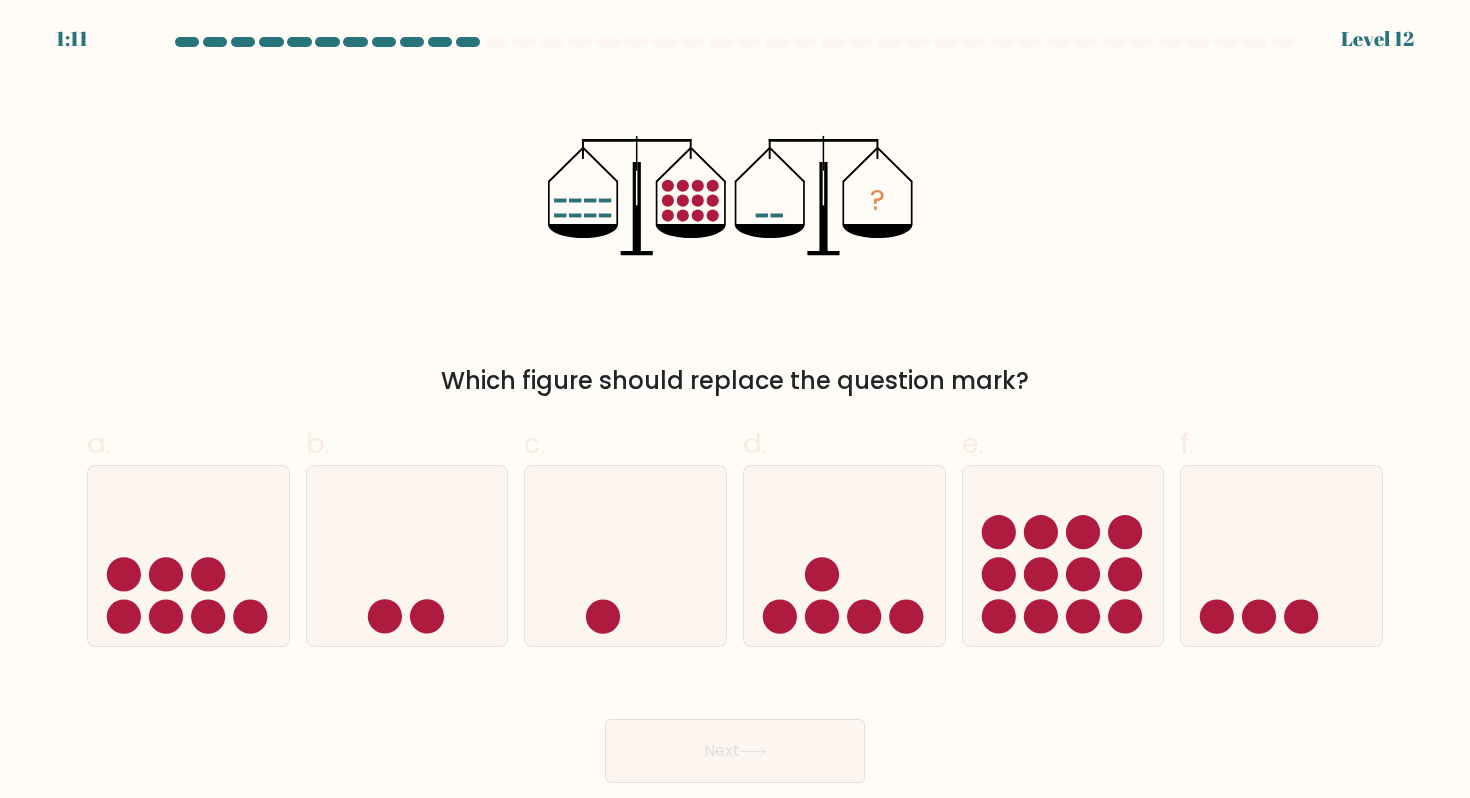 click at bounding box center (735, 410) 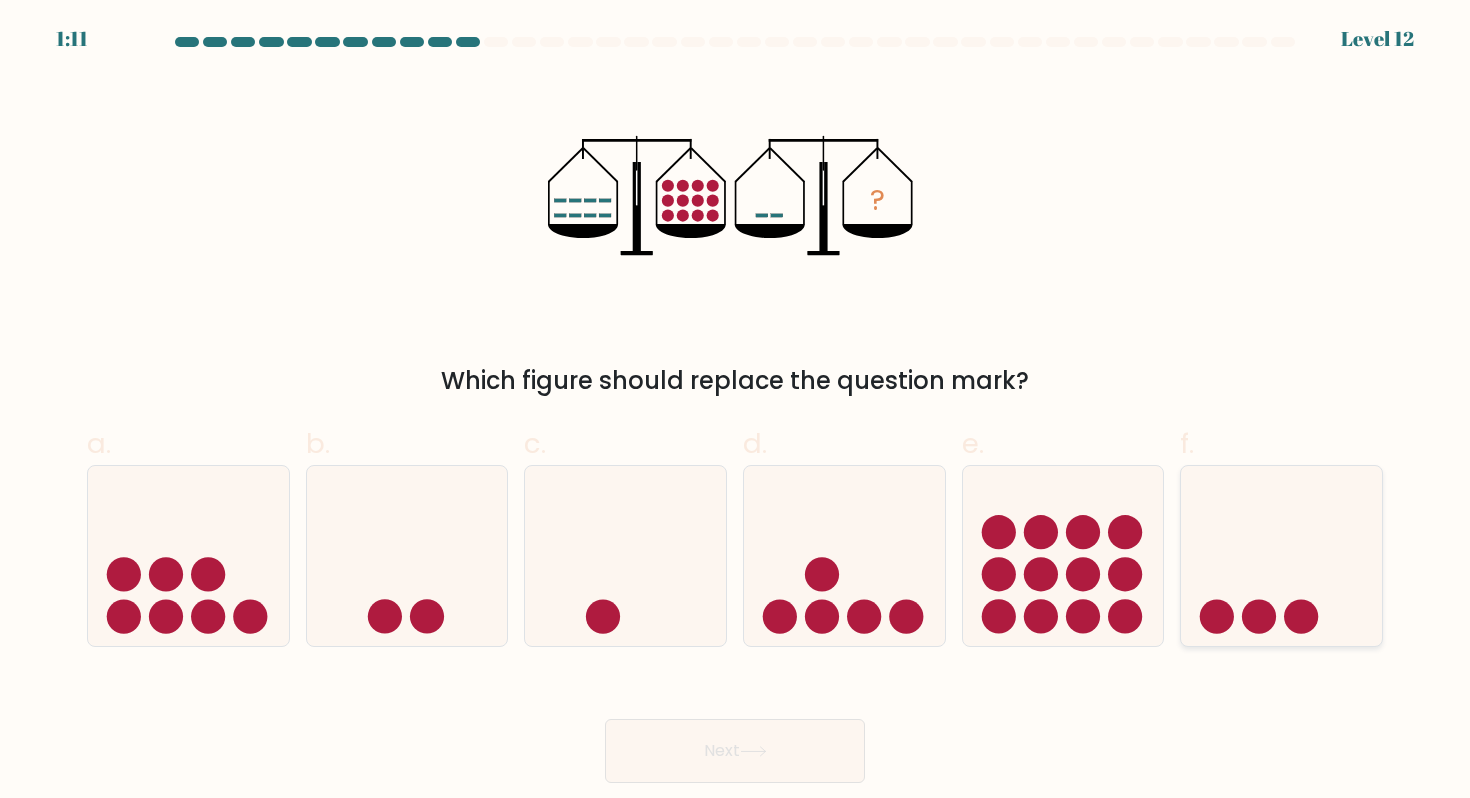 click 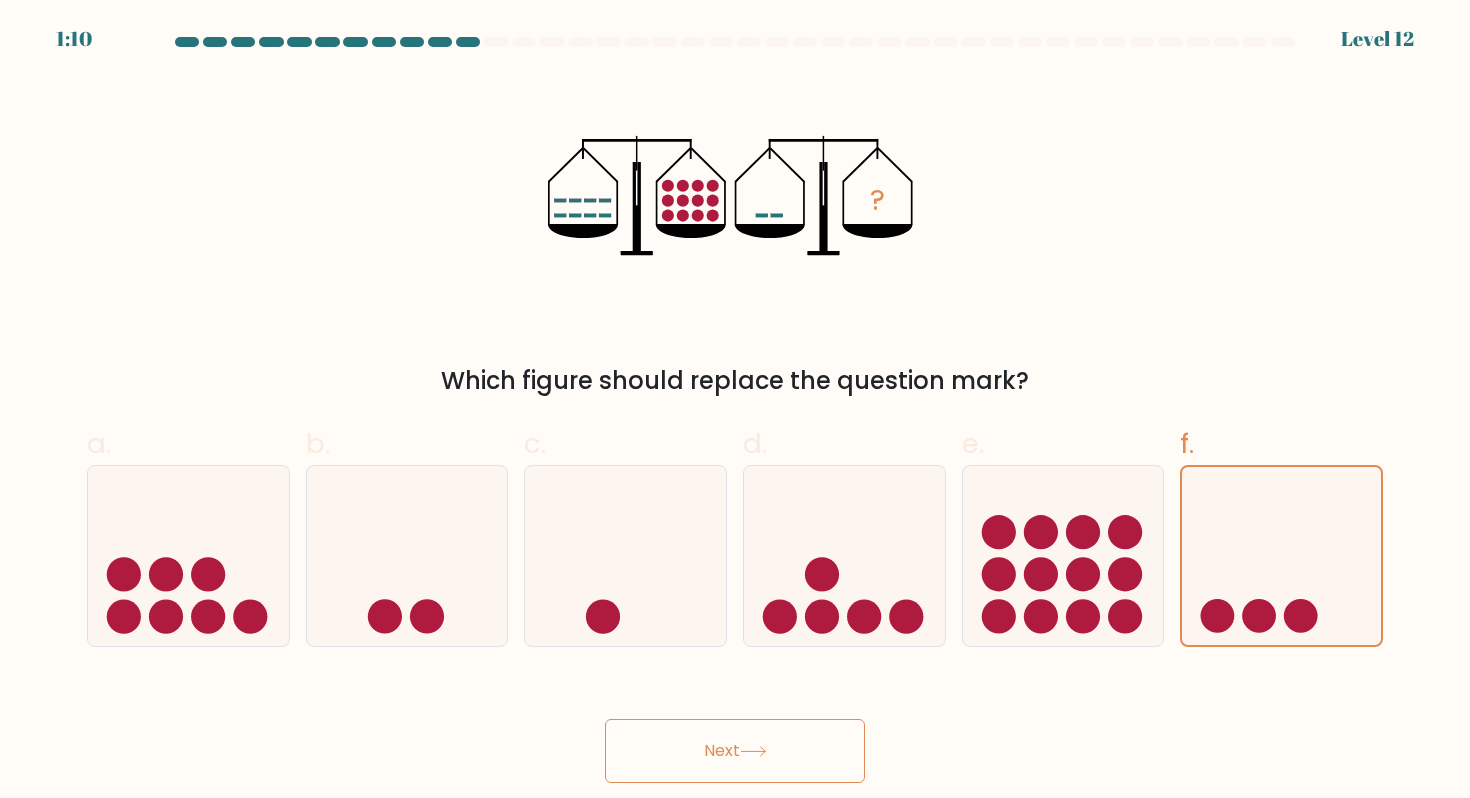 click on "Next" at bounding box center (735, 751) 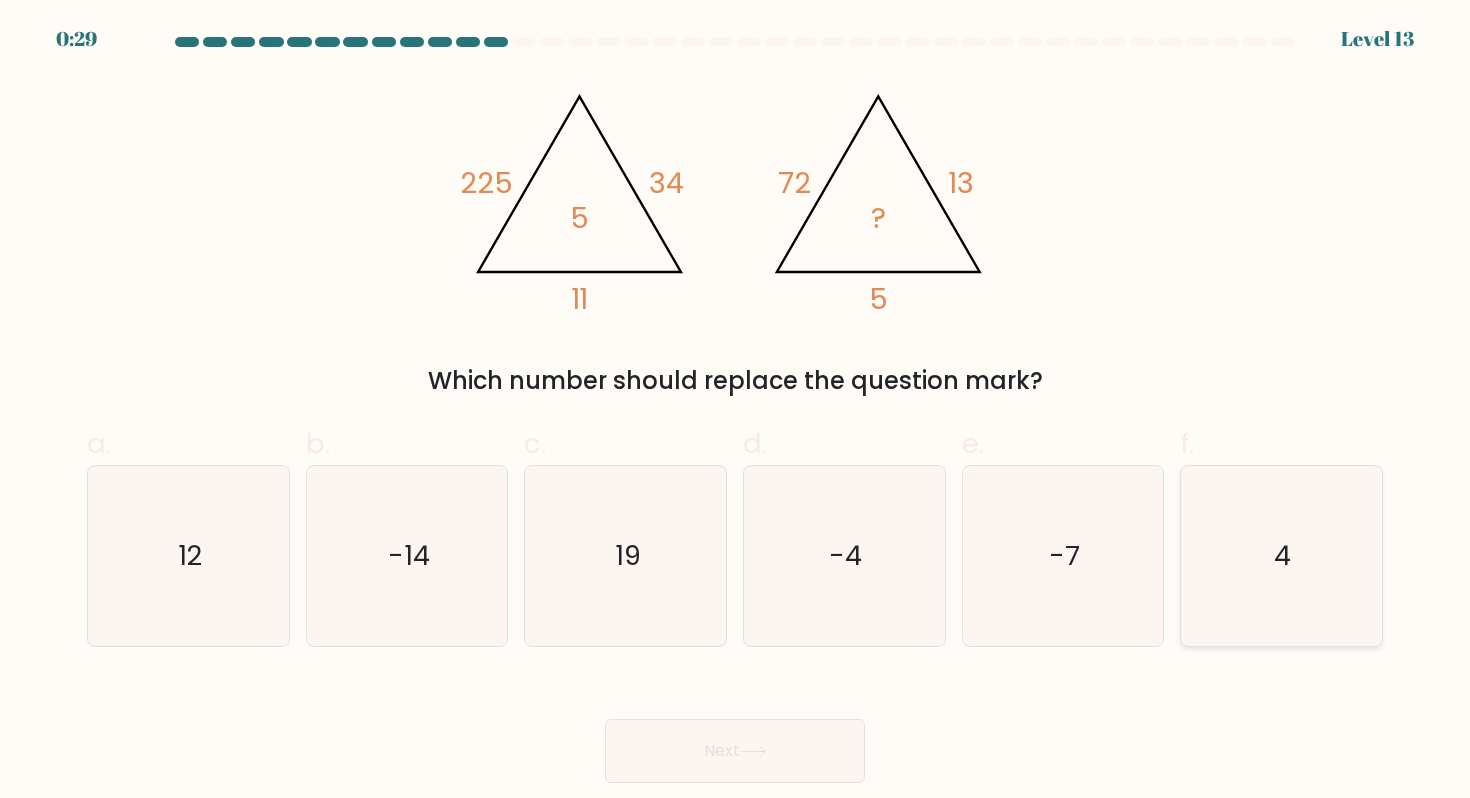 click on "4" 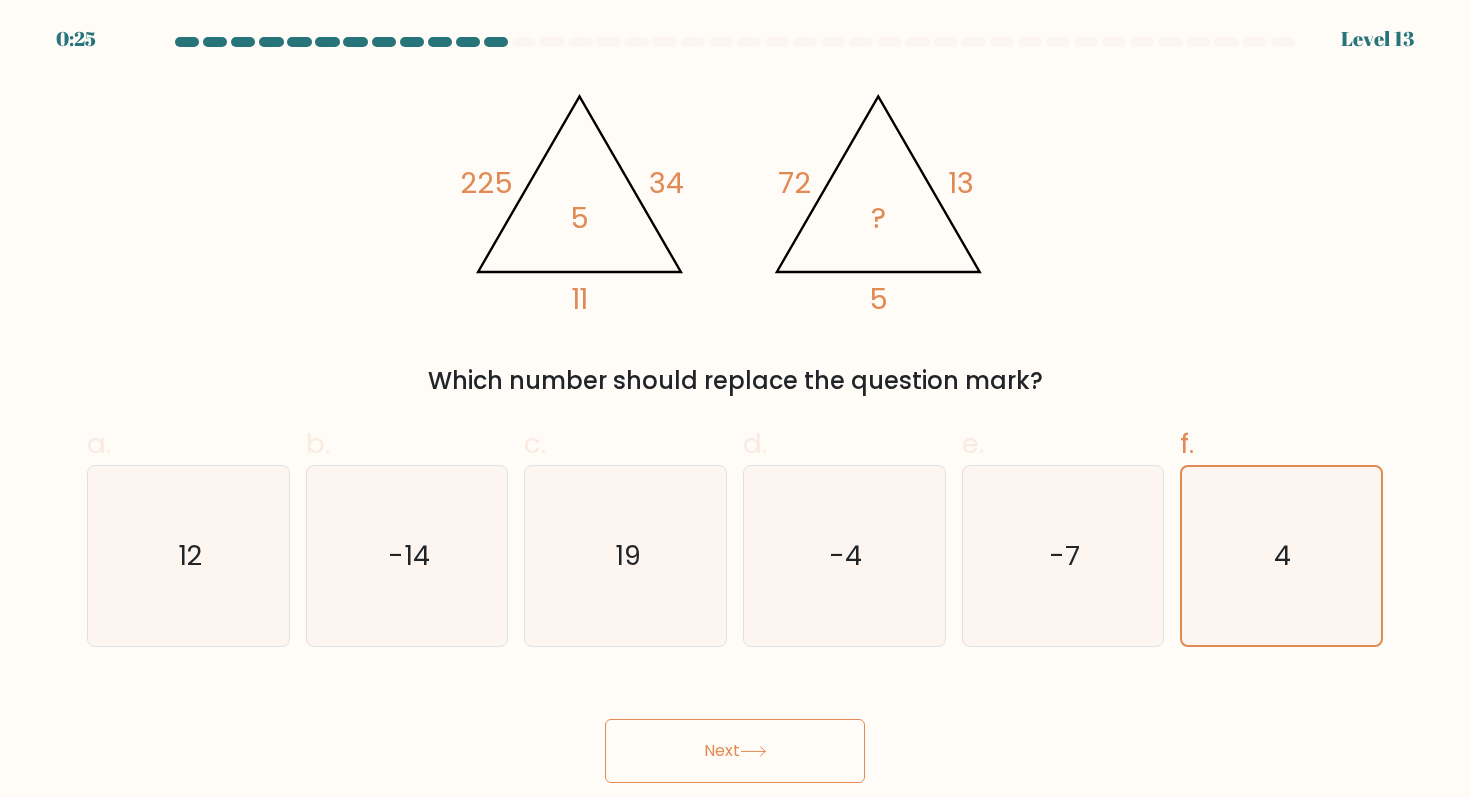 click on "Next" at bounding box center [735, 751] 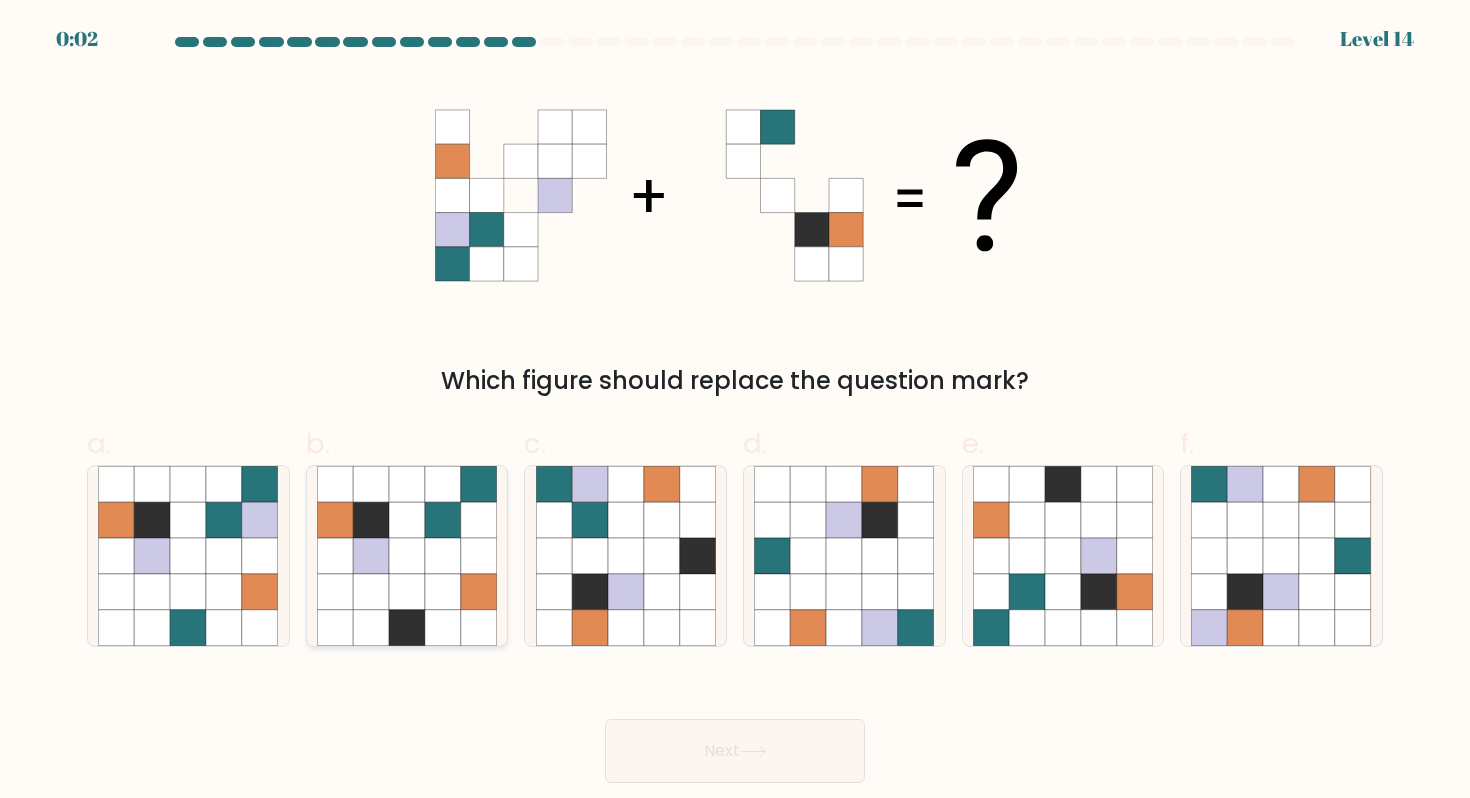click 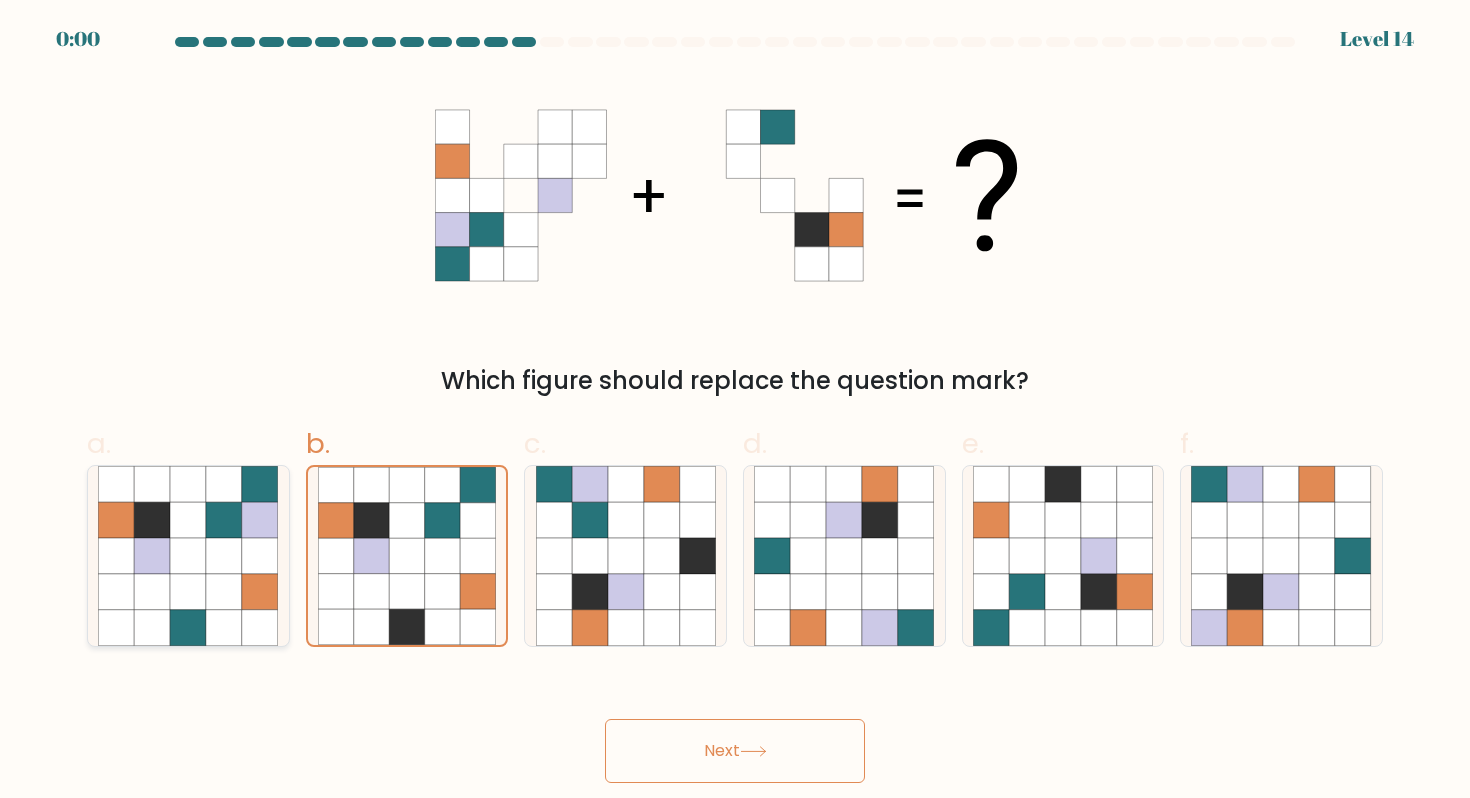 click 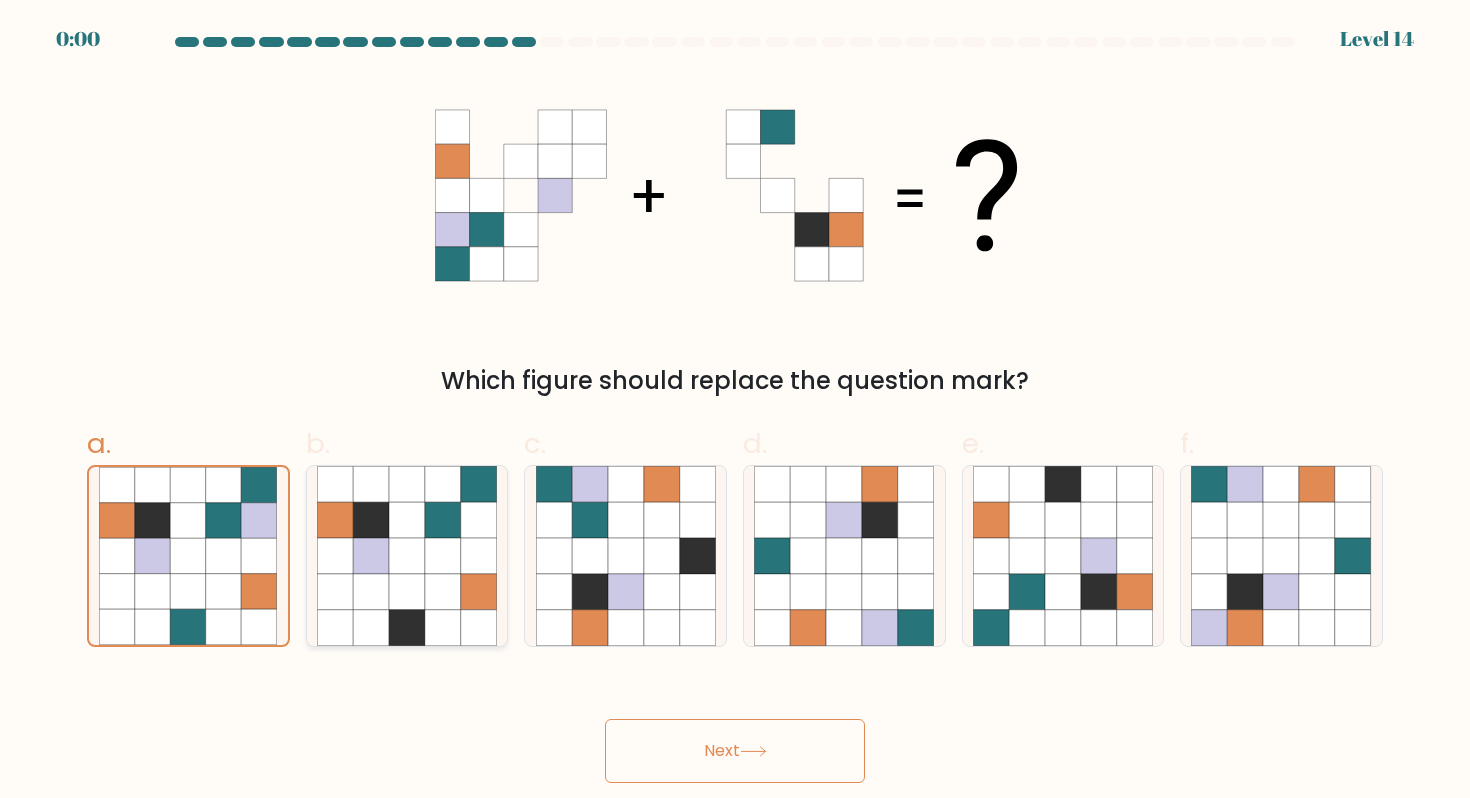 click 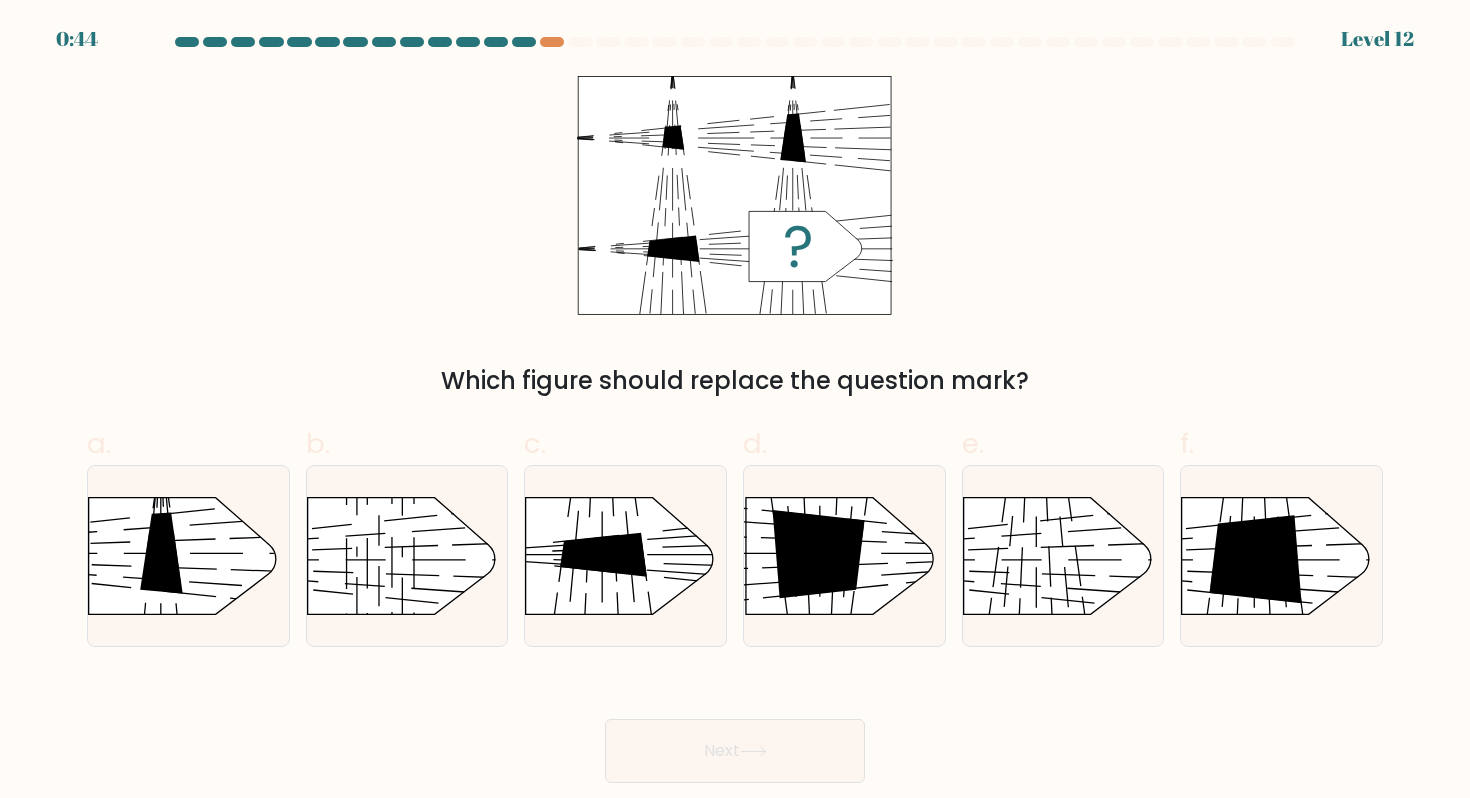 scroll, scrollTop: 0, scrollLeft: 0, axis: both 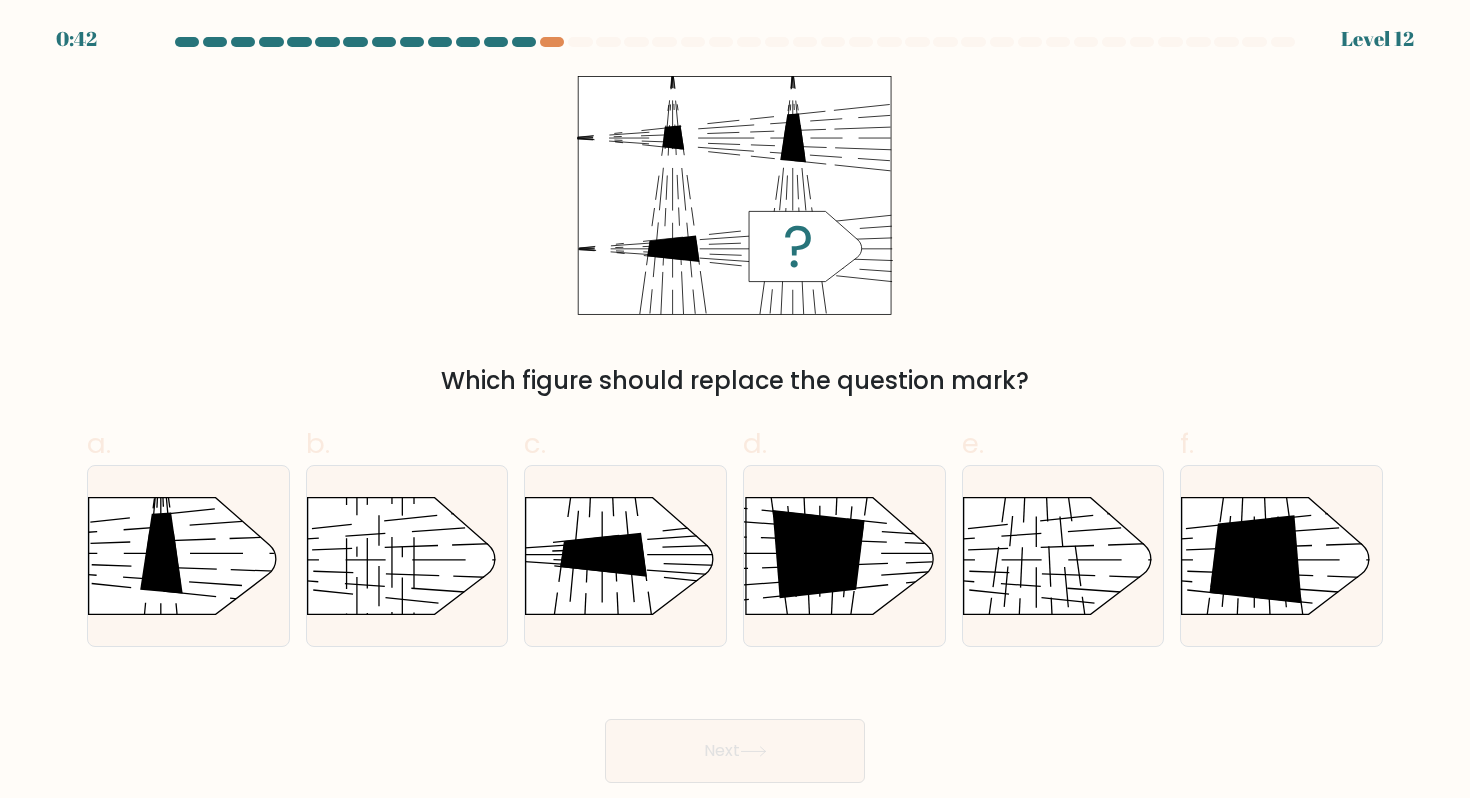 click on "Which figure should replace the question mark?" at bounding box center [735, 381] 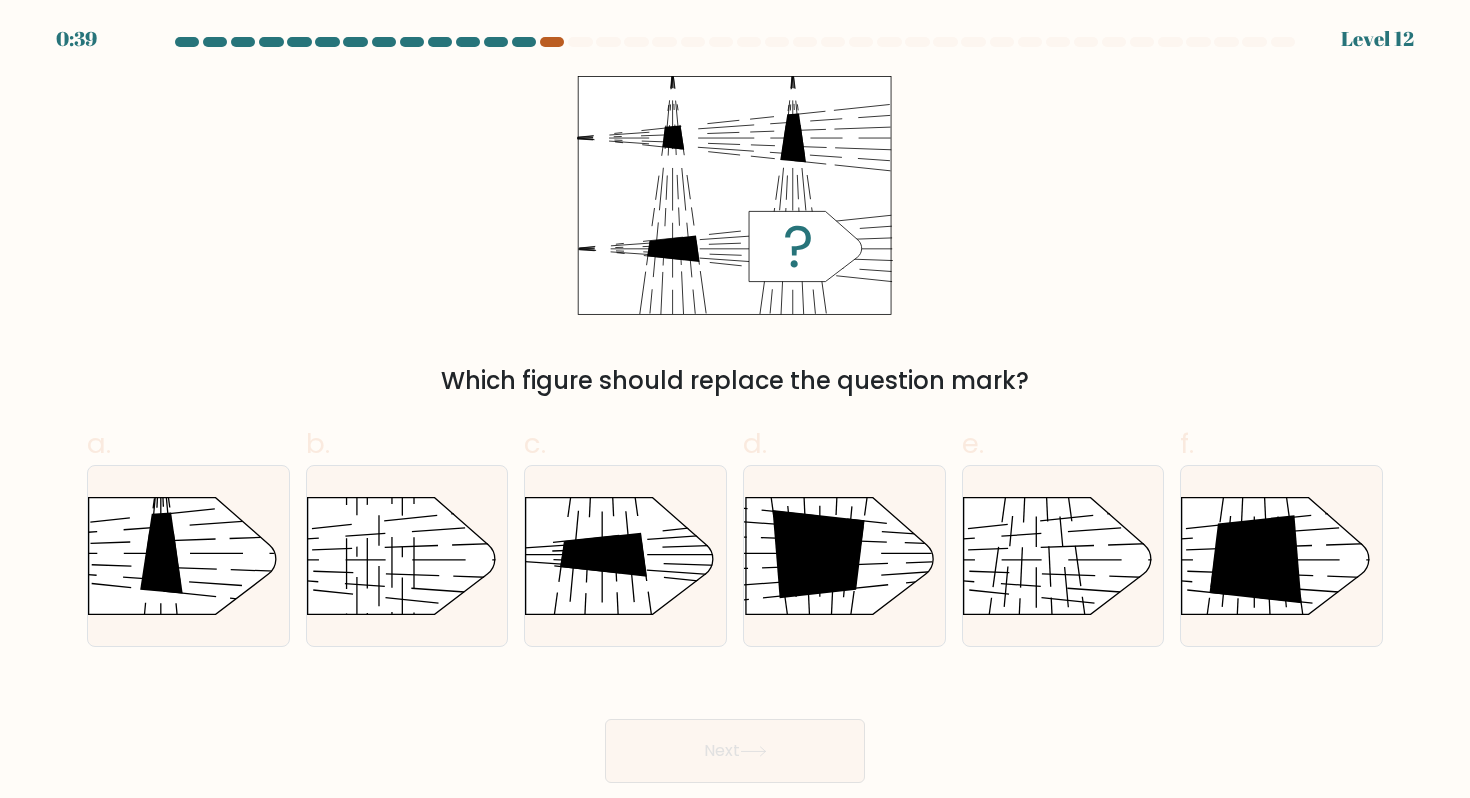 click at bounding box center [552, 42] 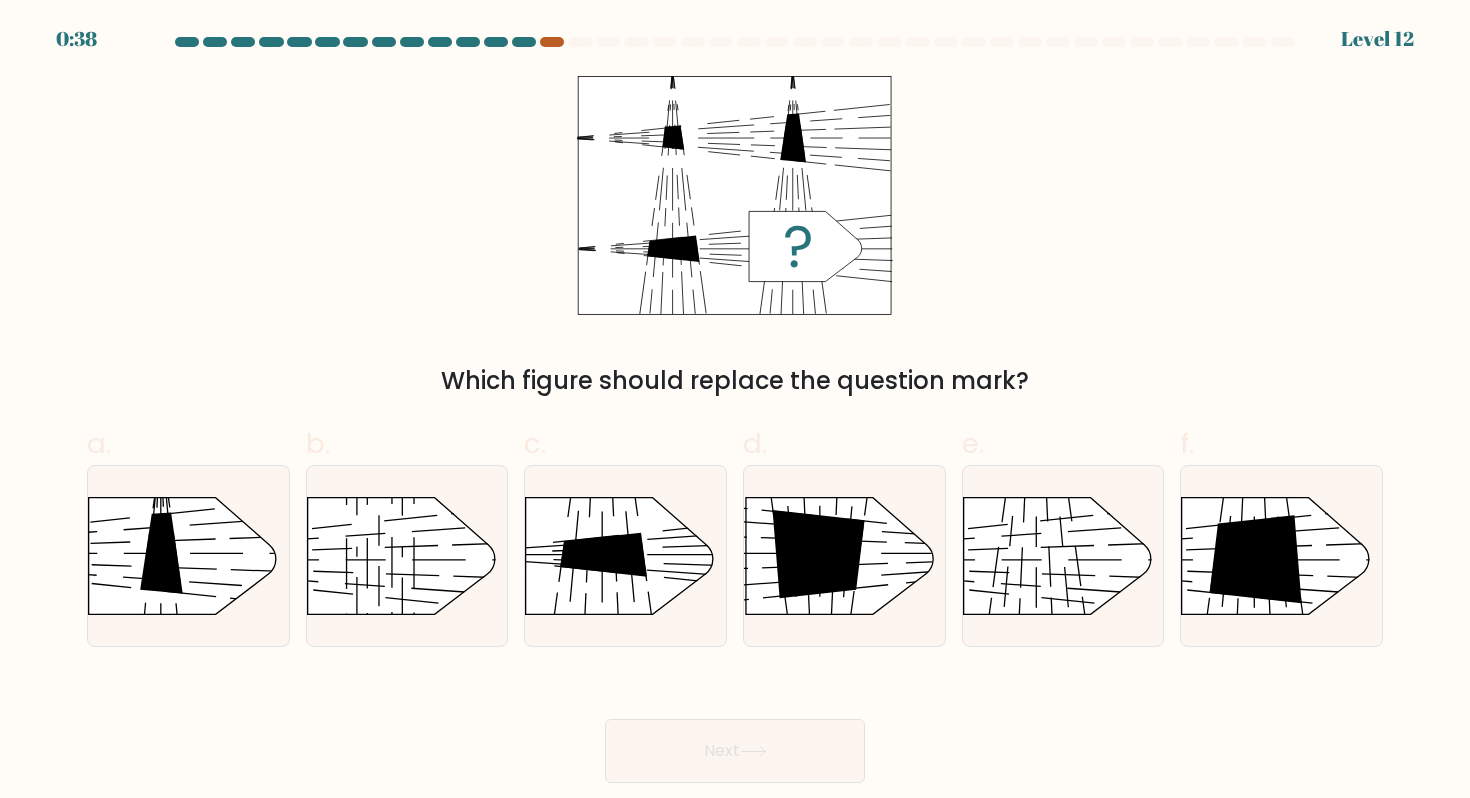 click at bounding box center [552, 42] 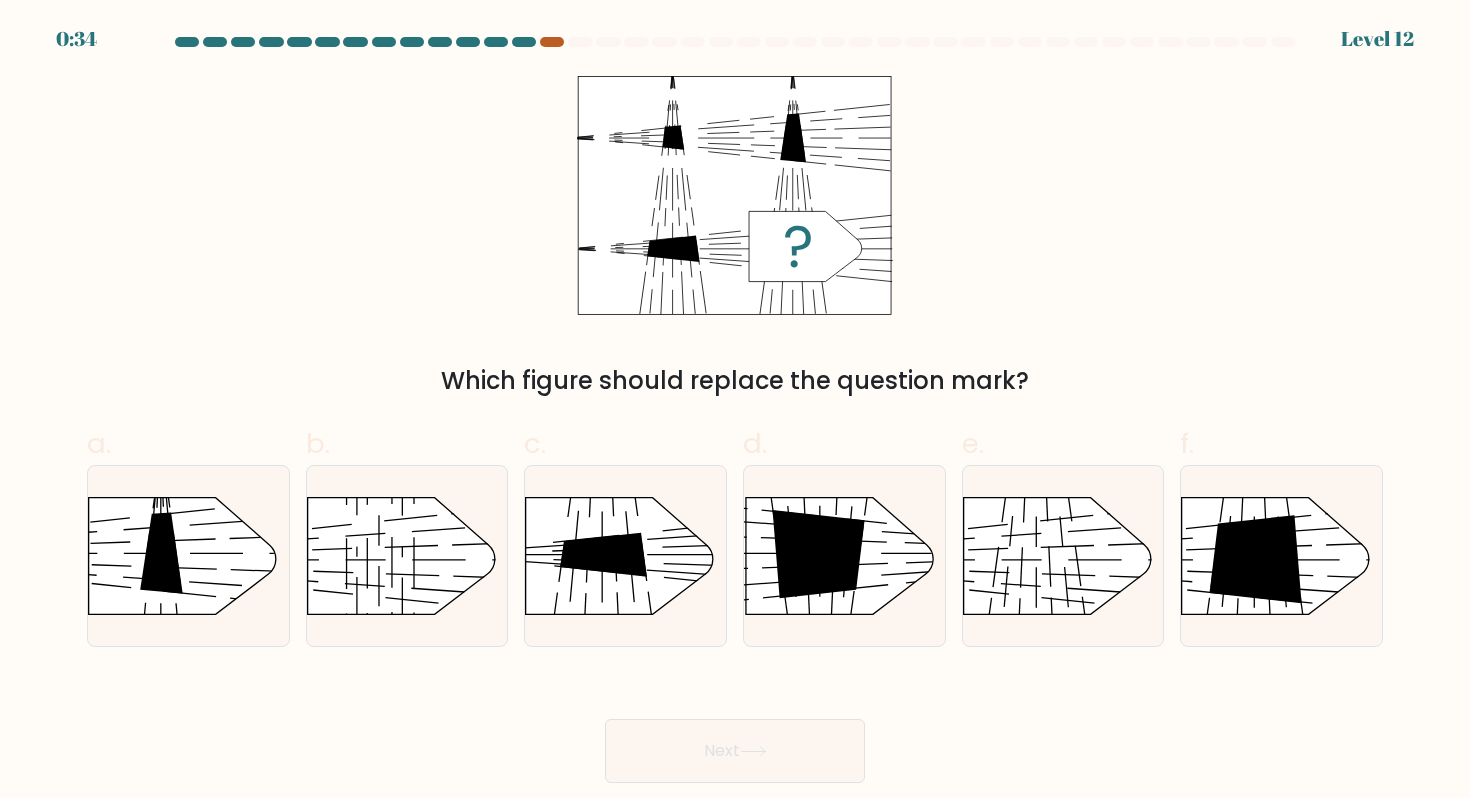 click at bounding box center (552, 42) 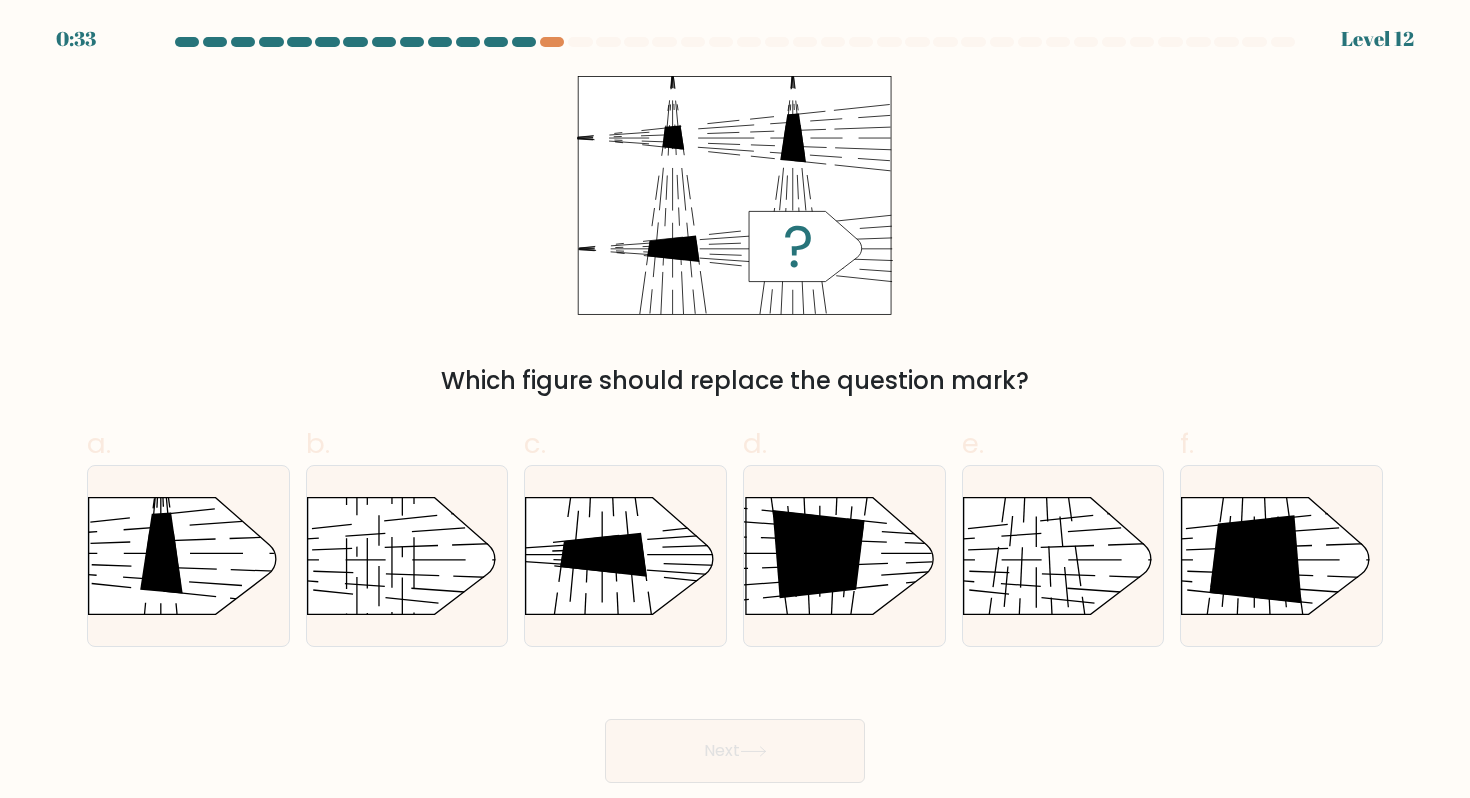 drag, startPoint x: 548, startPoint y: 45, endPoint x: 565, endPoint y: 45, distance: 17 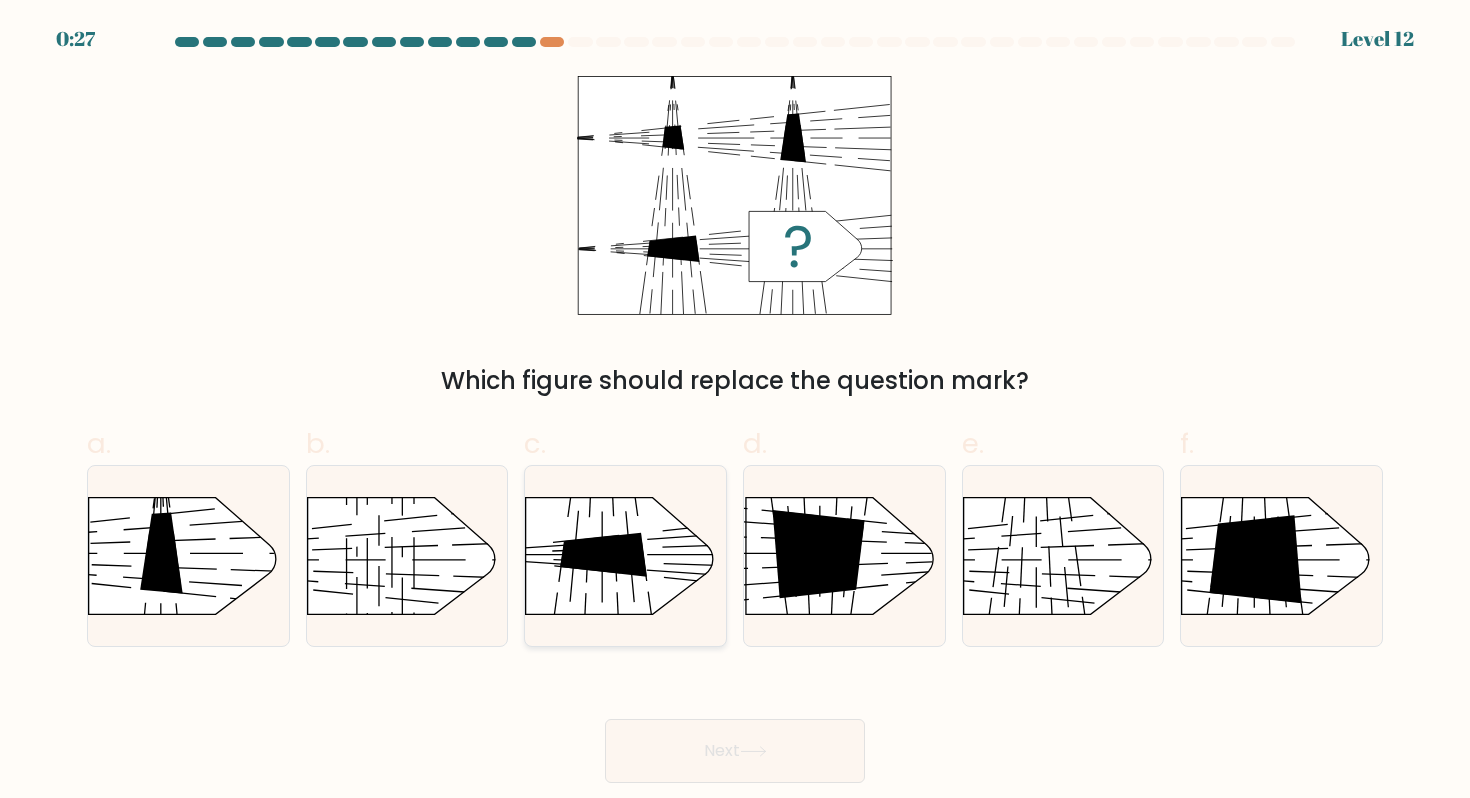 click 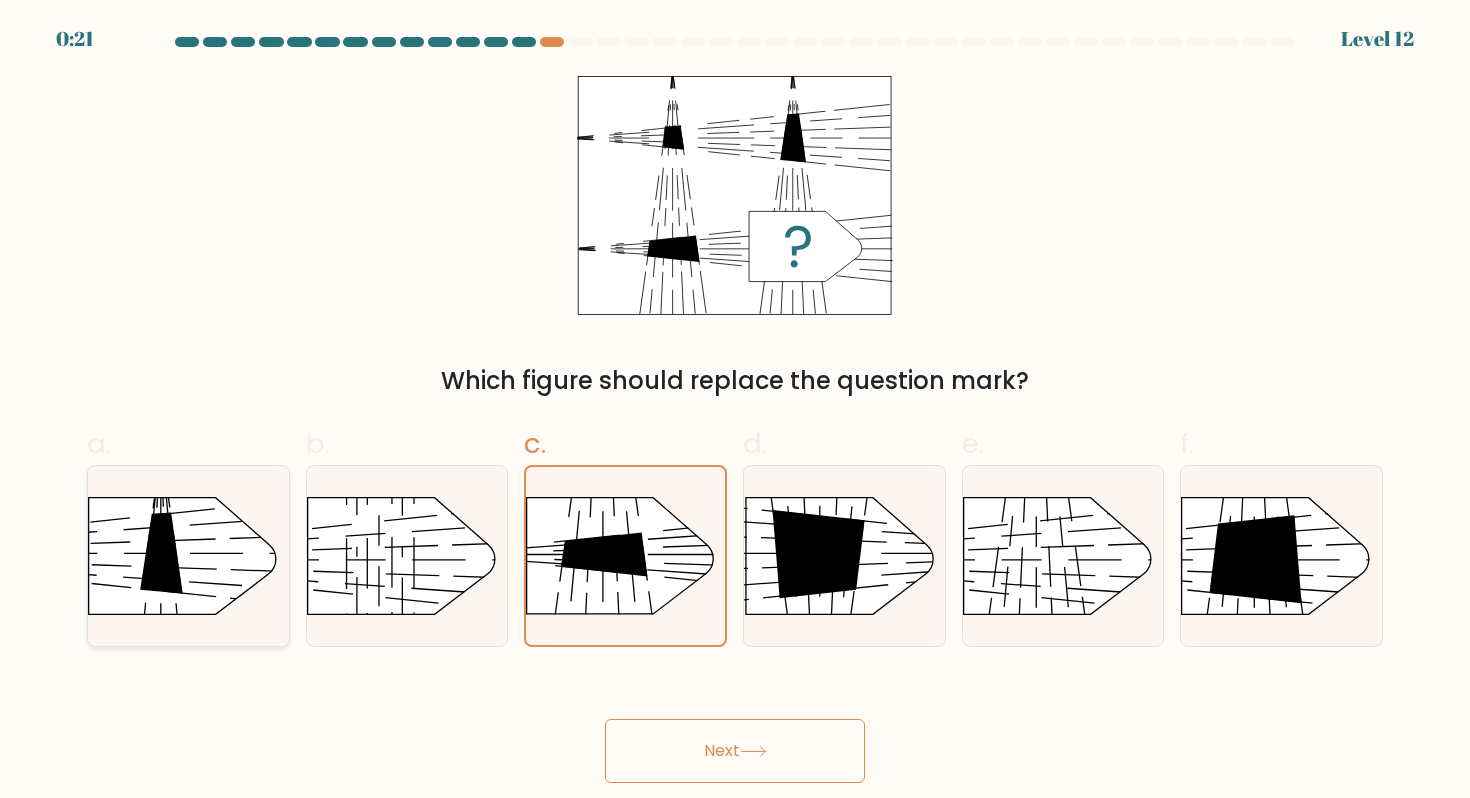 click 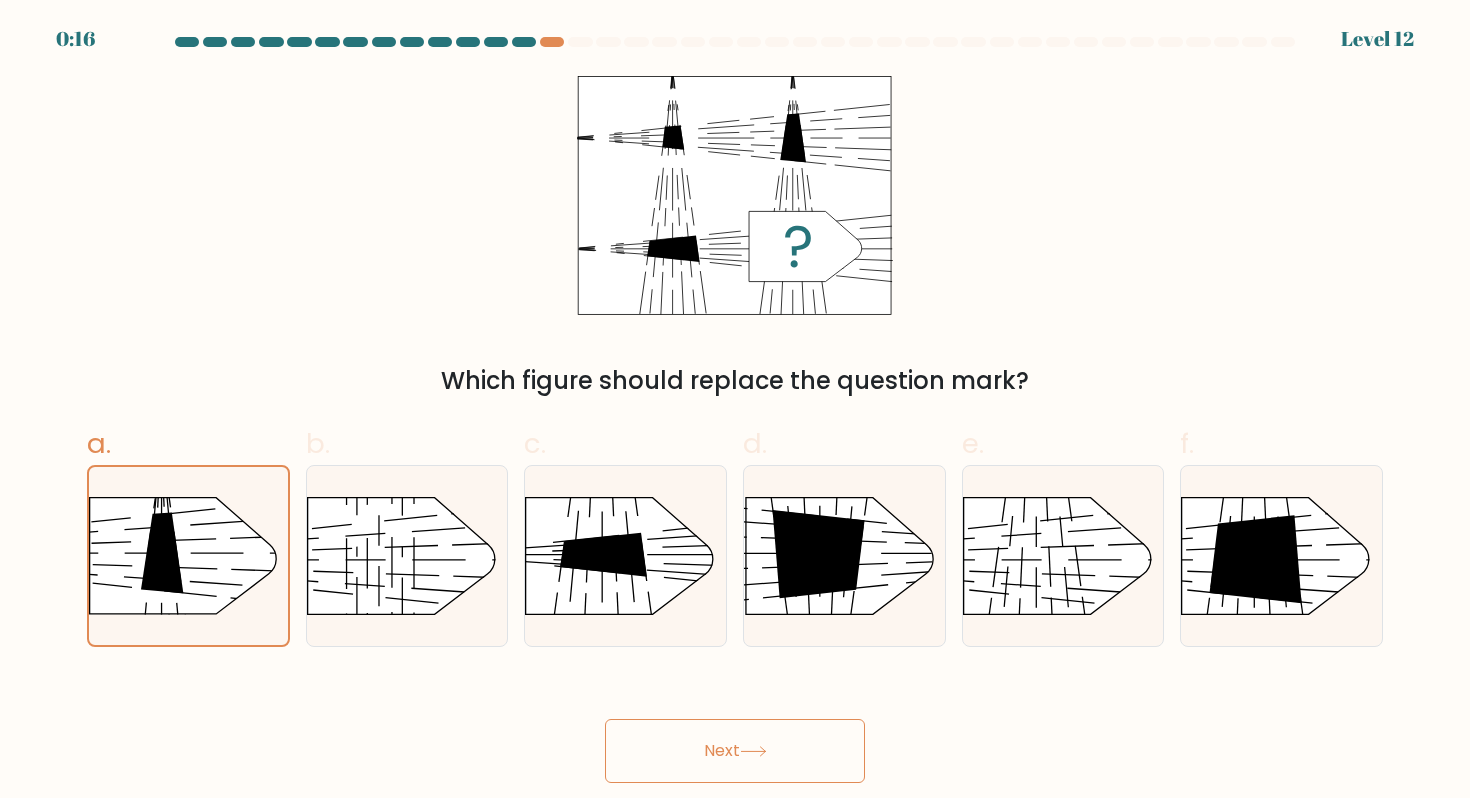 click on "Next" at bounding box center [735, 751] 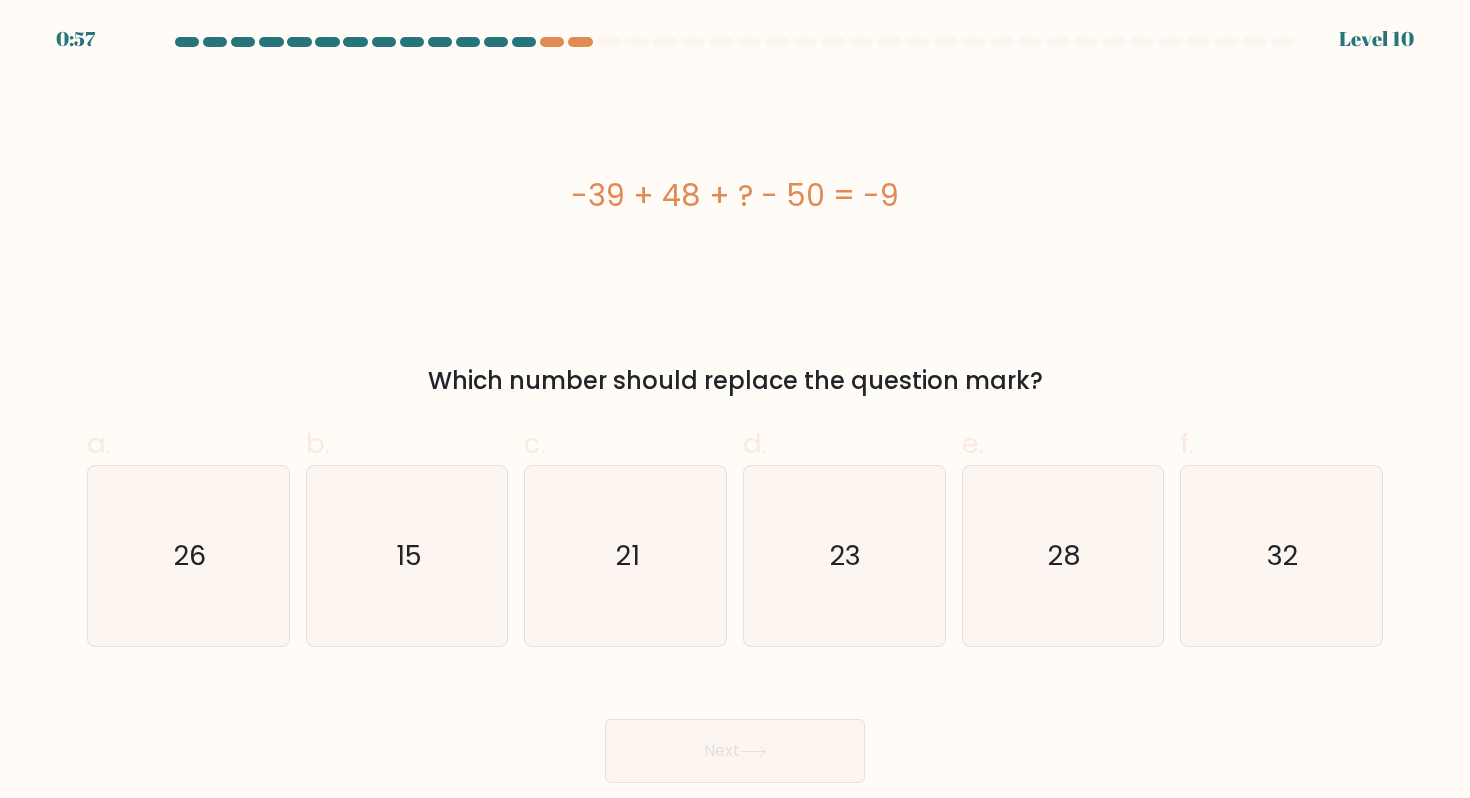 click on "Next" at bounding box center [735, 727] 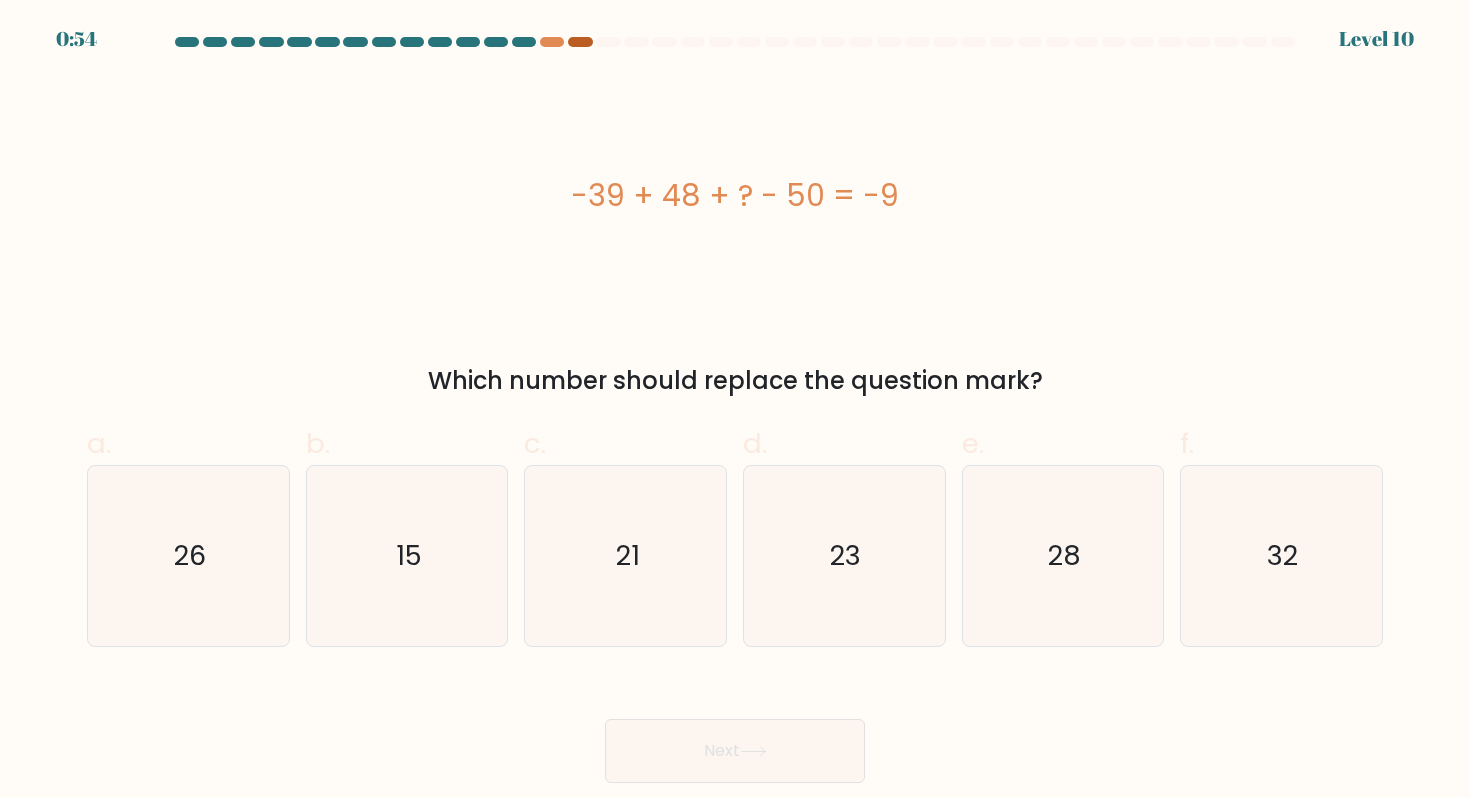 click at bounding box center (580, 42) 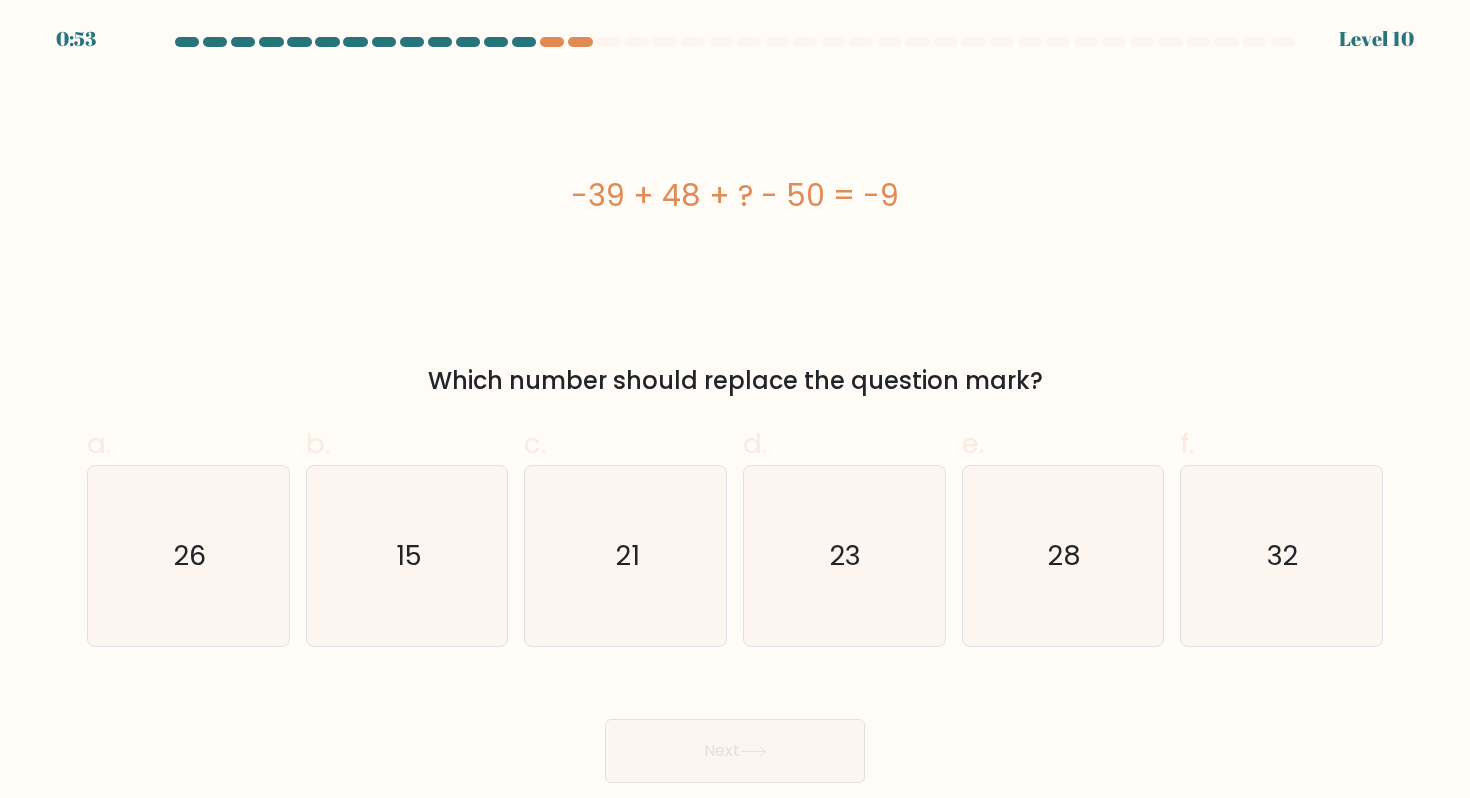 click at bounding box center (735, 46) 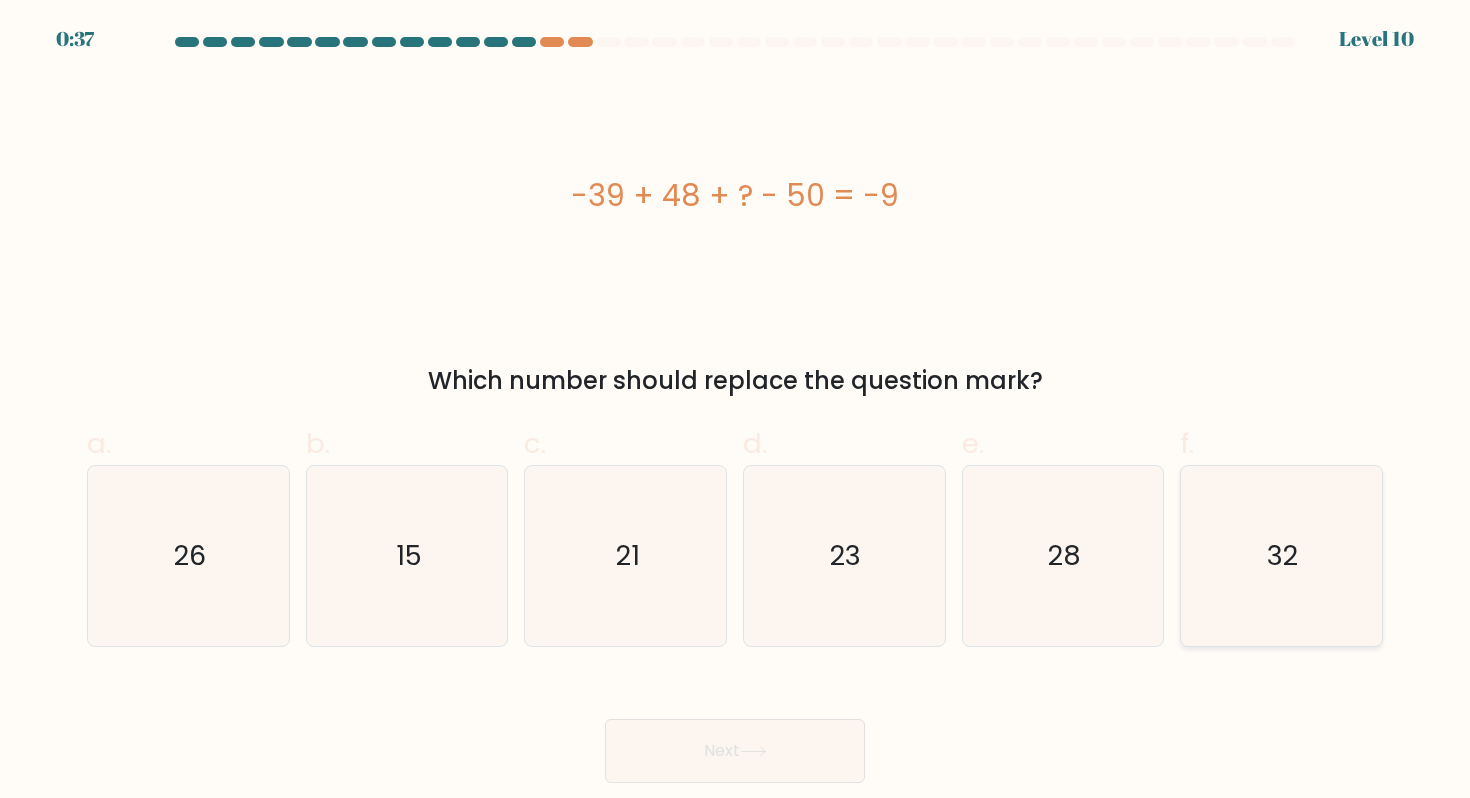click on "32" 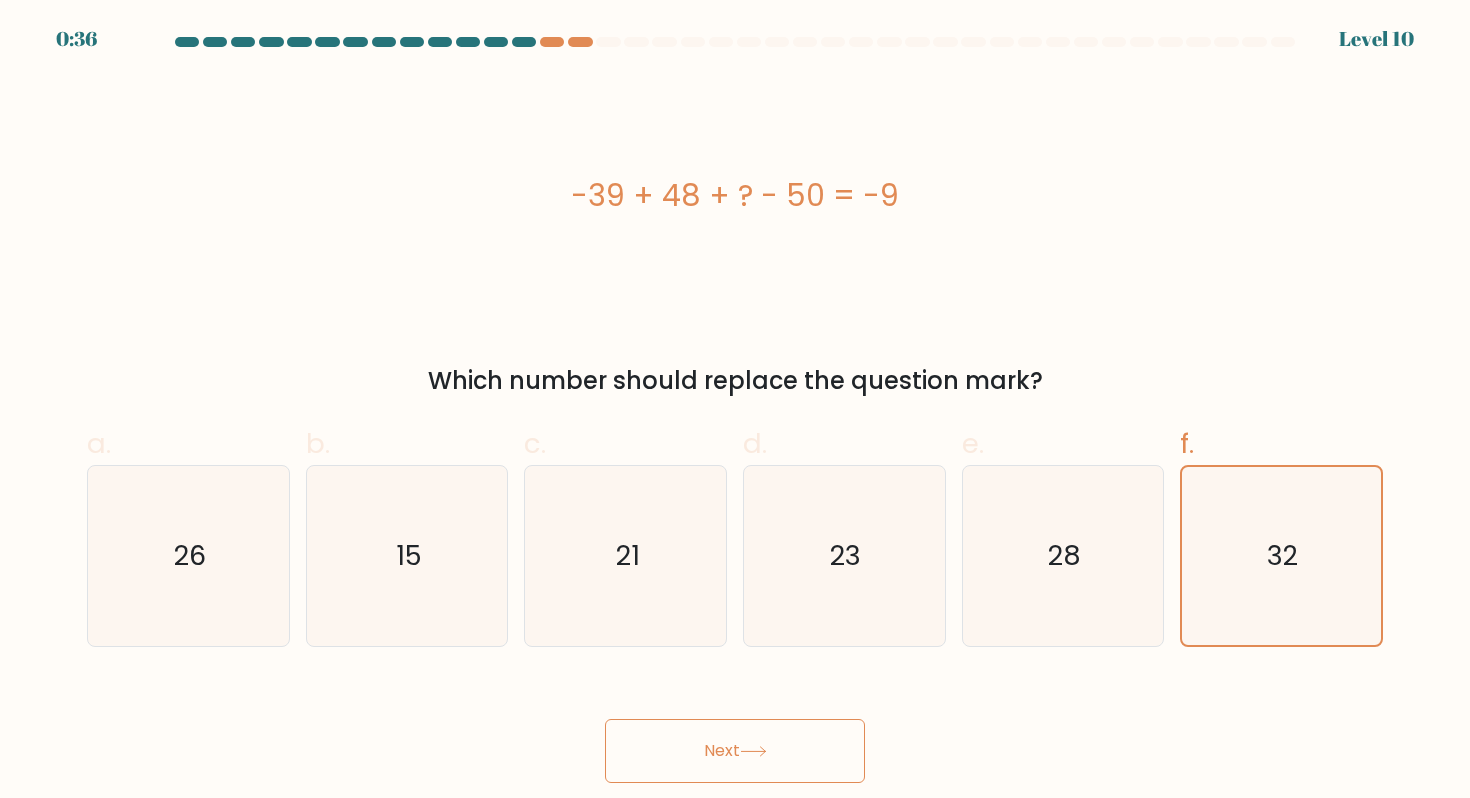 click on "Next" at bounding box center (735, 751) 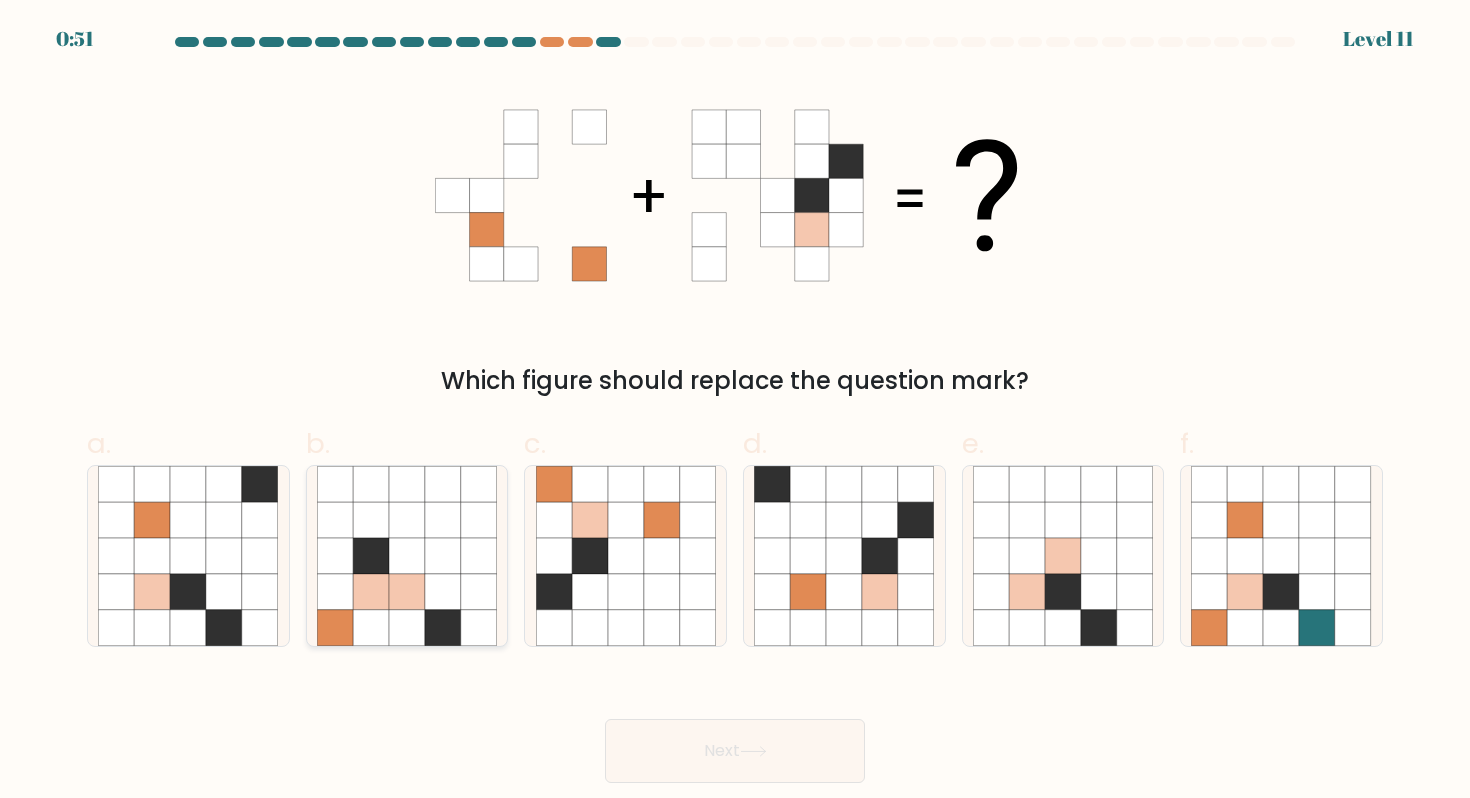 click 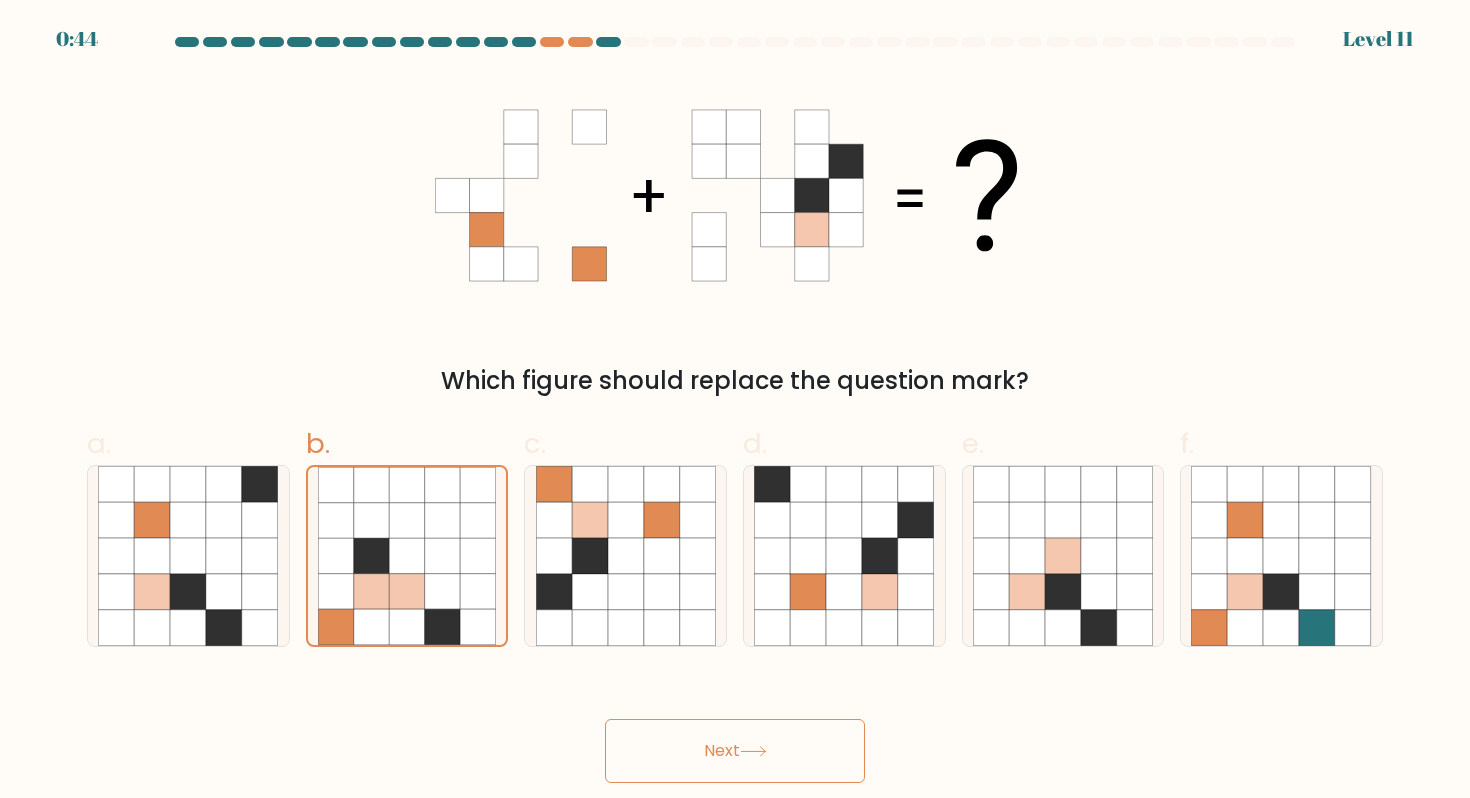 click on "Next" at bounding box center (735, 751) 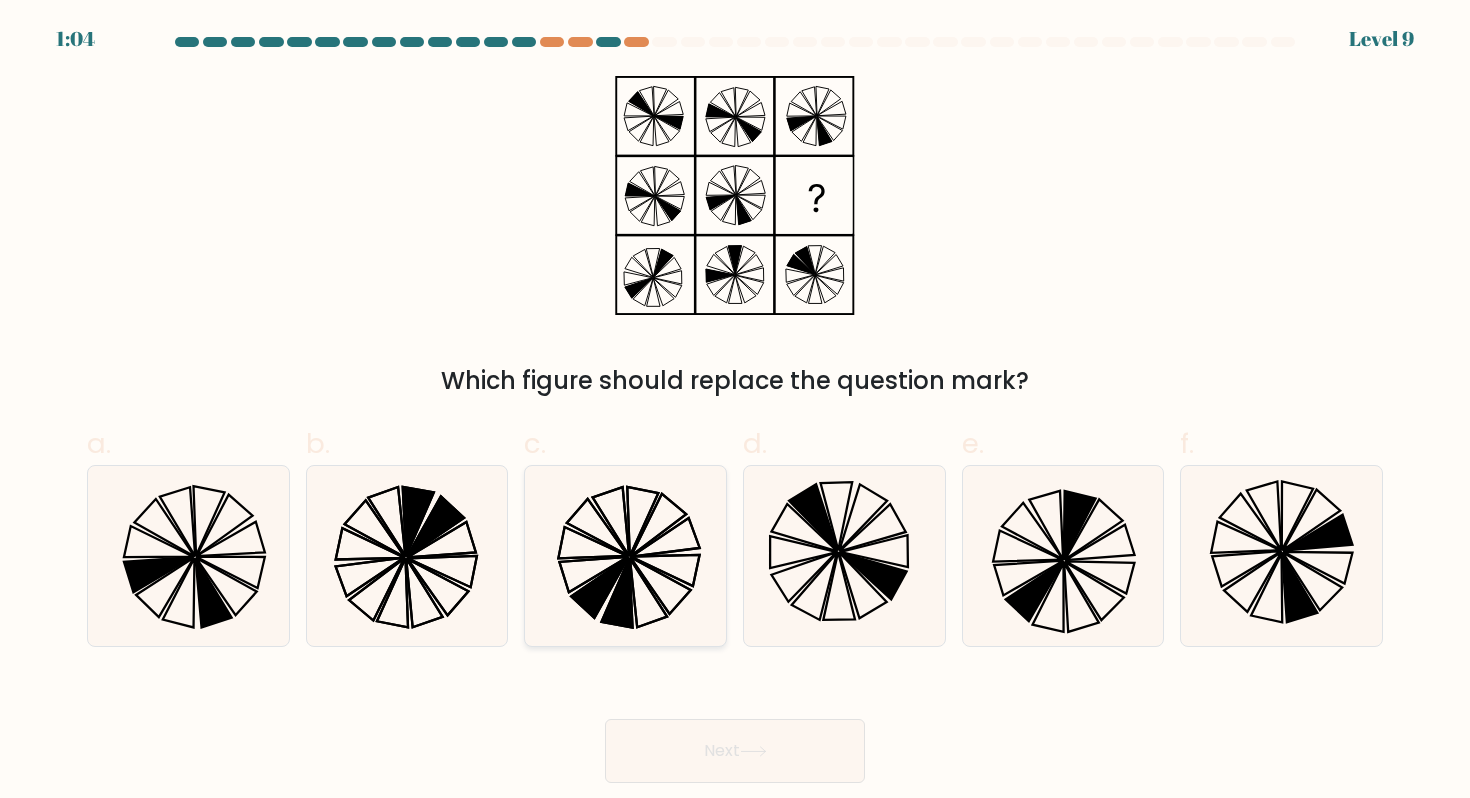 click 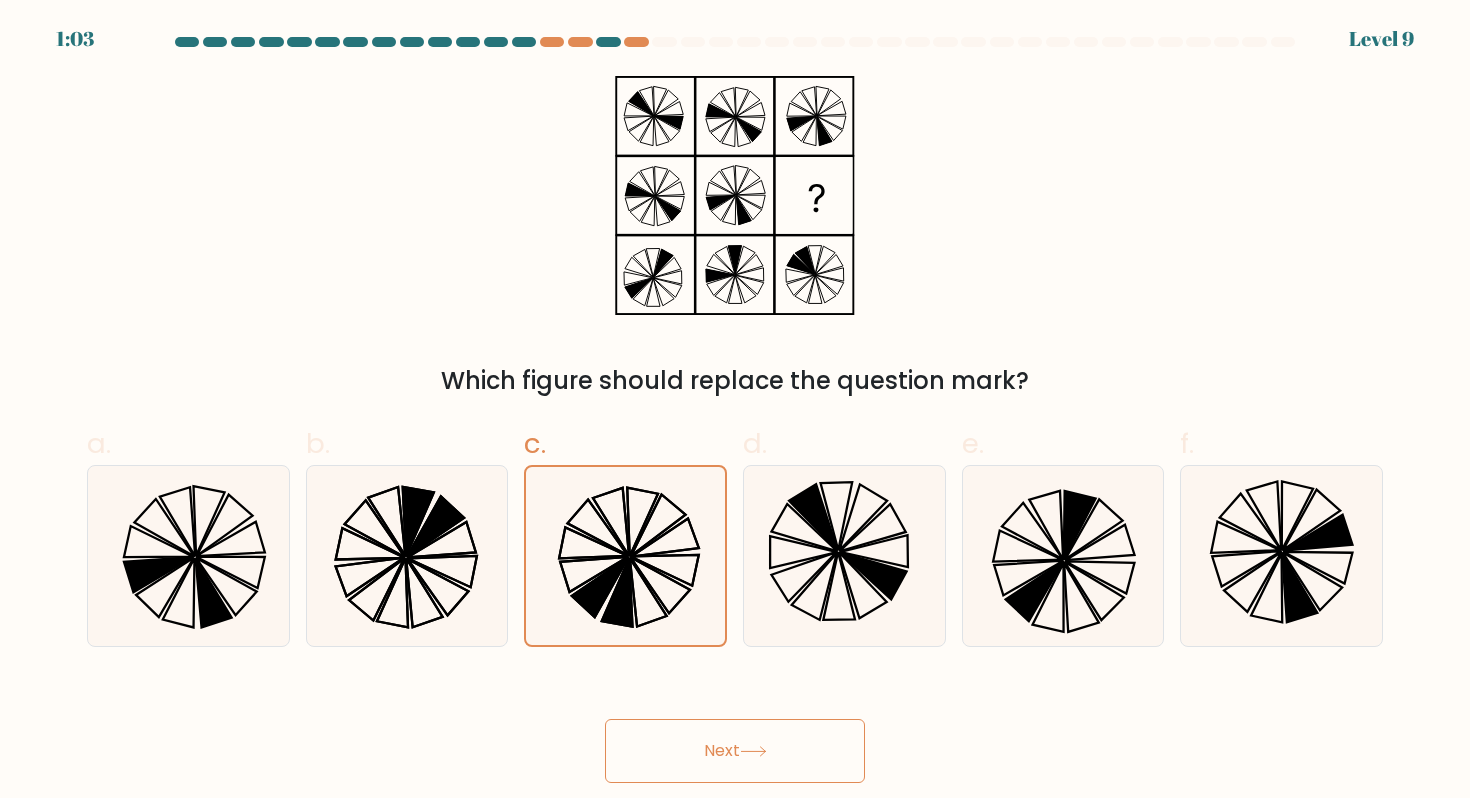 click on "Next" at bounding box center (735, 751) 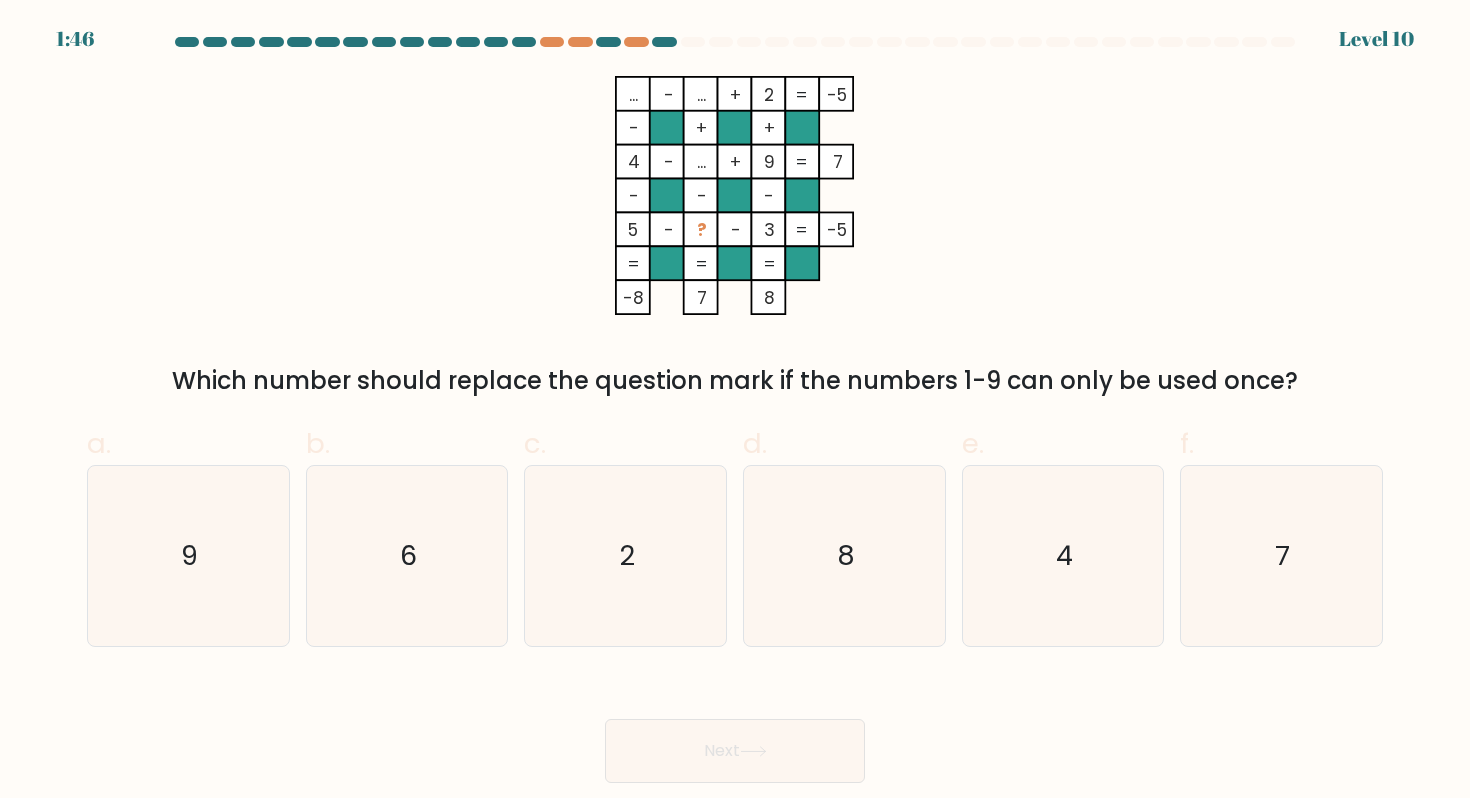click at bounding box center (735, 46) 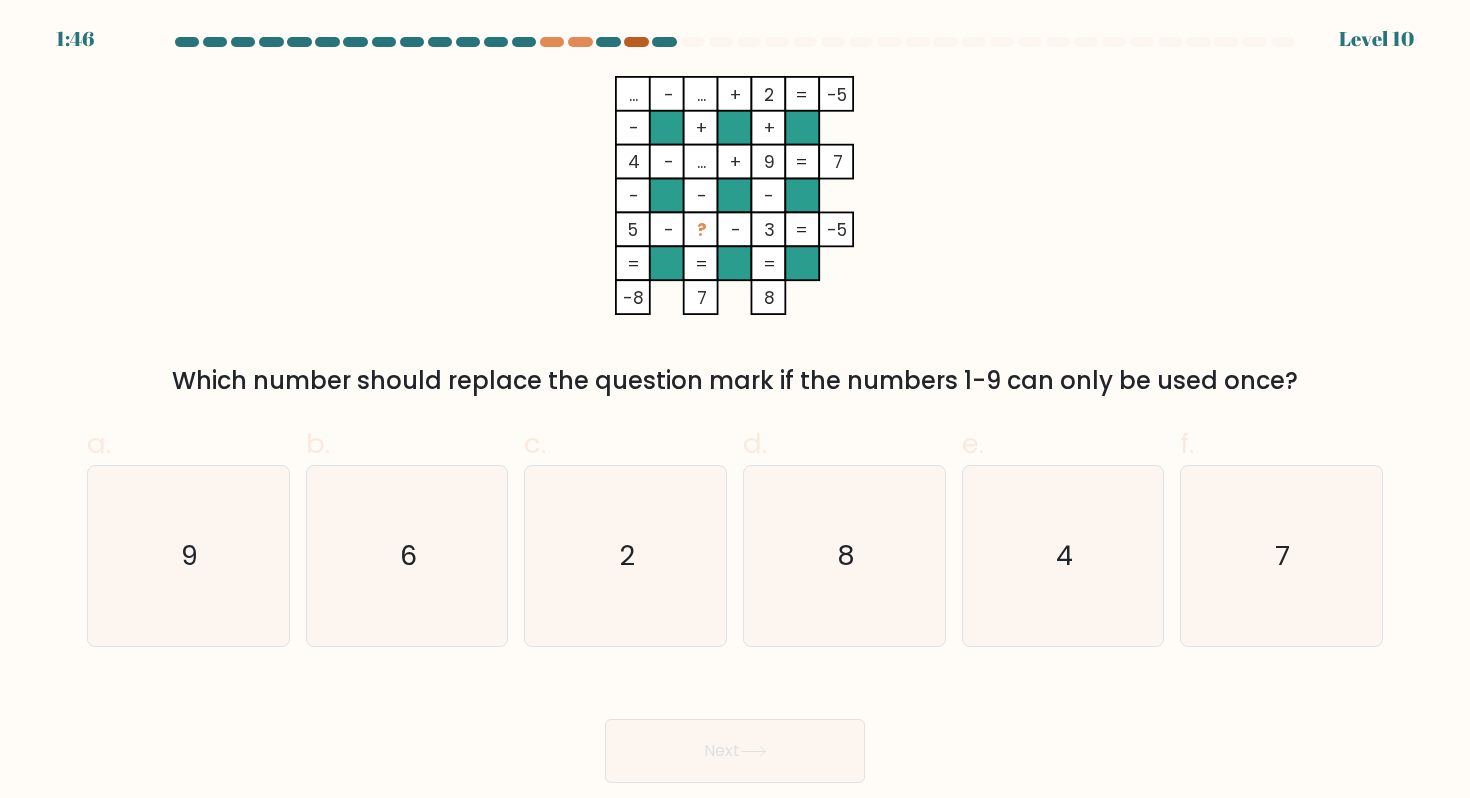 click at bounding box center (636, 42) 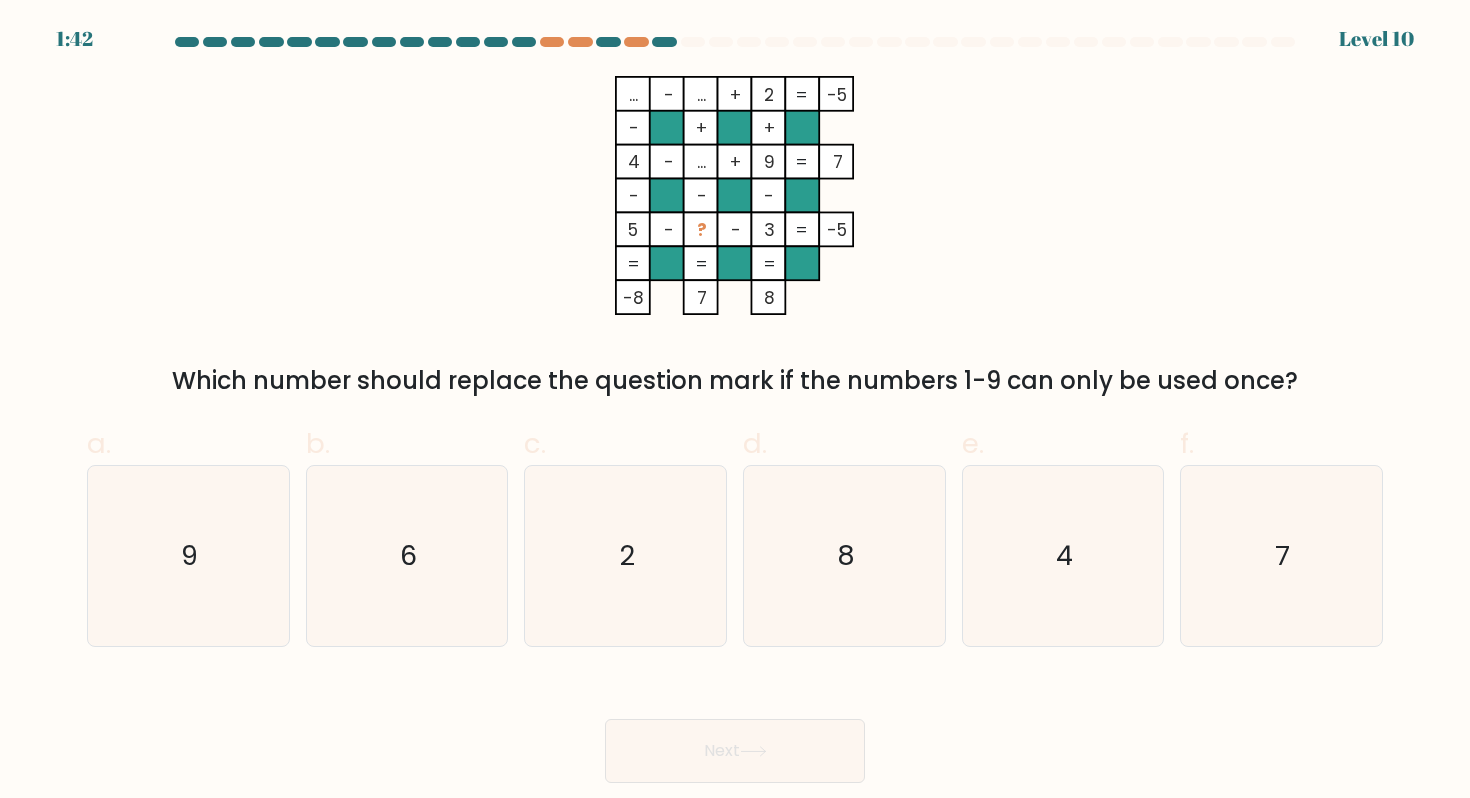 click at bounding box center [735, 46] 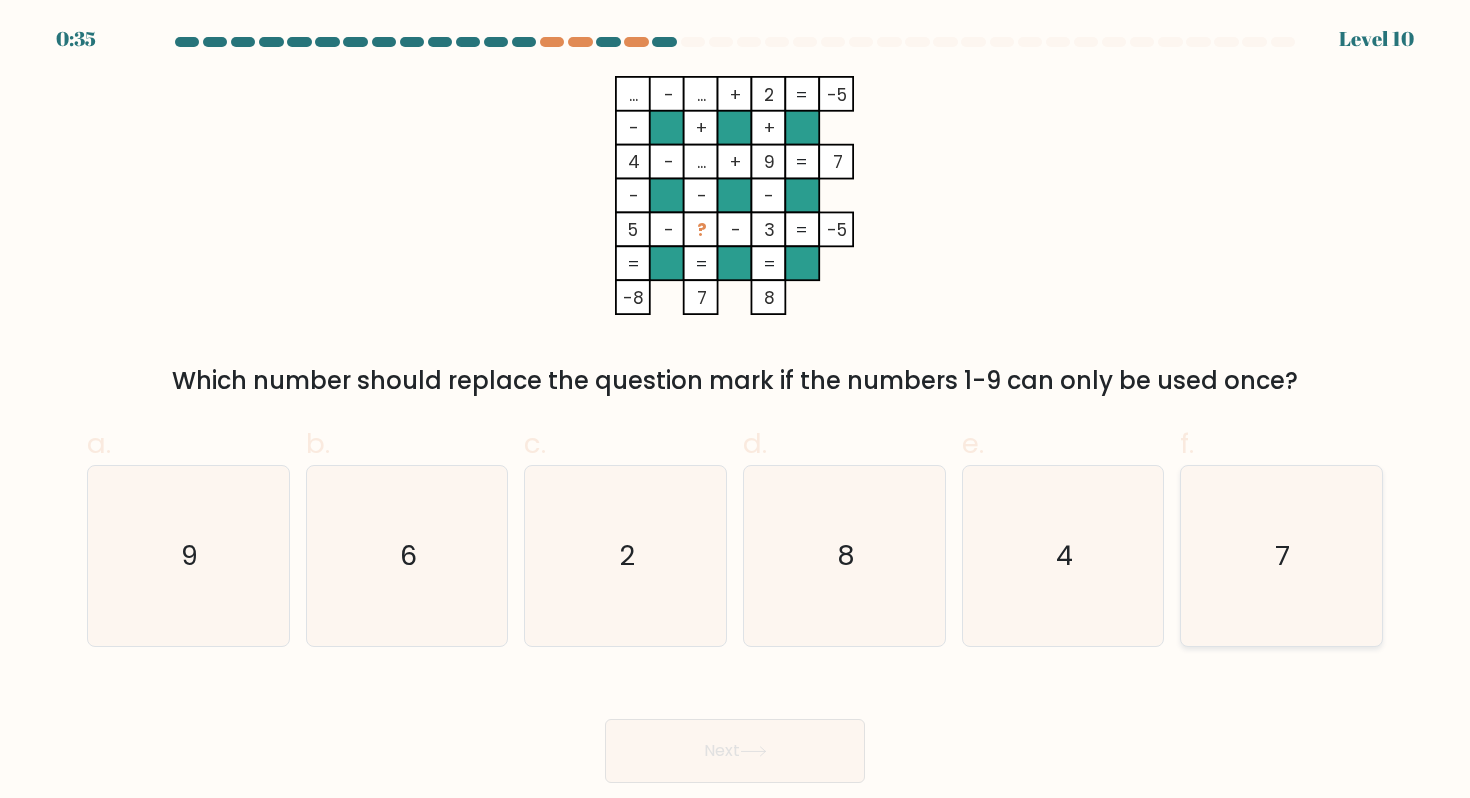 click on "7" 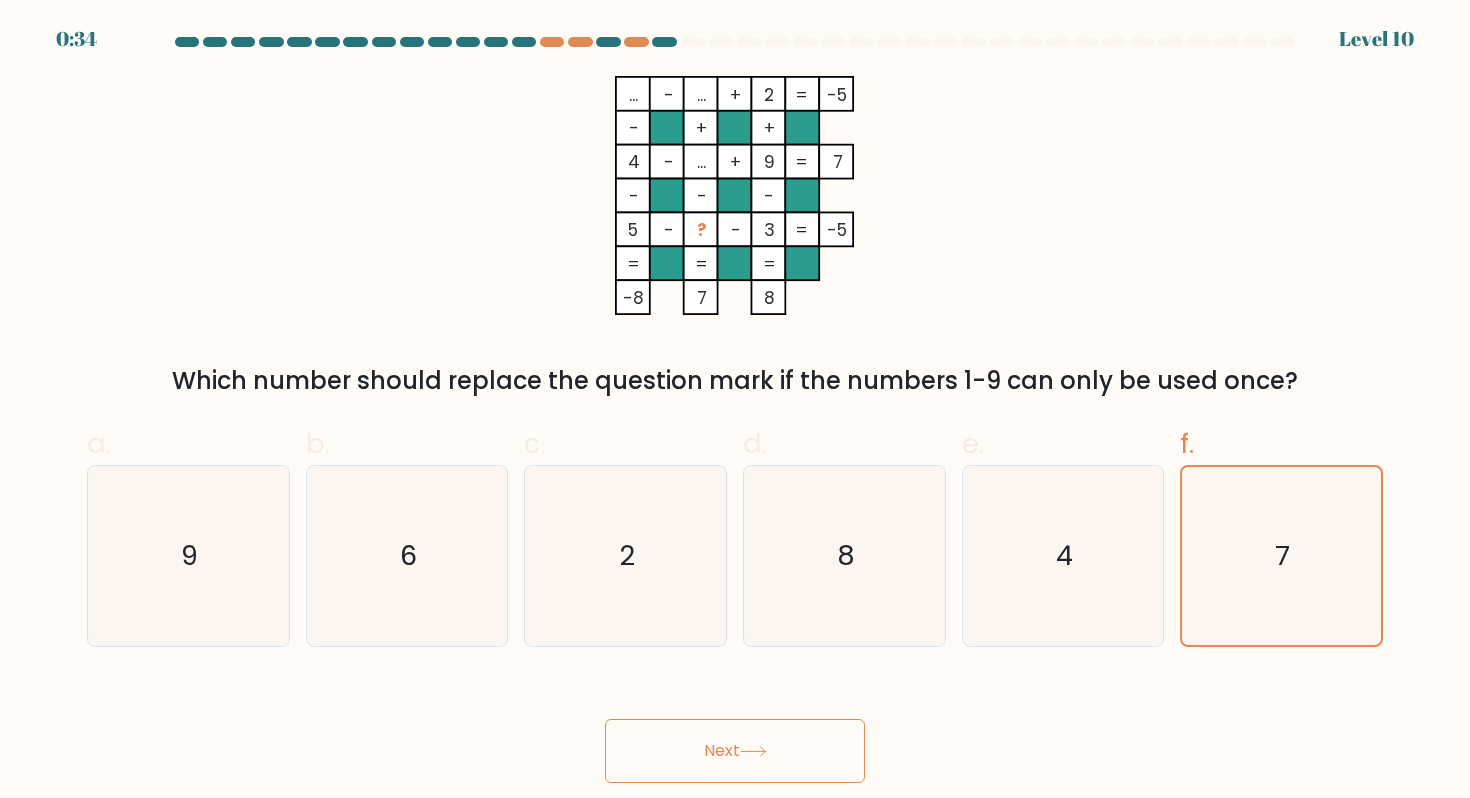 click on "Next" at bounding box center [735, 751] 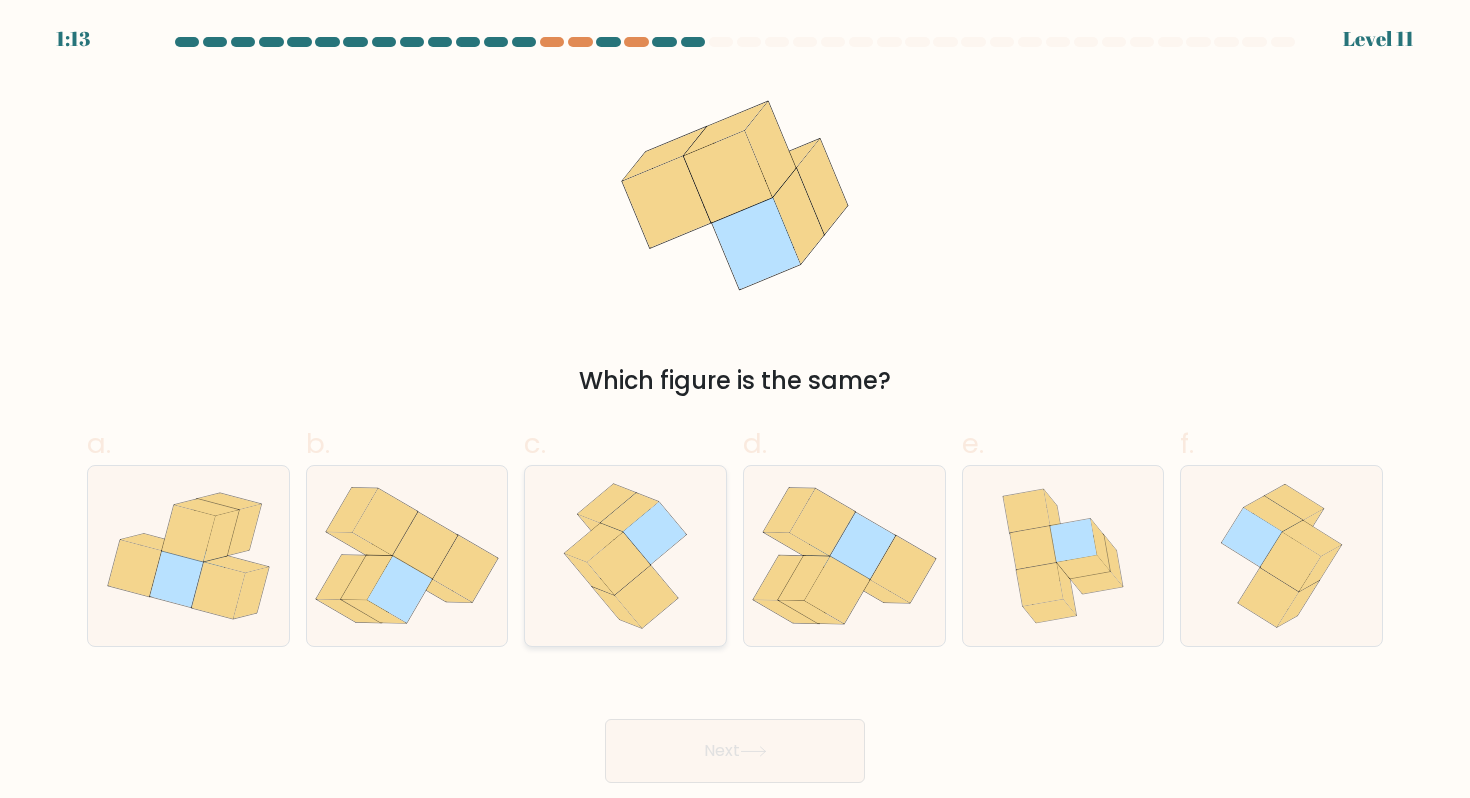 click 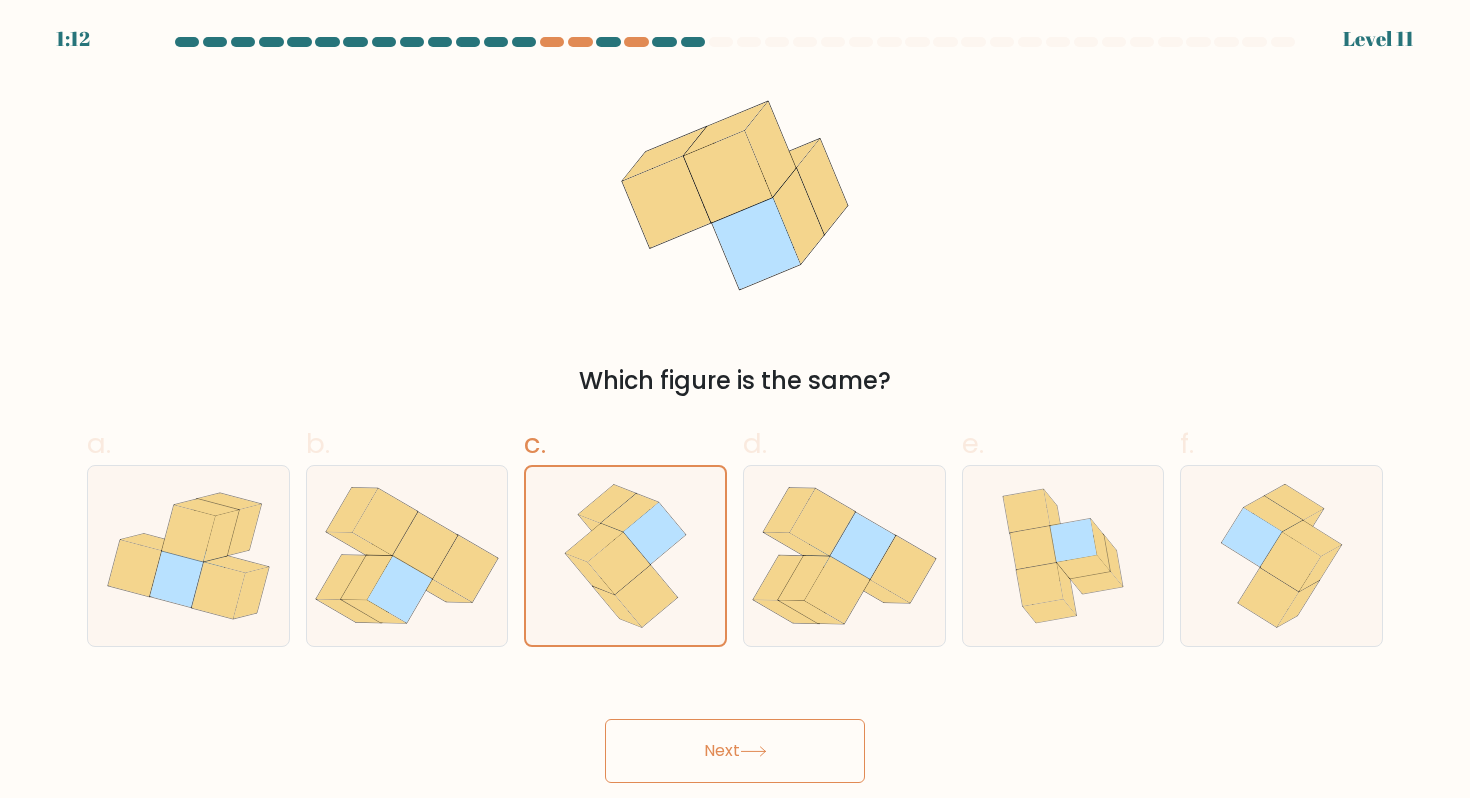 click on "Next" at bounding box center [735, 751] 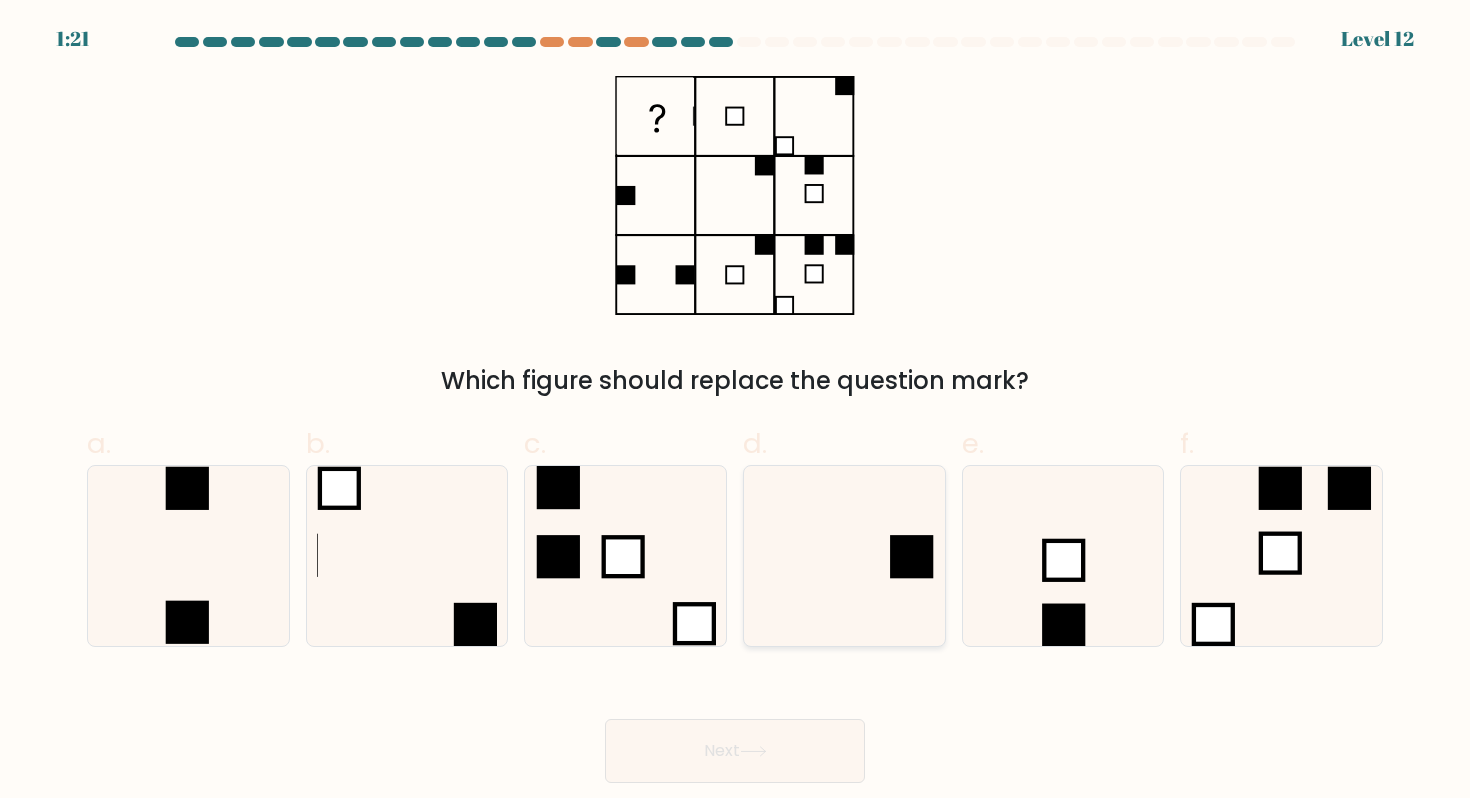 click 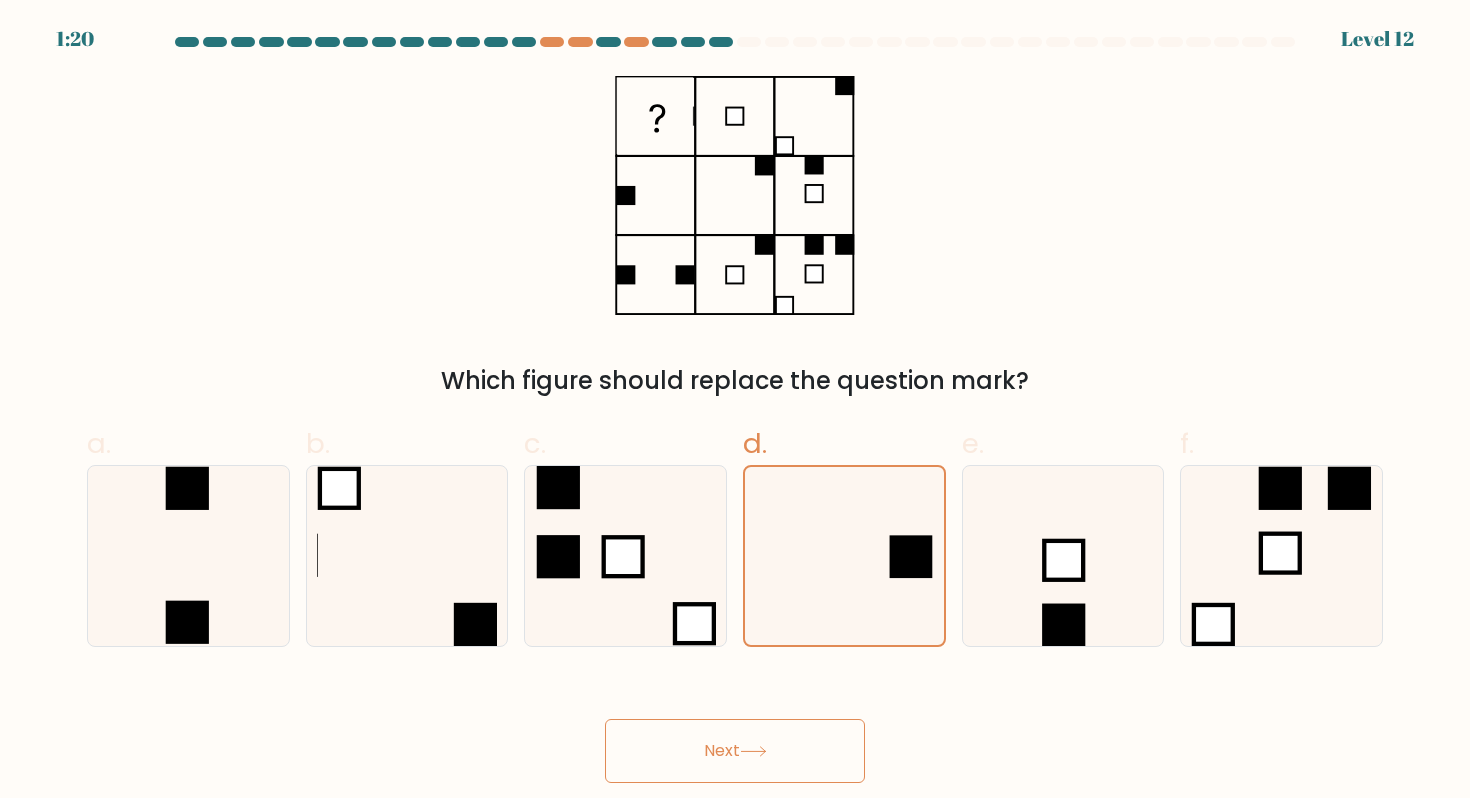 click on "Next" at bounding box center [735, 751] 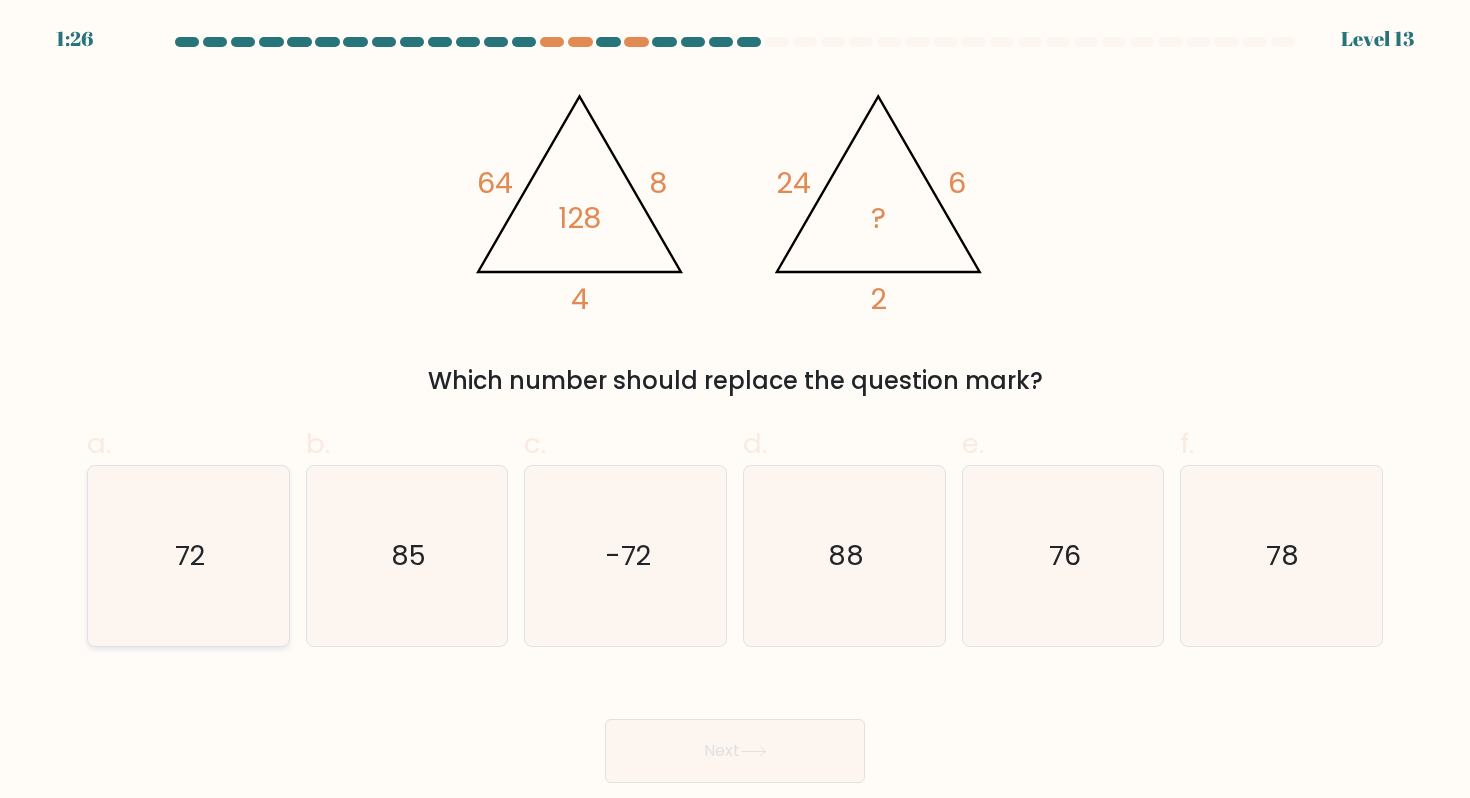 click on "72" 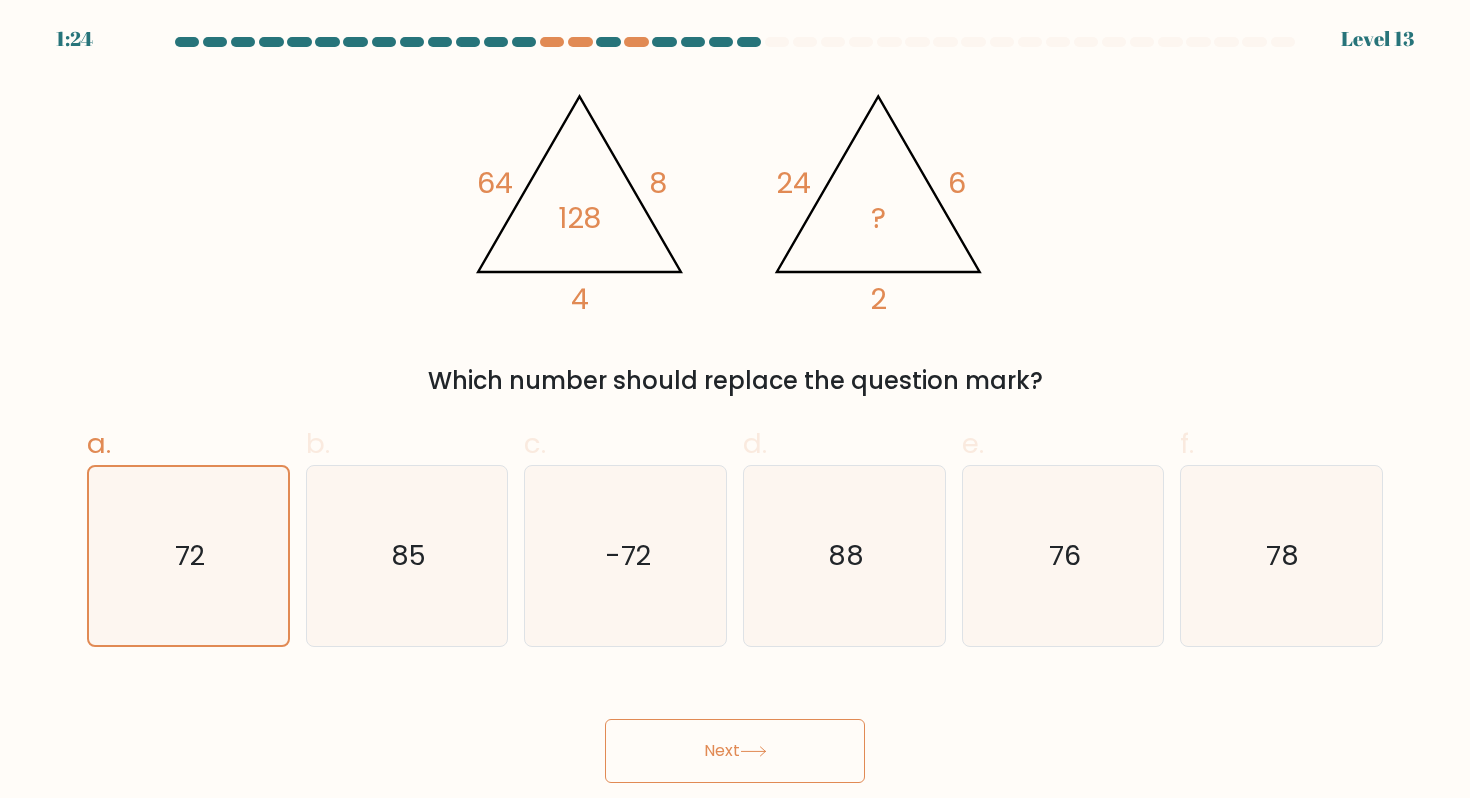 click on "Next" at bounding box center (735, 751) 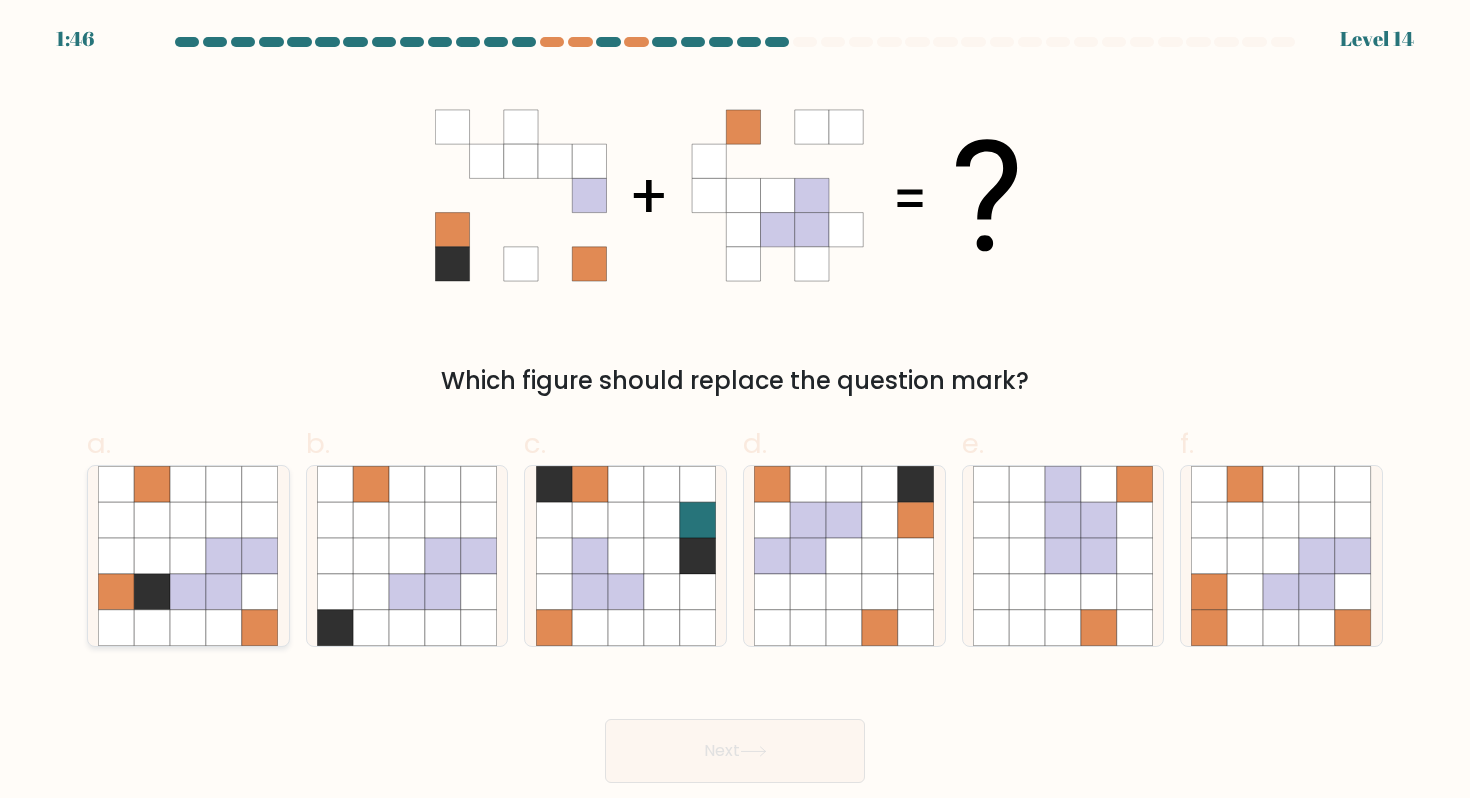 click 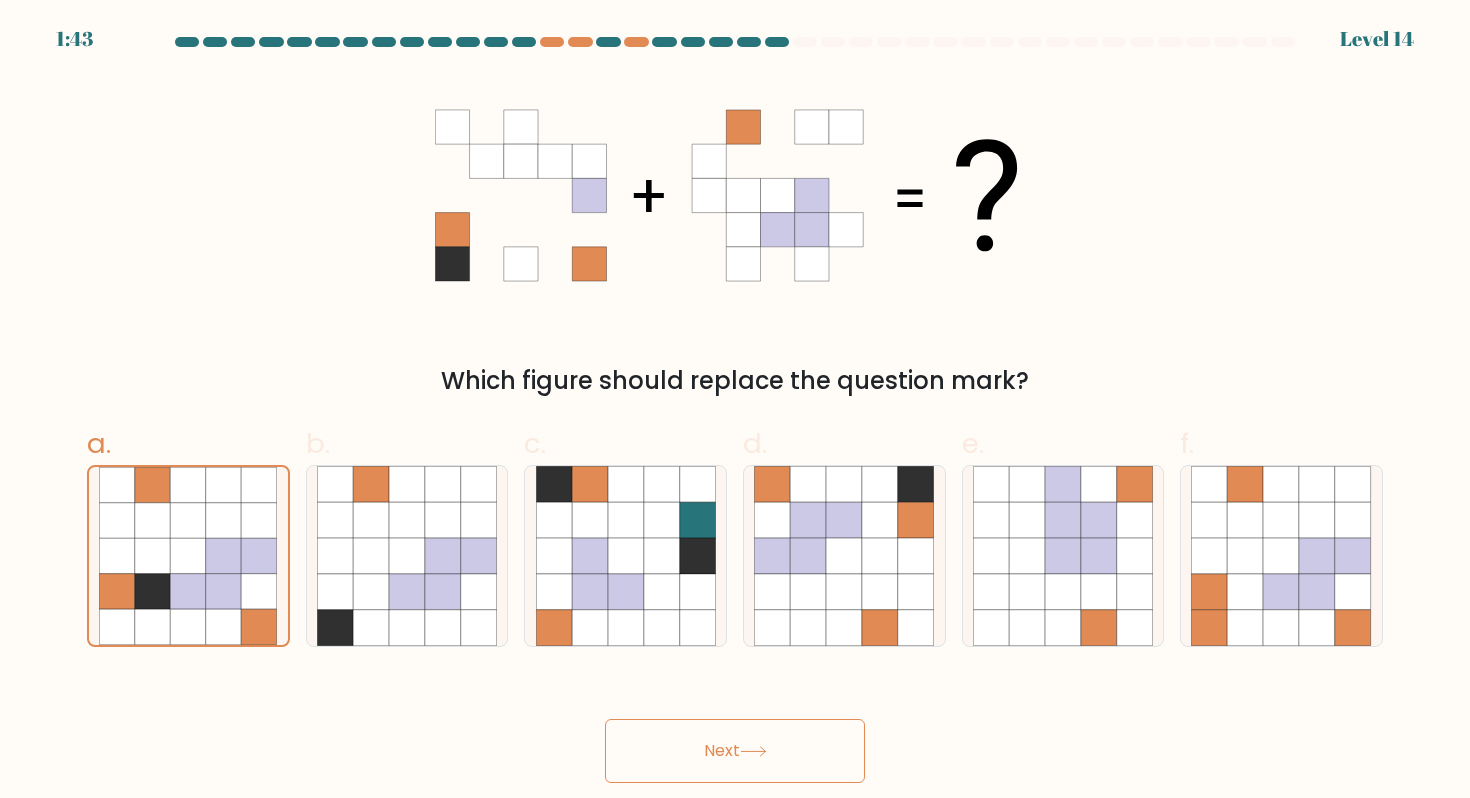 click on "Next" at bounding box center [735, 751] 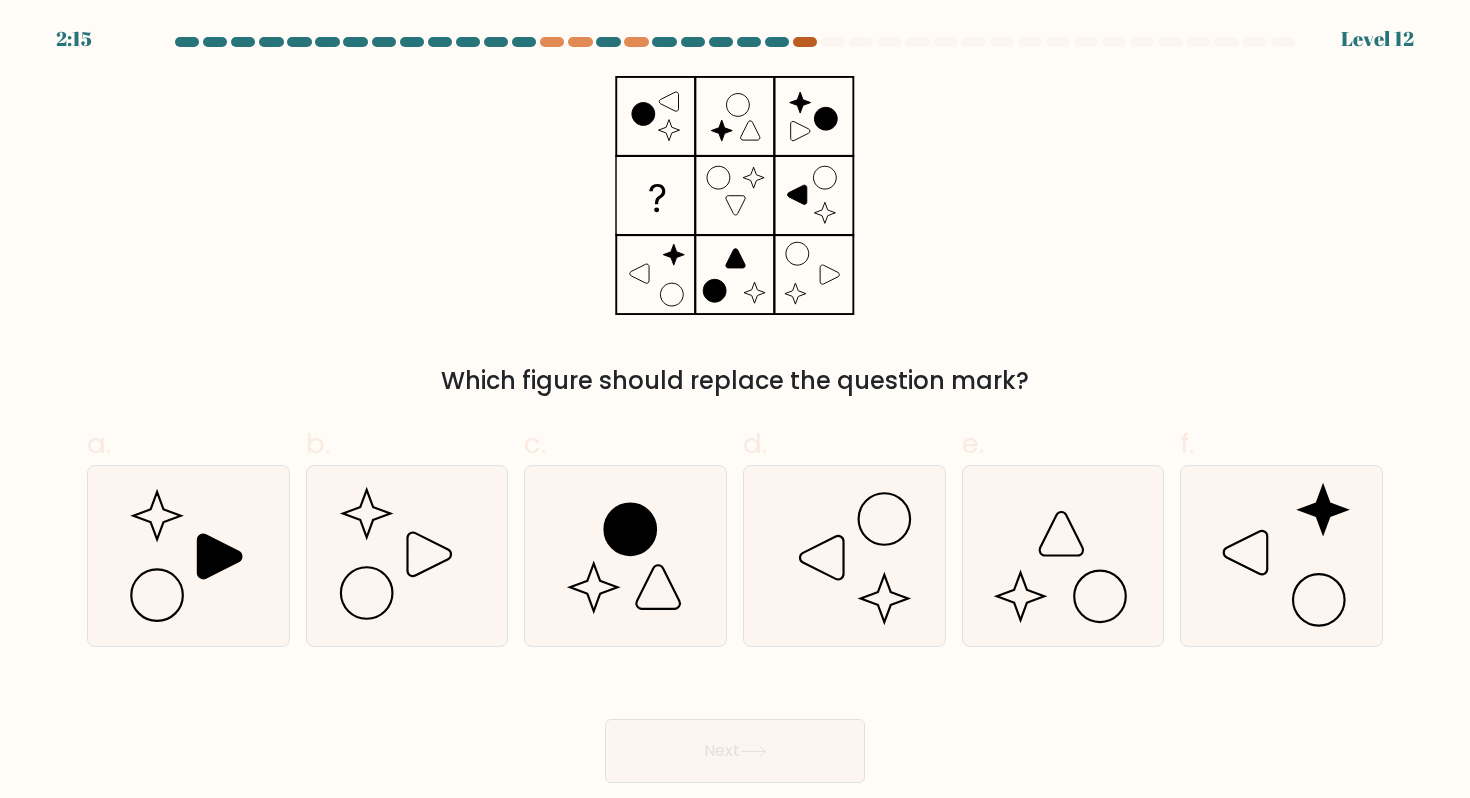 click at bounding box center (805, 42) 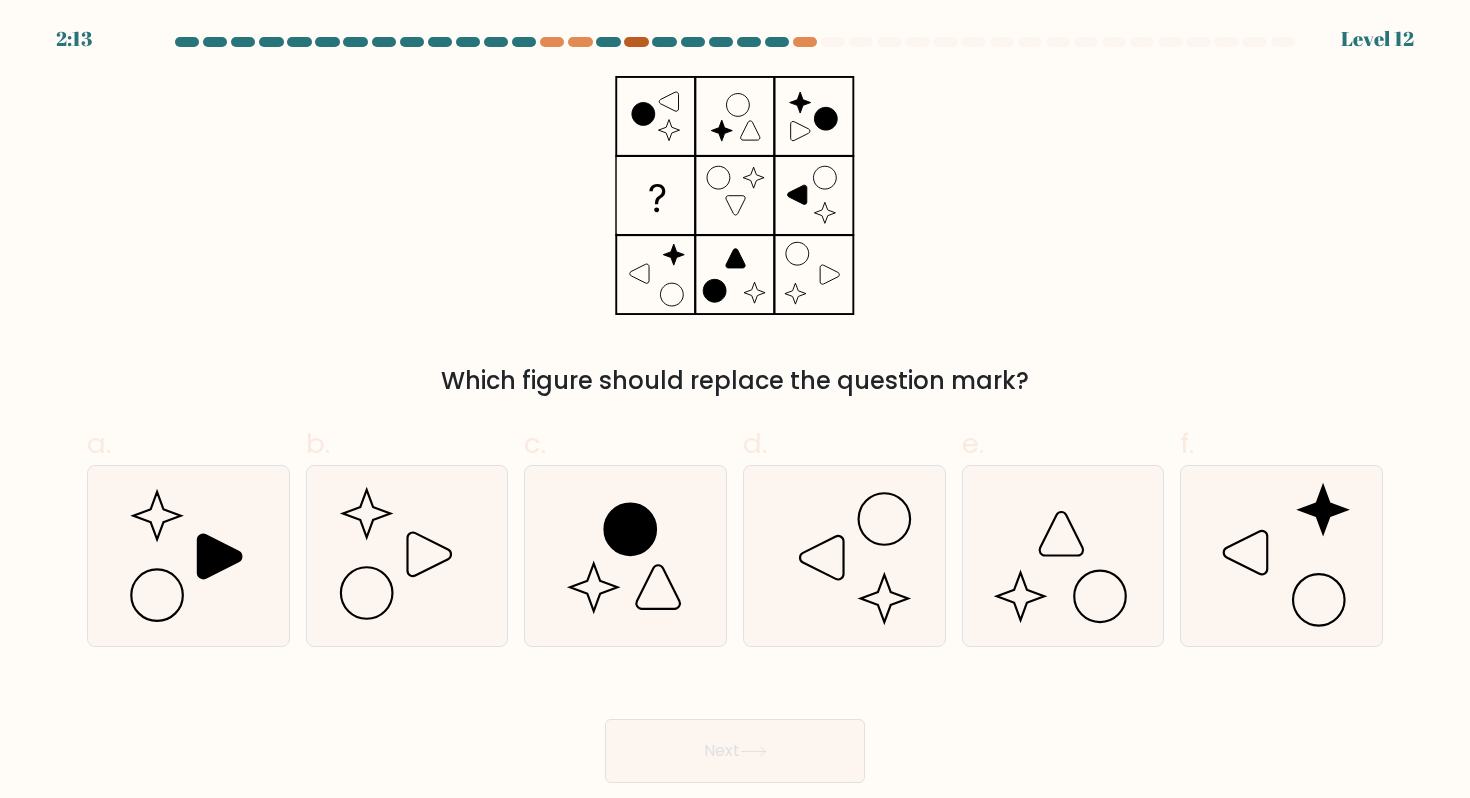 click at bounding box center (636, 42) 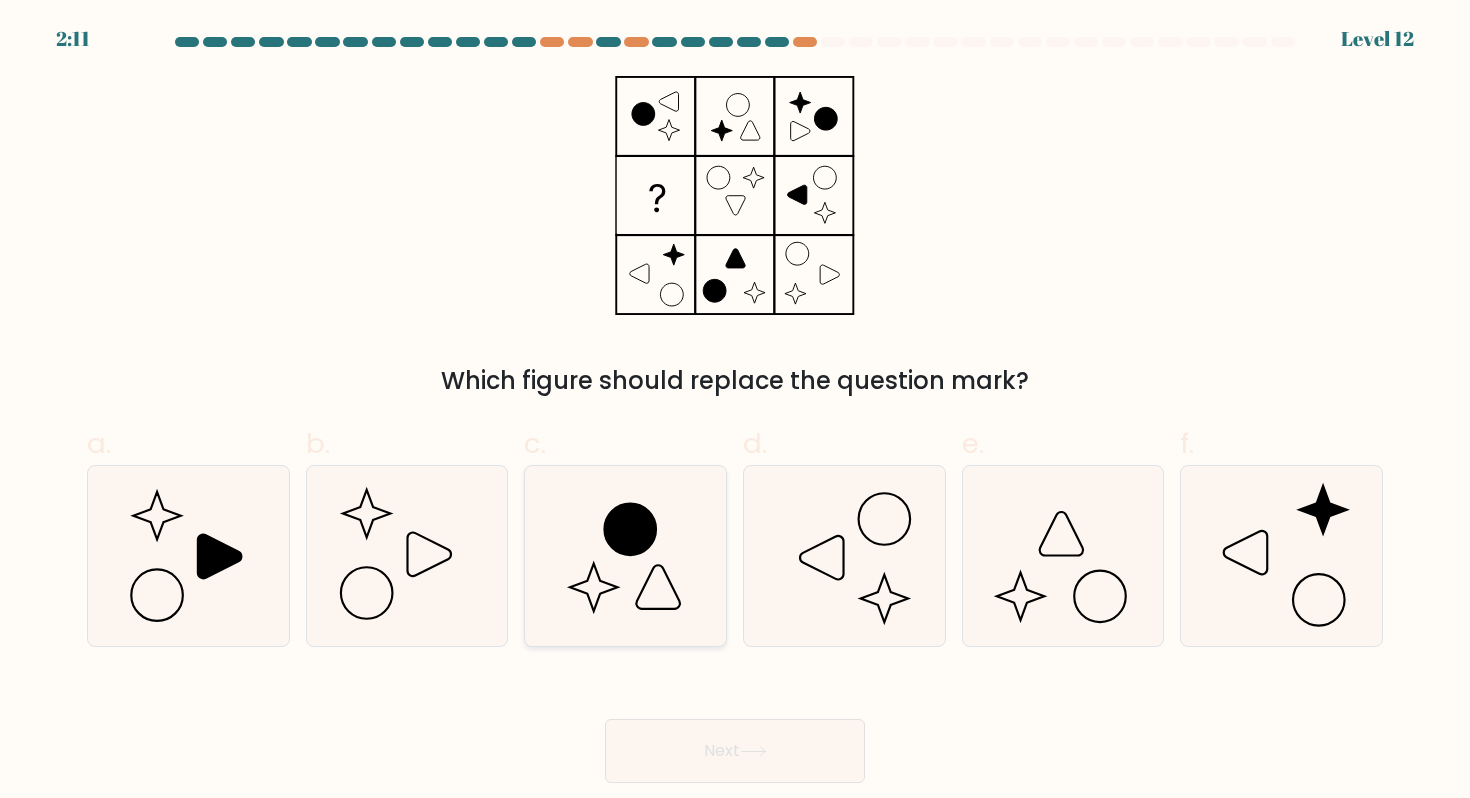 click 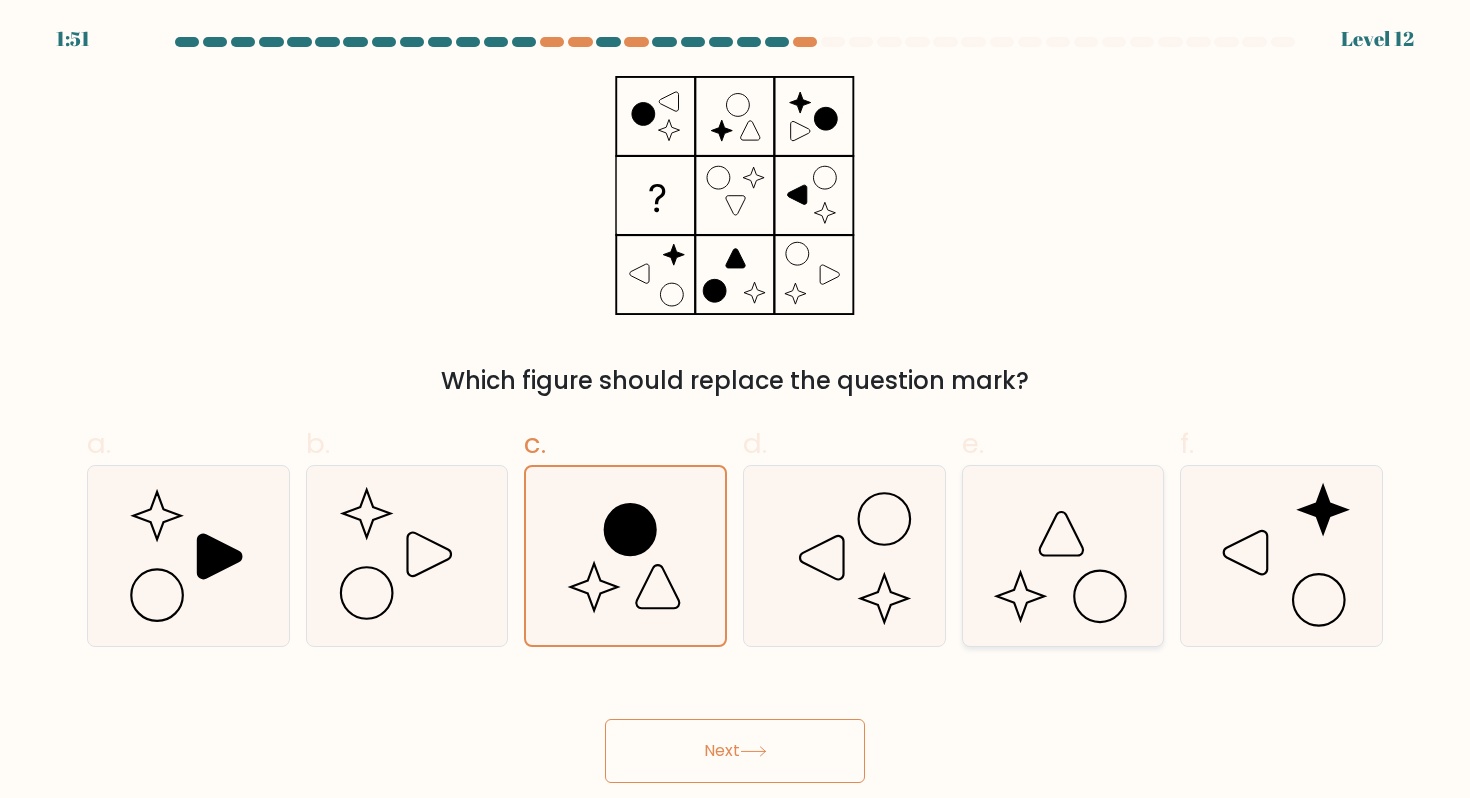 click 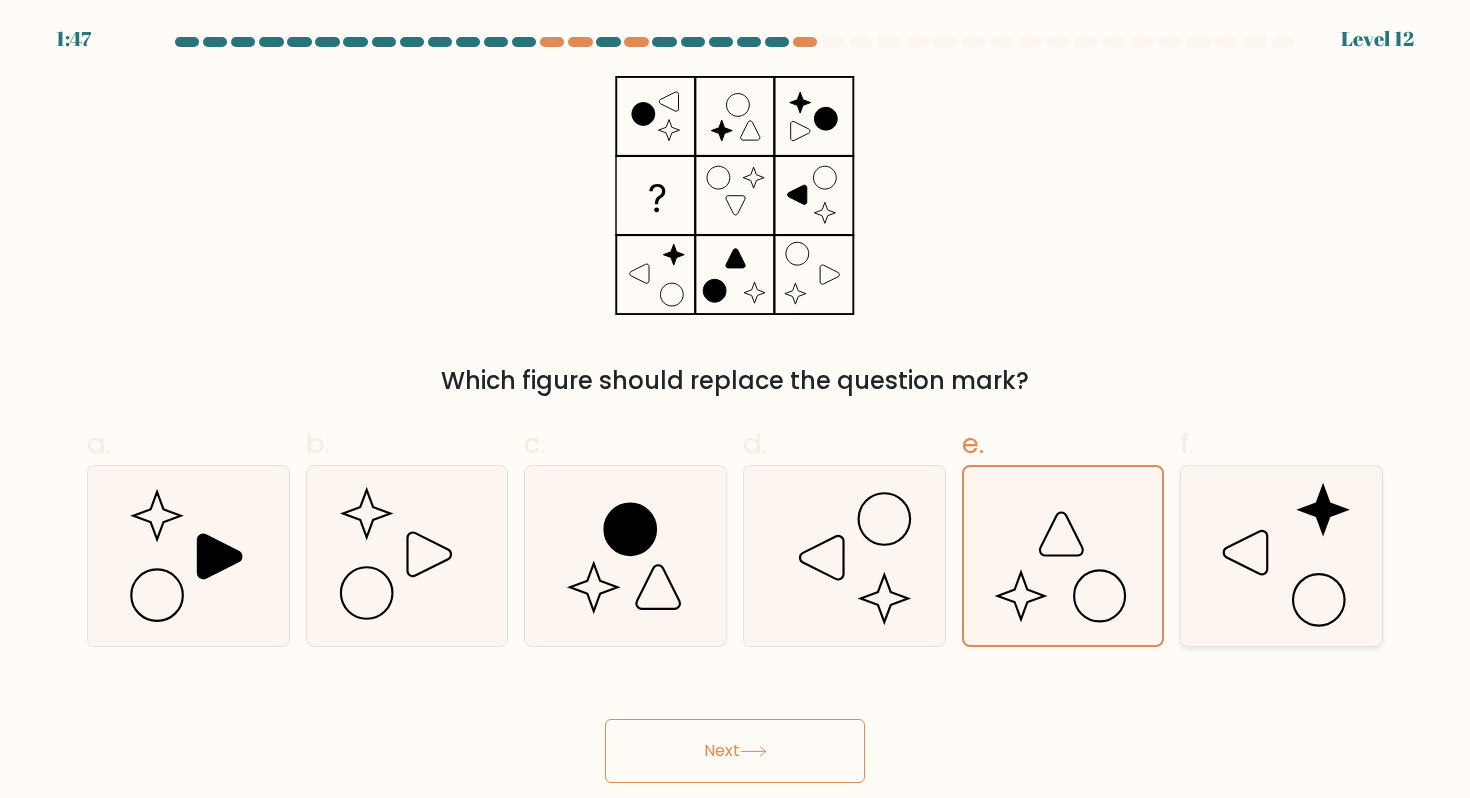 click at bounding box center (1281, 556) 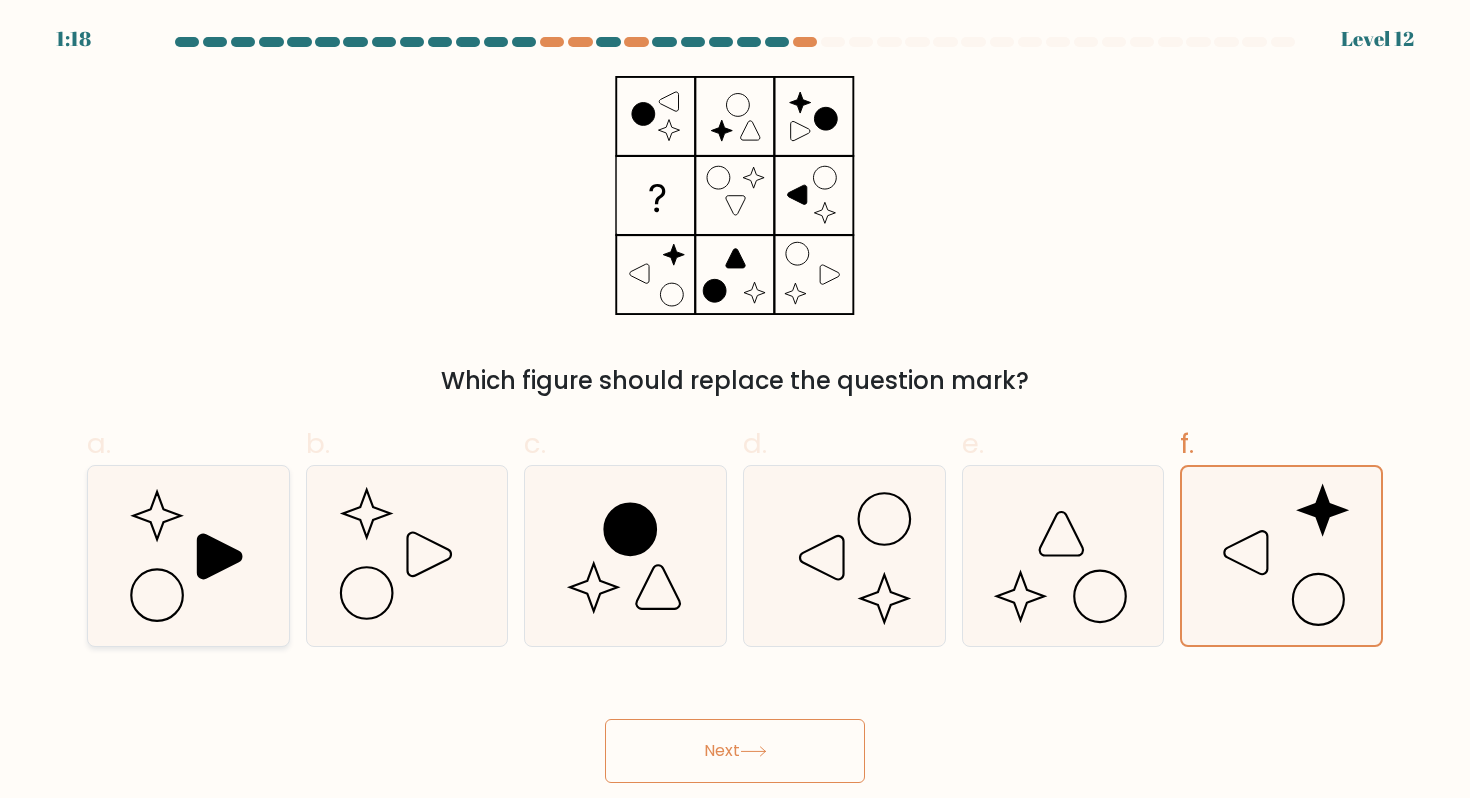 click 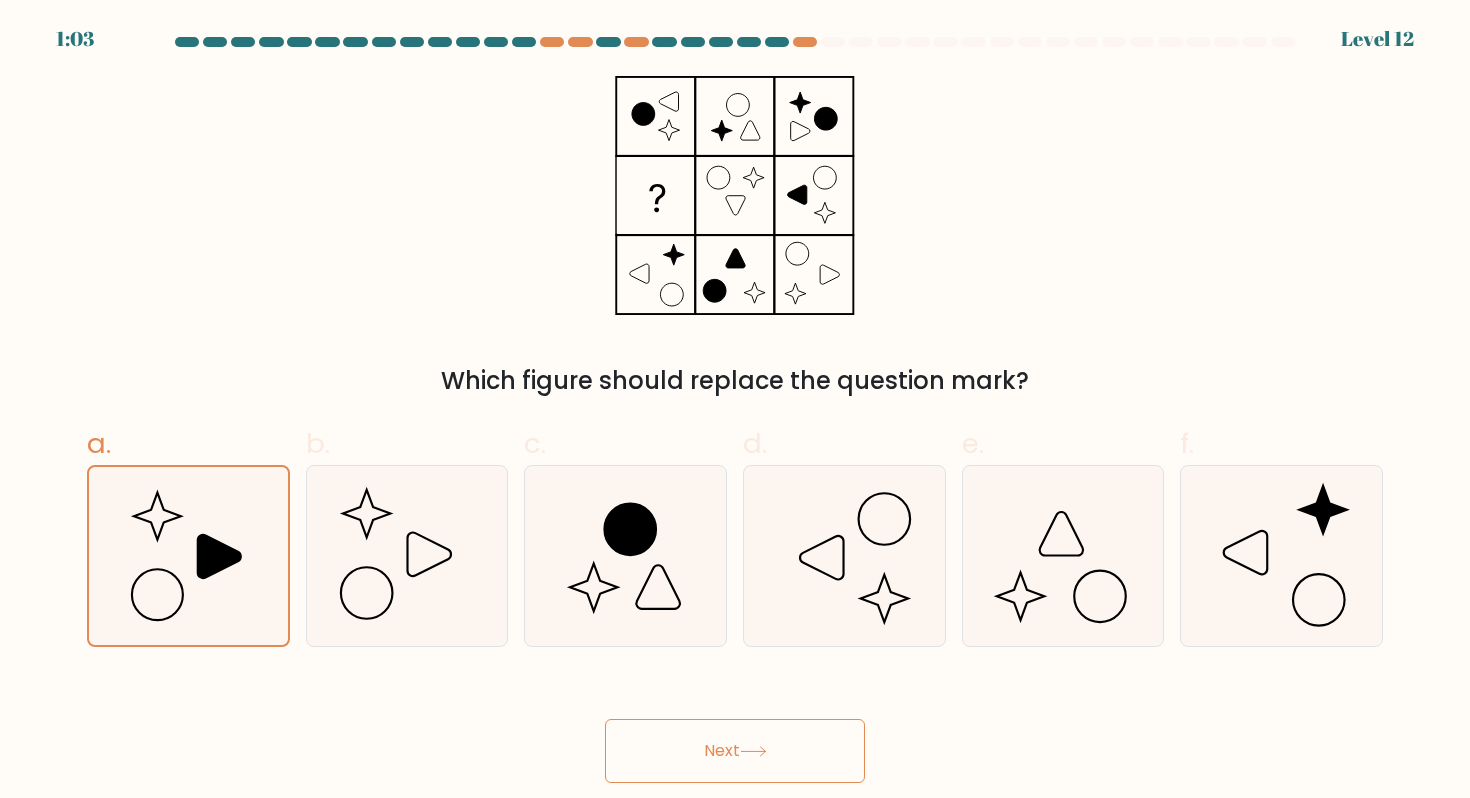 click on "Next" at bounding box center [735, 751] 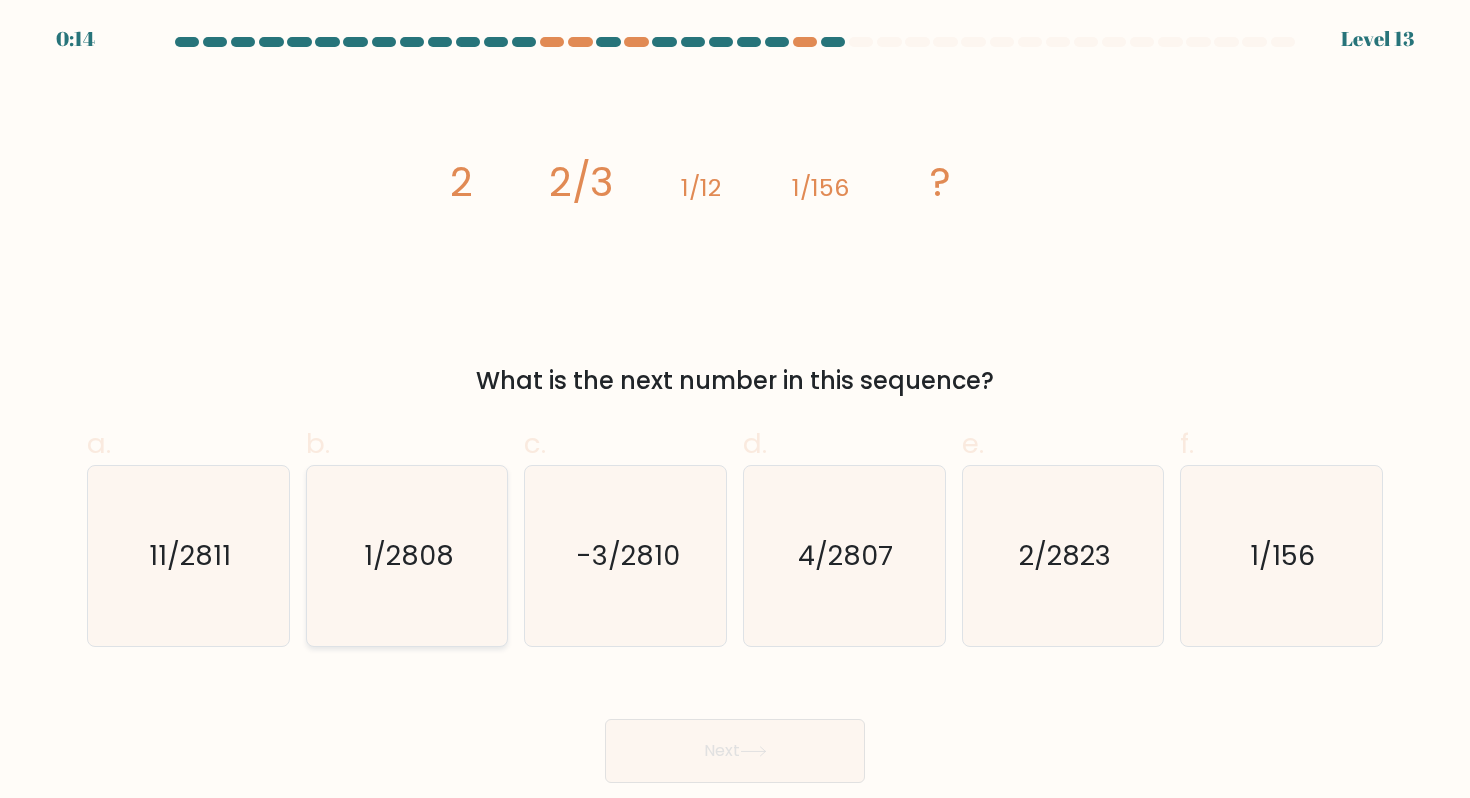 click on "1/2808" 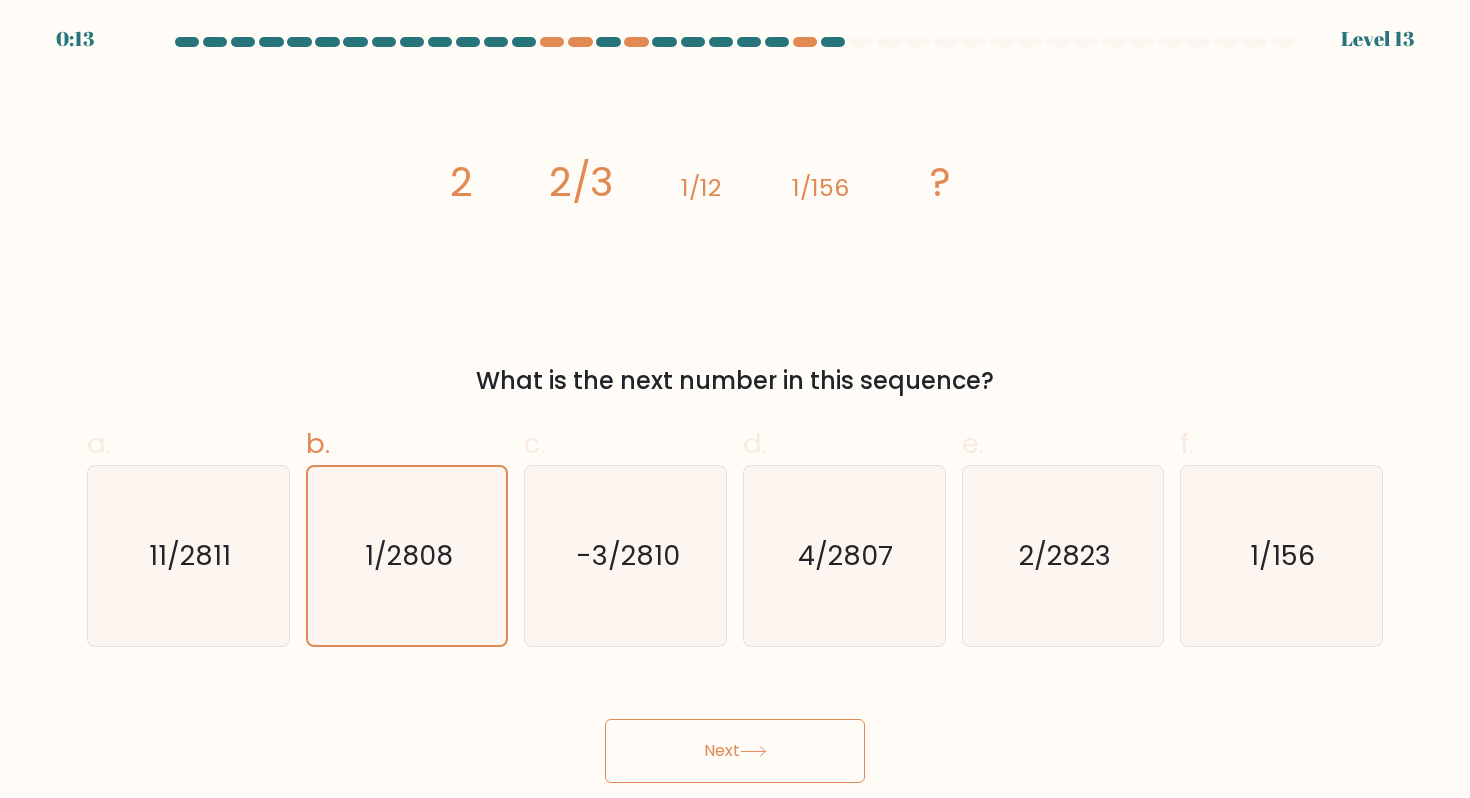 click on "Next" at bounding box center (735, 751) 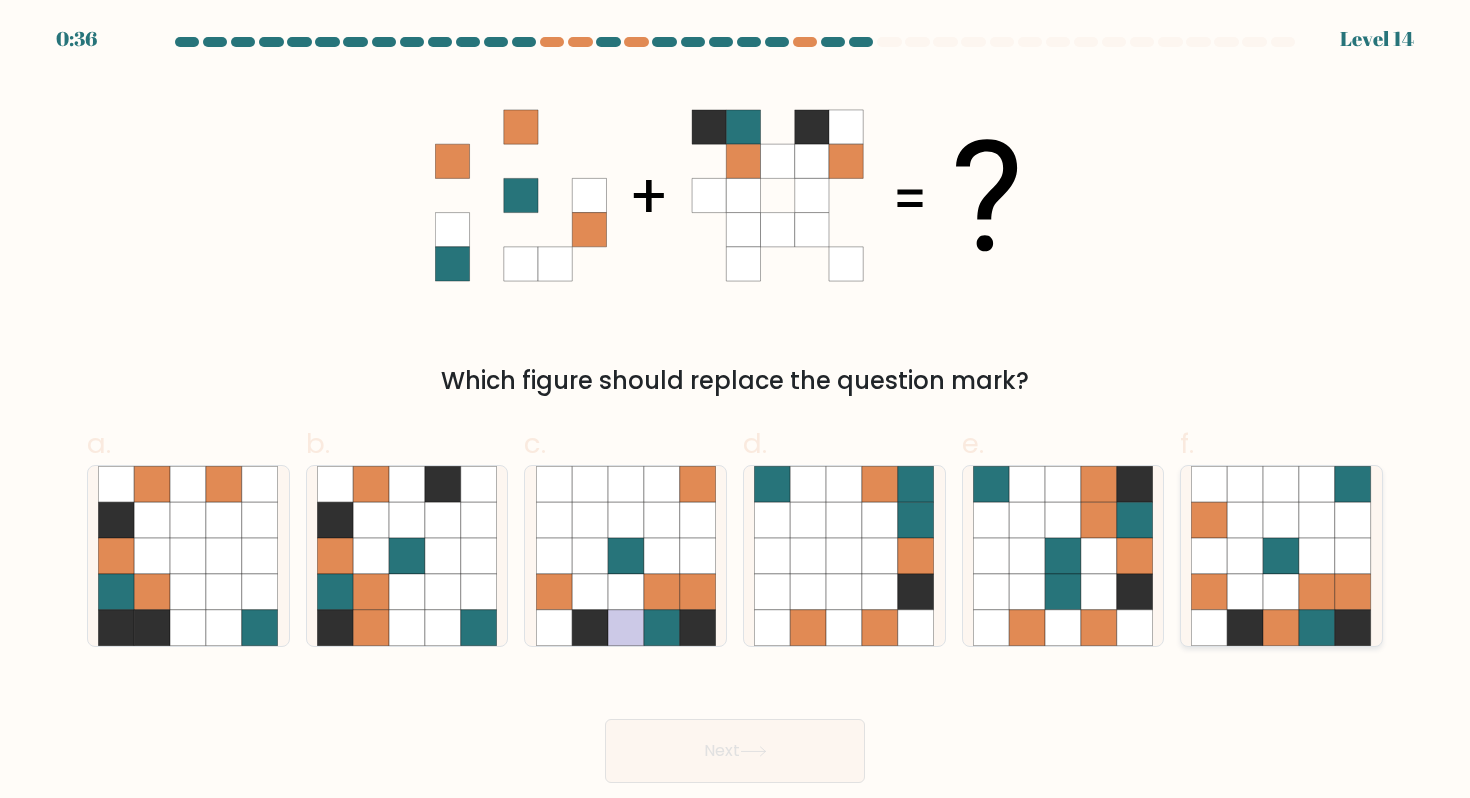 click 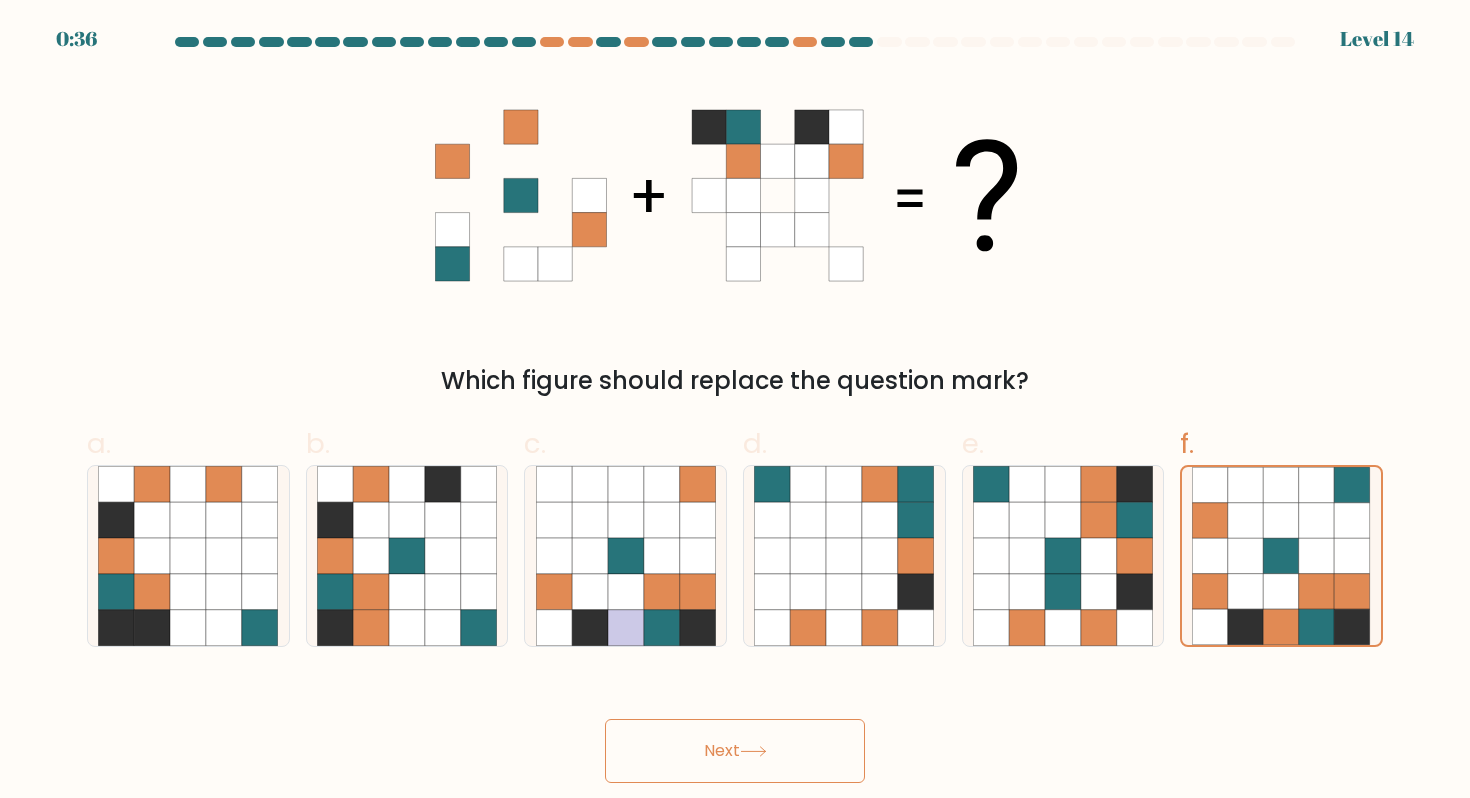 click on "Next" at bounding box center (735, 751) 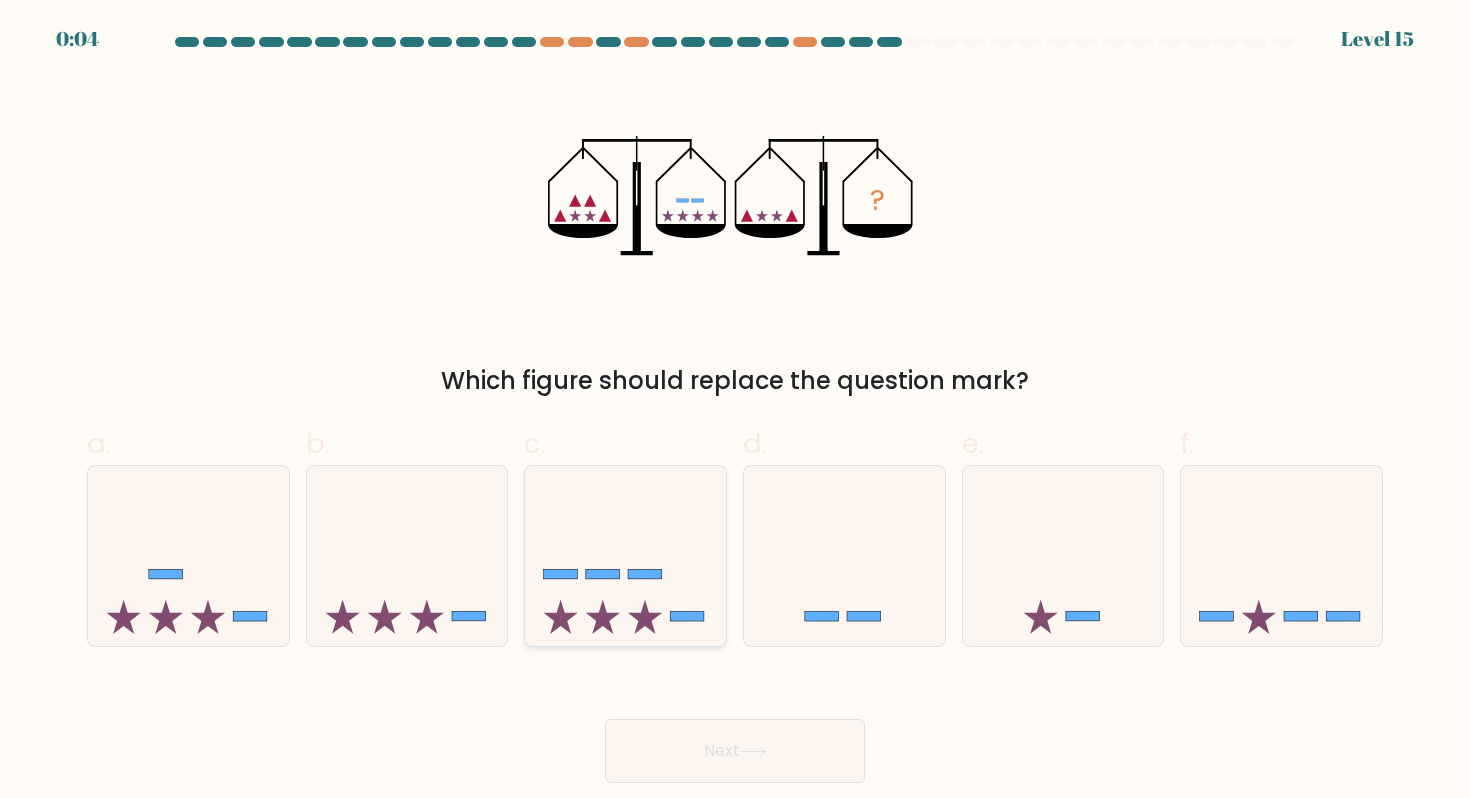 click 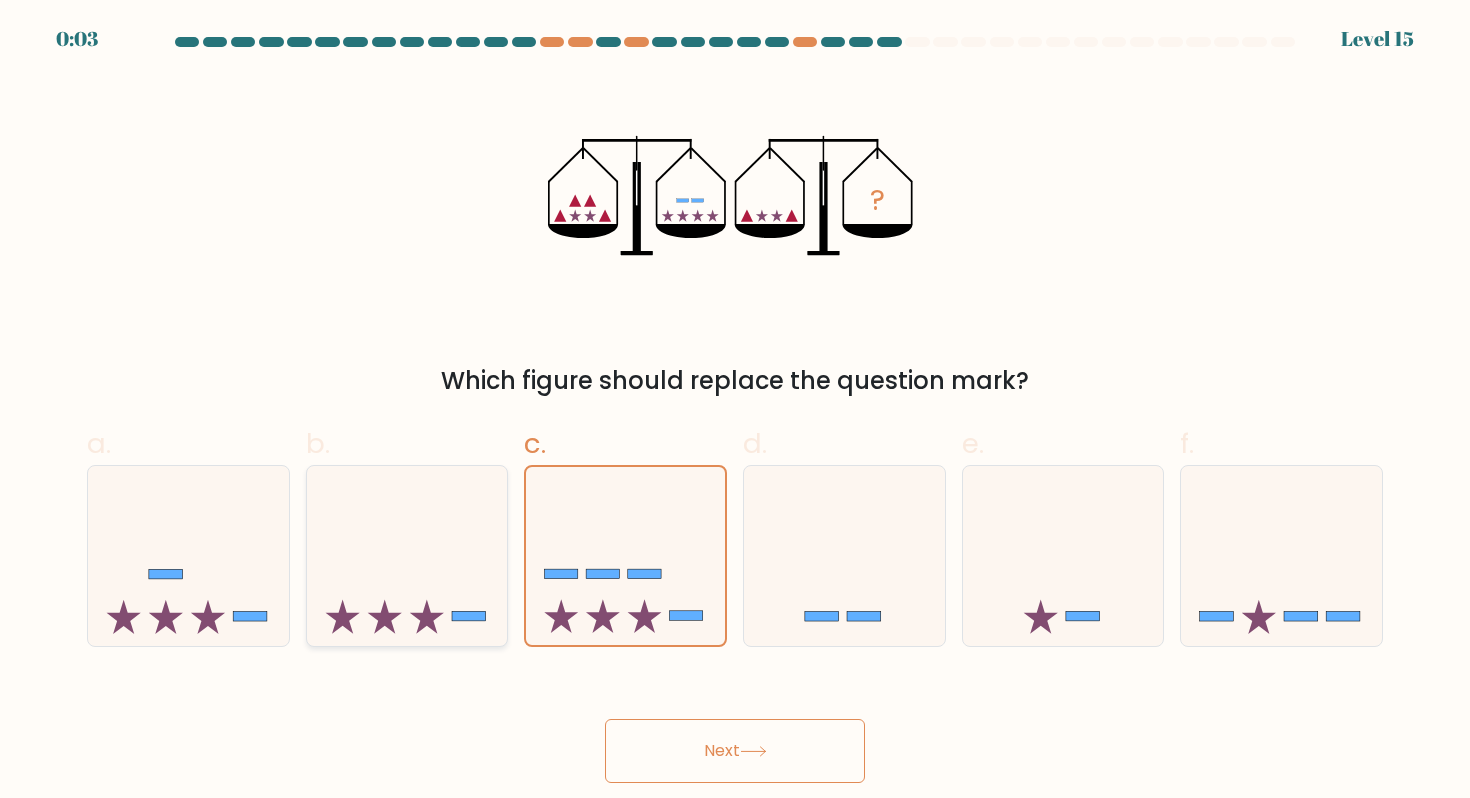 click 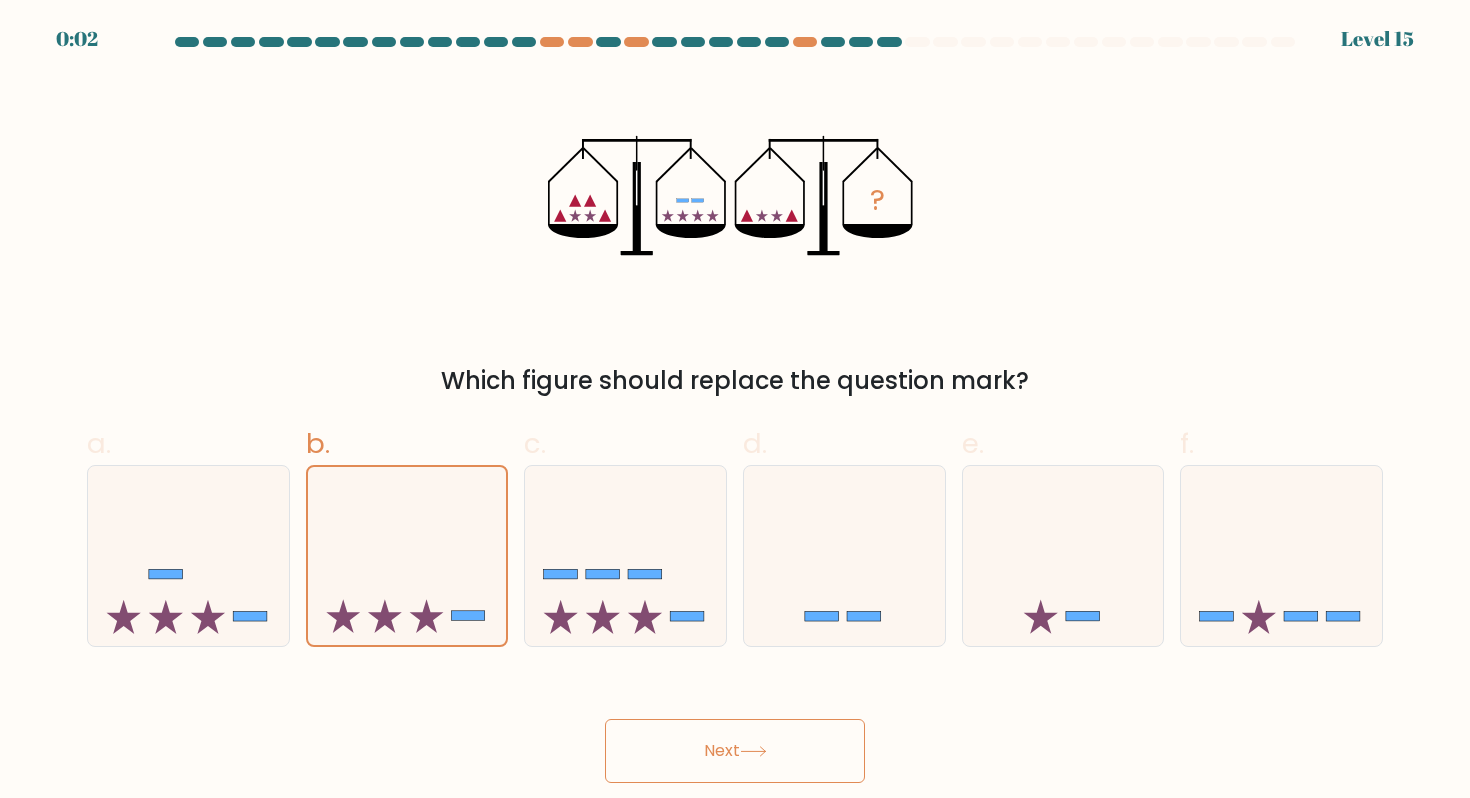 click on "Next" at bounding box center (735, 751) 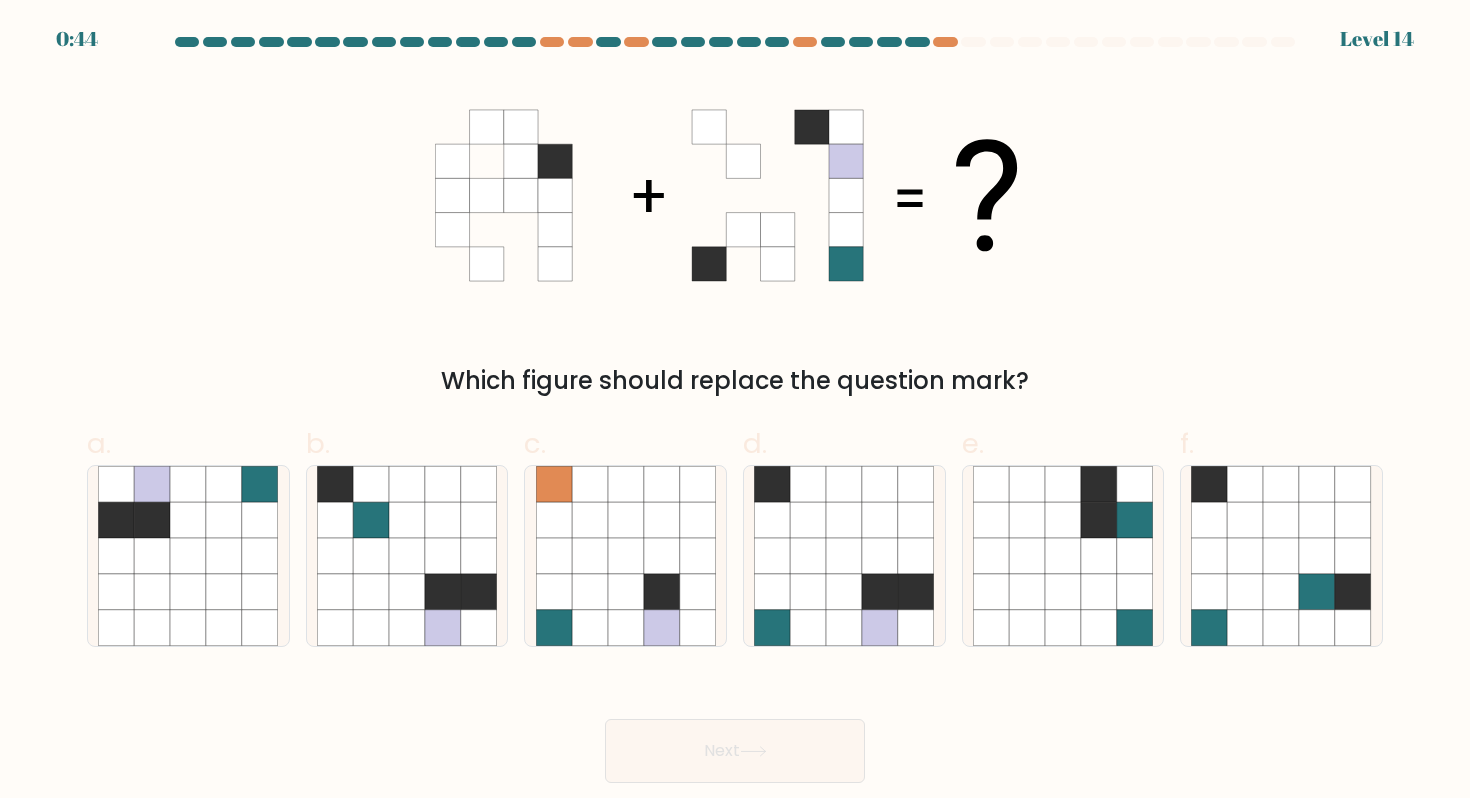 scroll, scrollTop: 0, scrollLeft: 0, axis: both 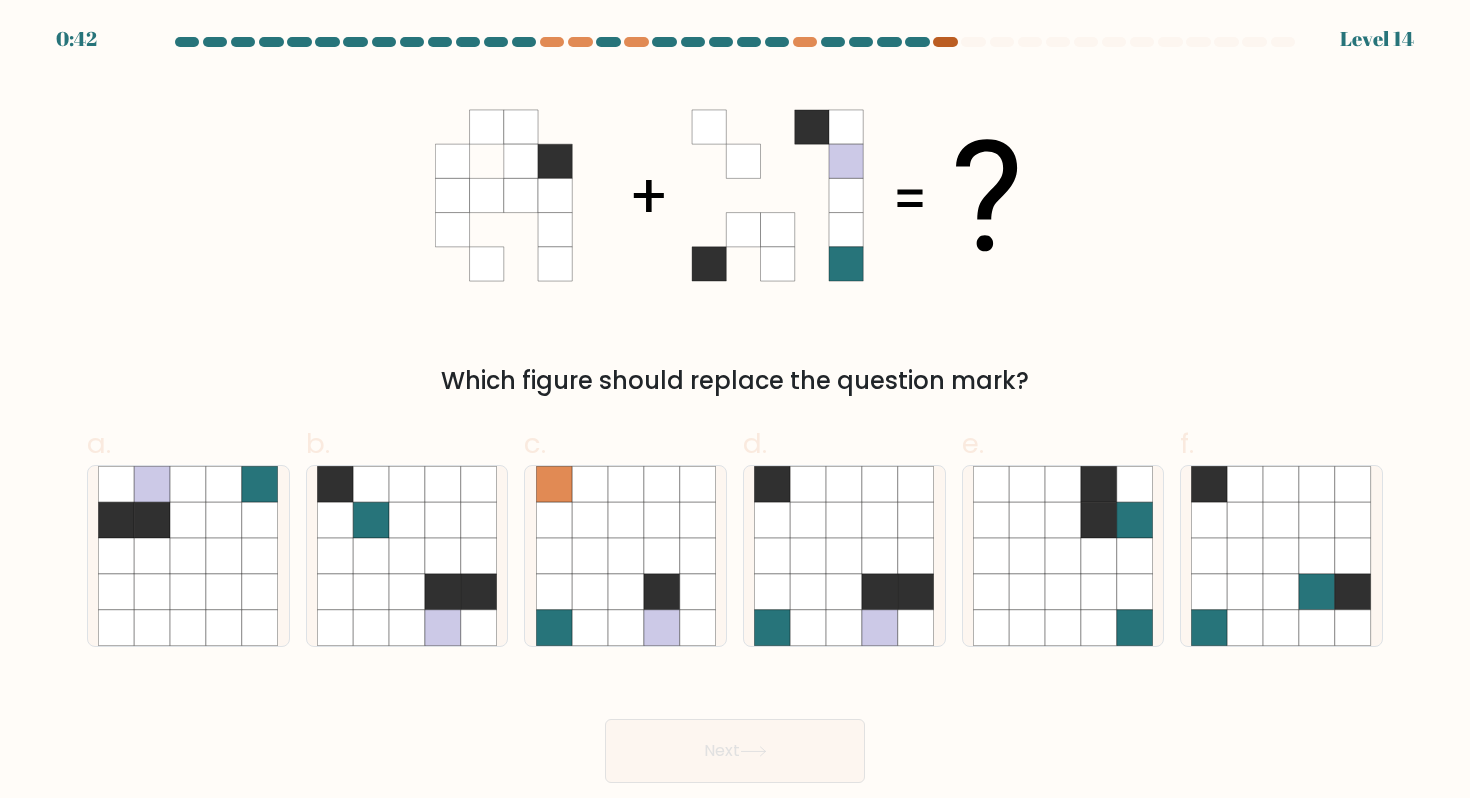 click at bounding box center (945, 42) 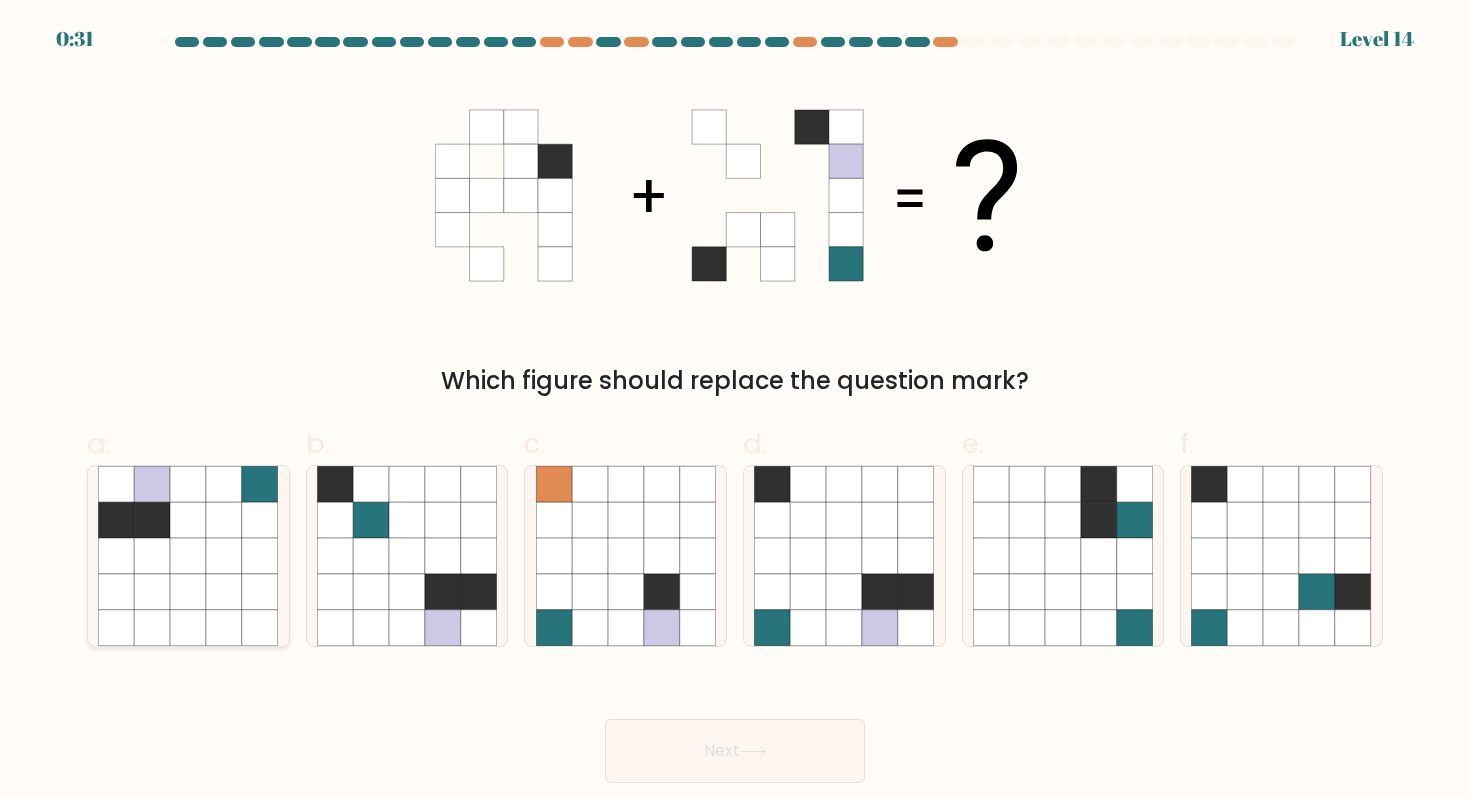 click 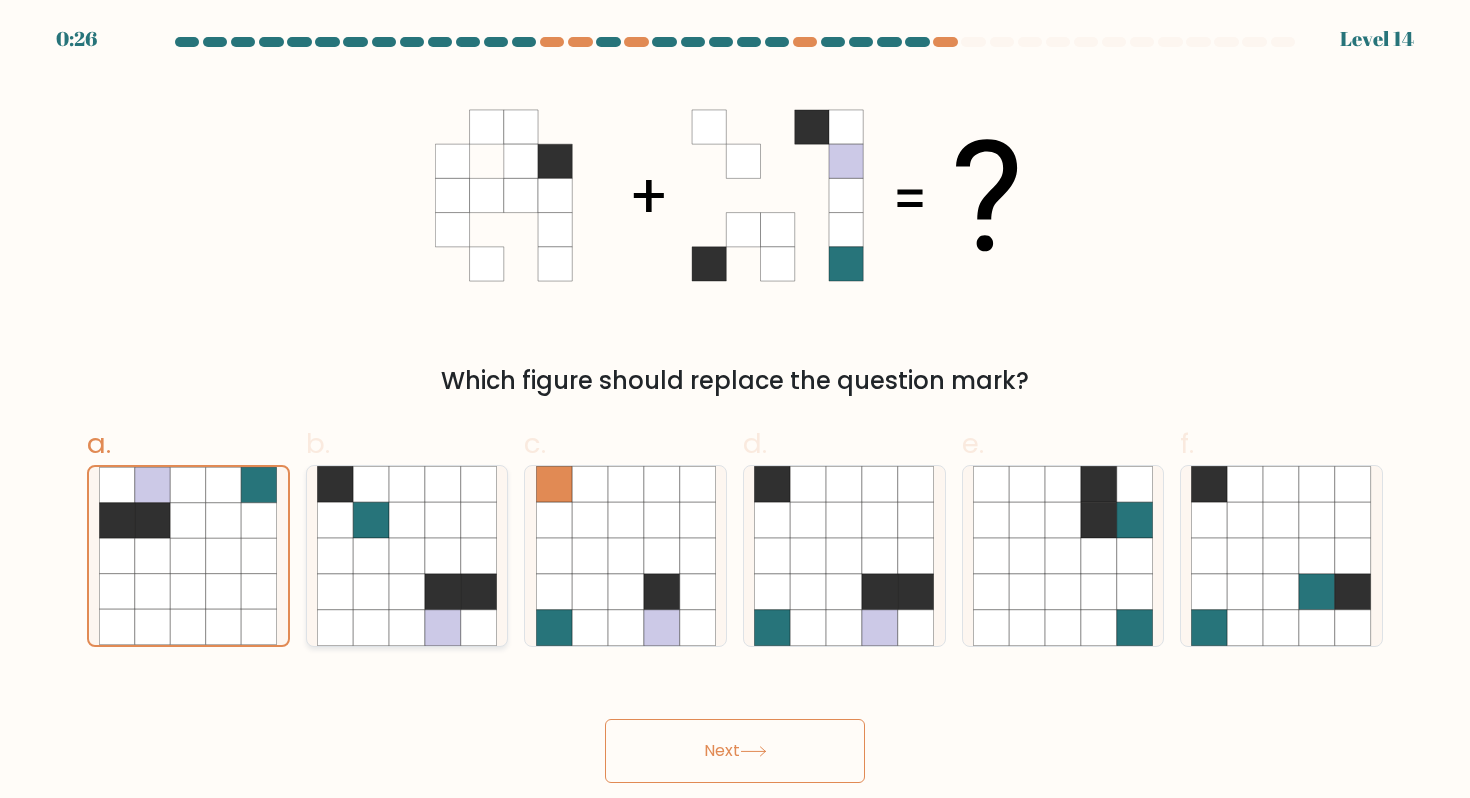 click 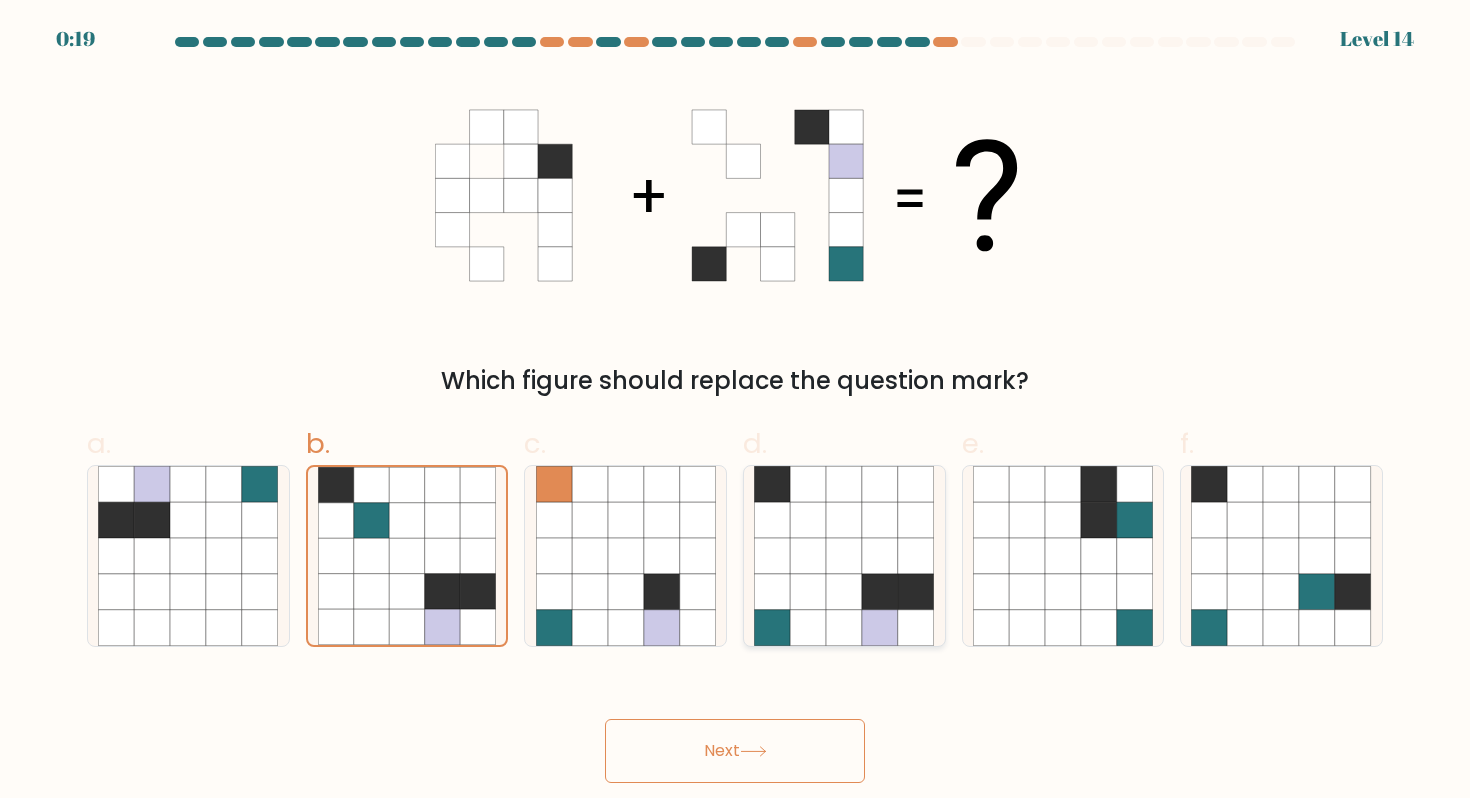 click 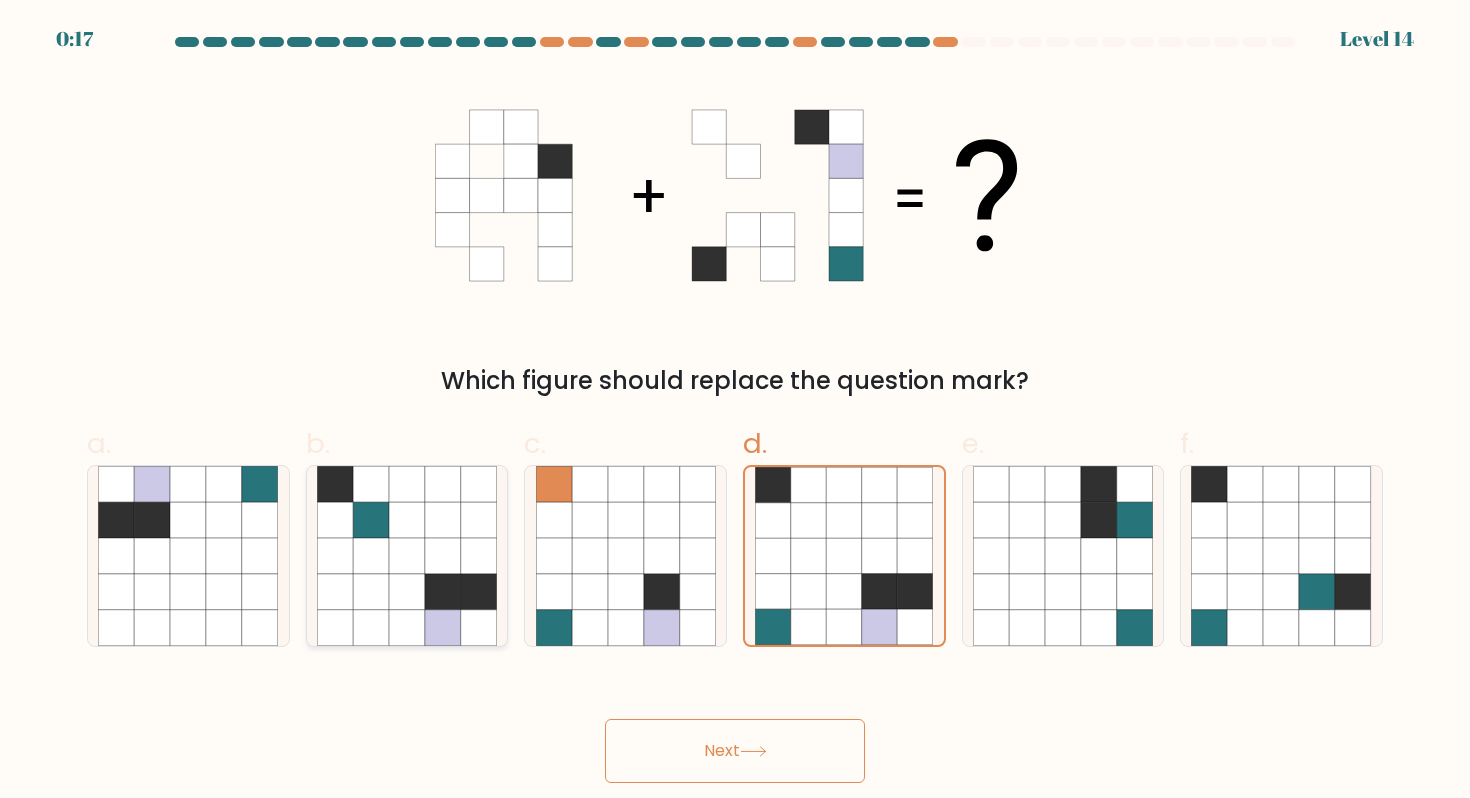 click at bounding box center [407, 556] 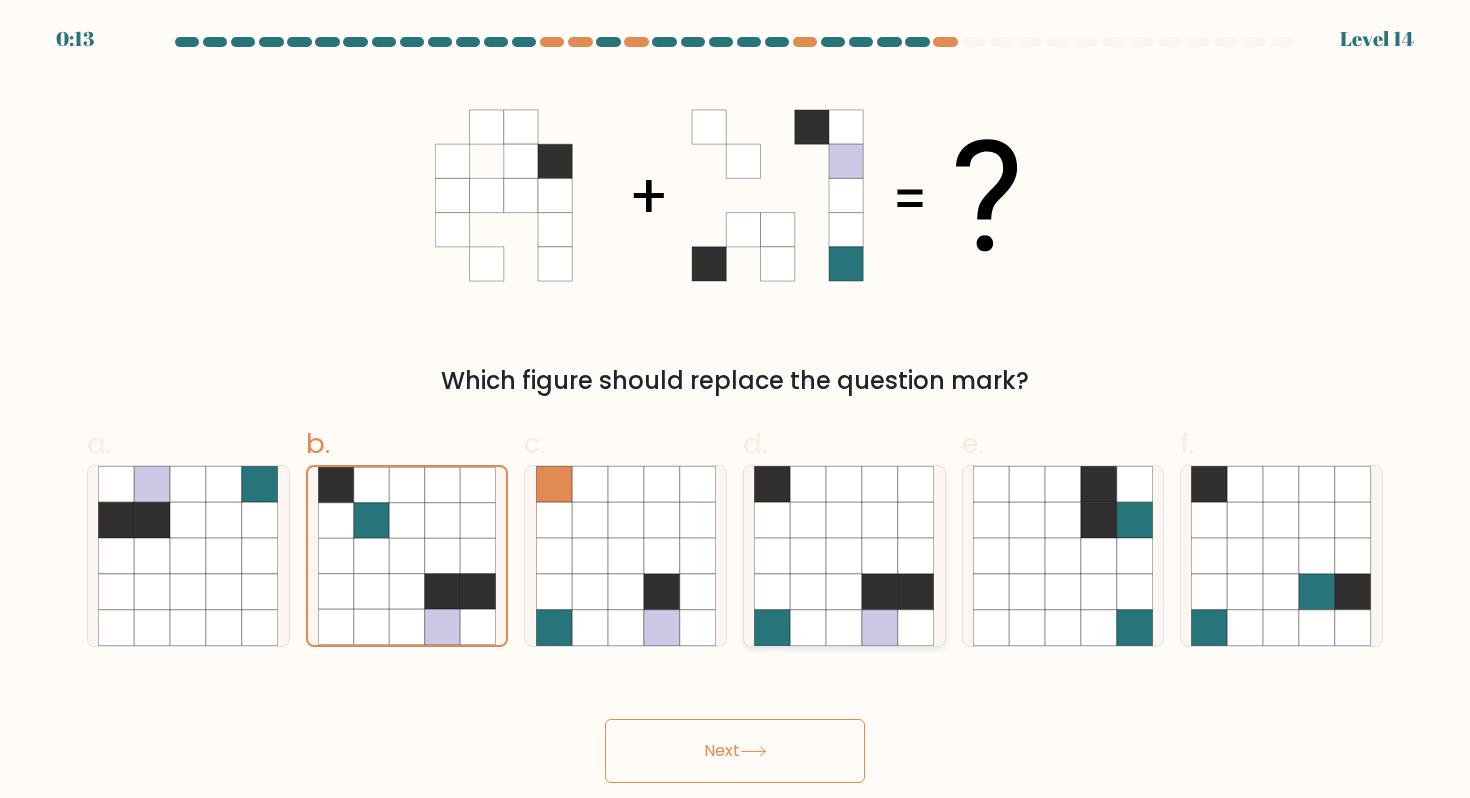 click 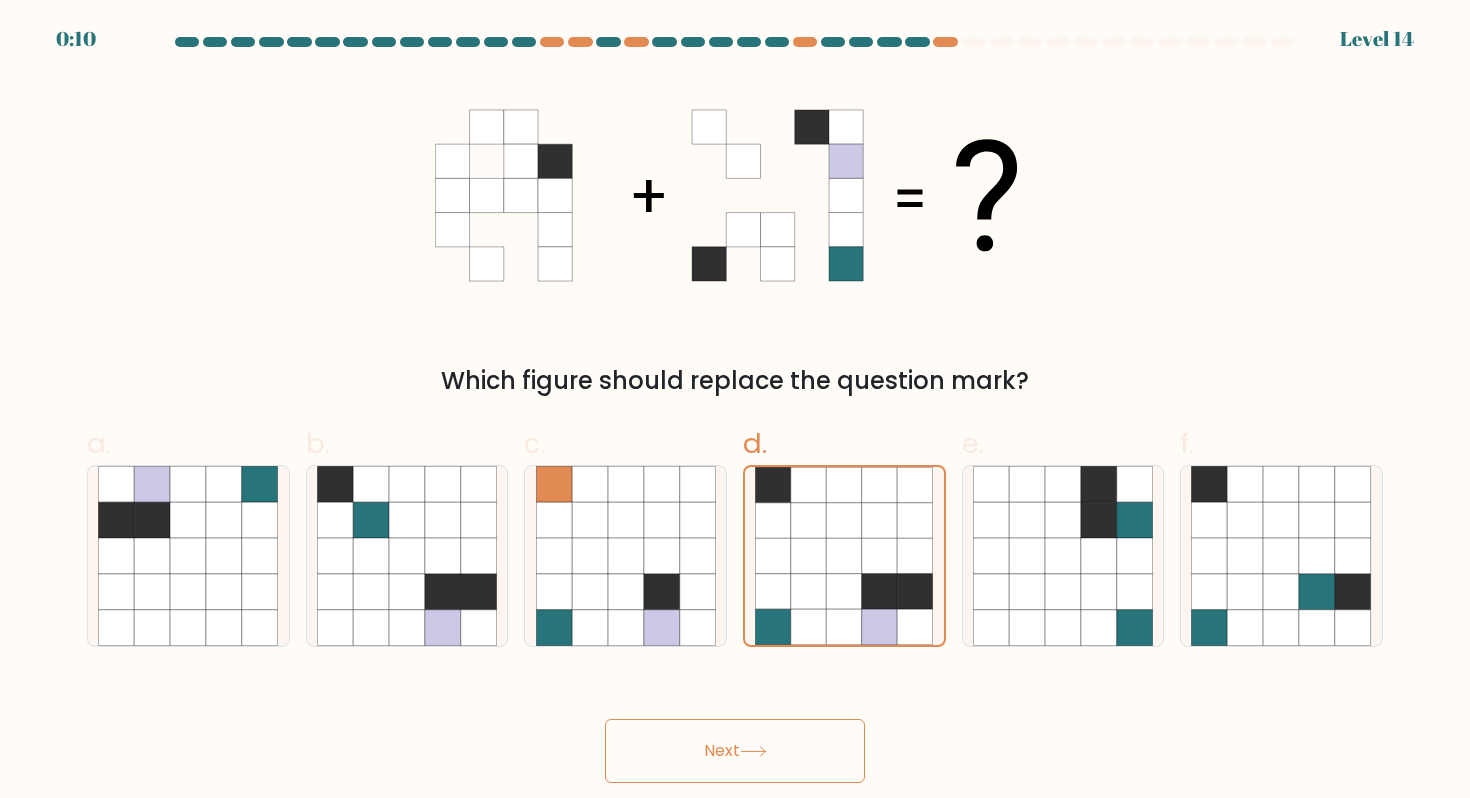 click on "Next" at bounding box center [735, 751] 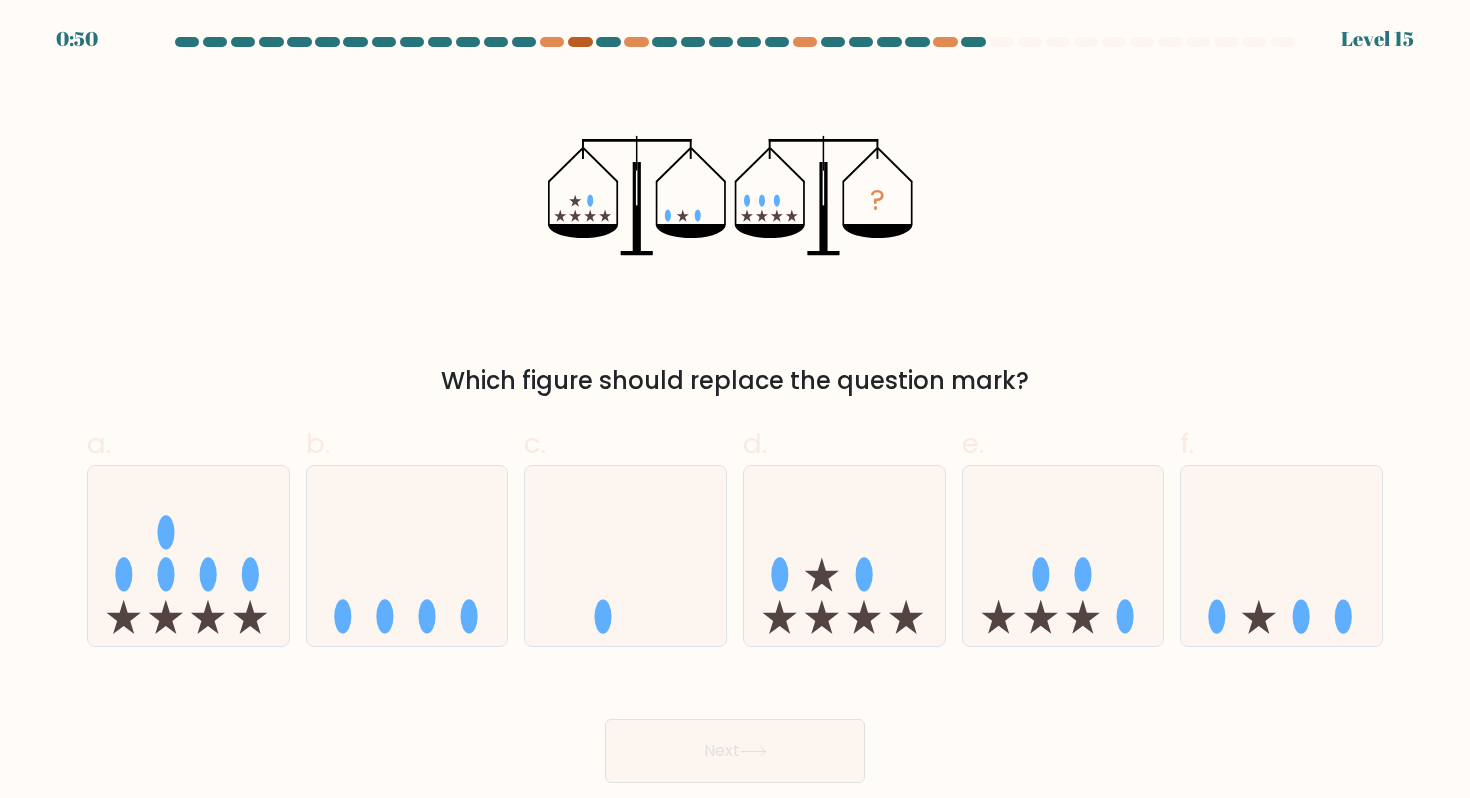 click at bounding box center (580, 42) 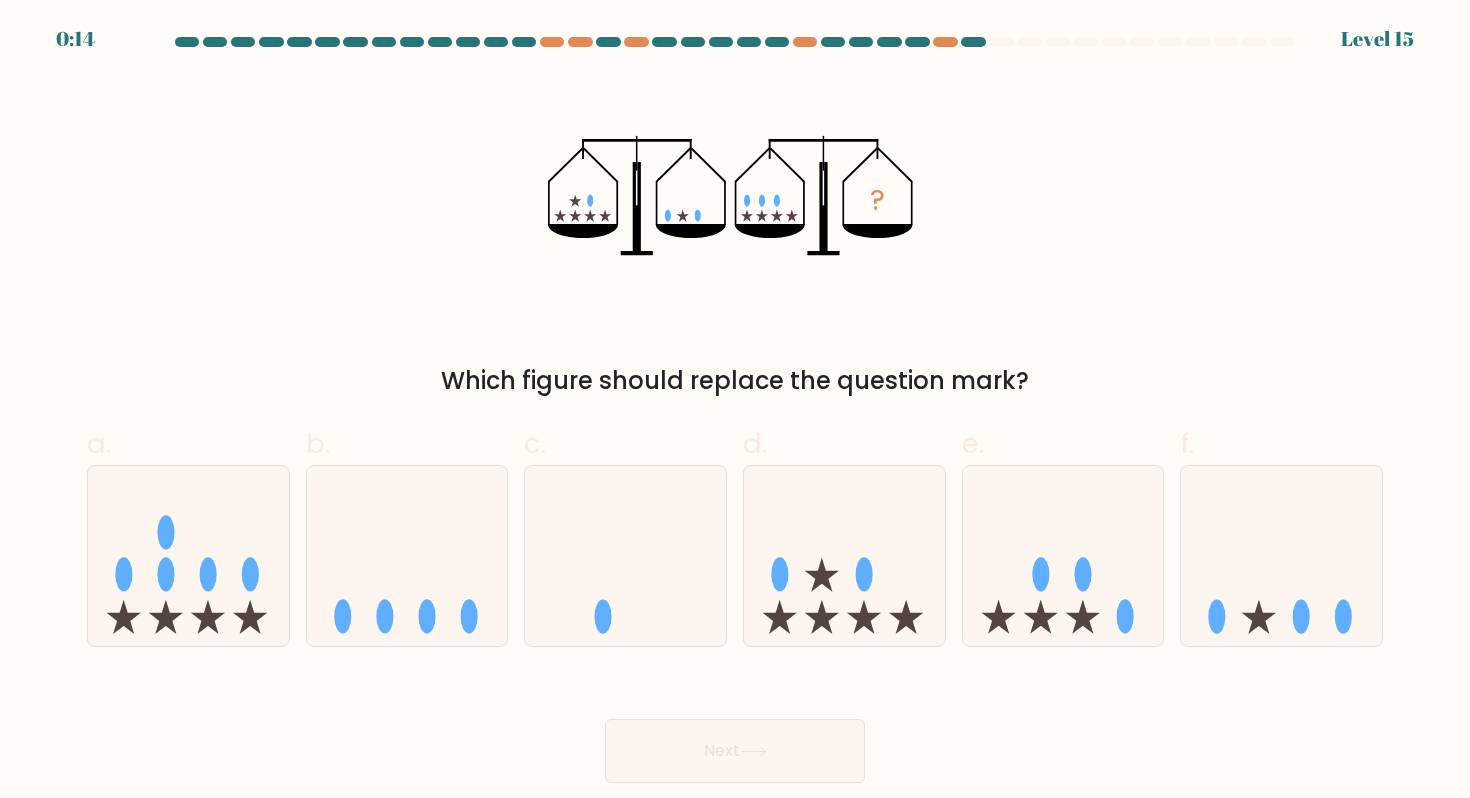 click at bounding box center (735, 410) 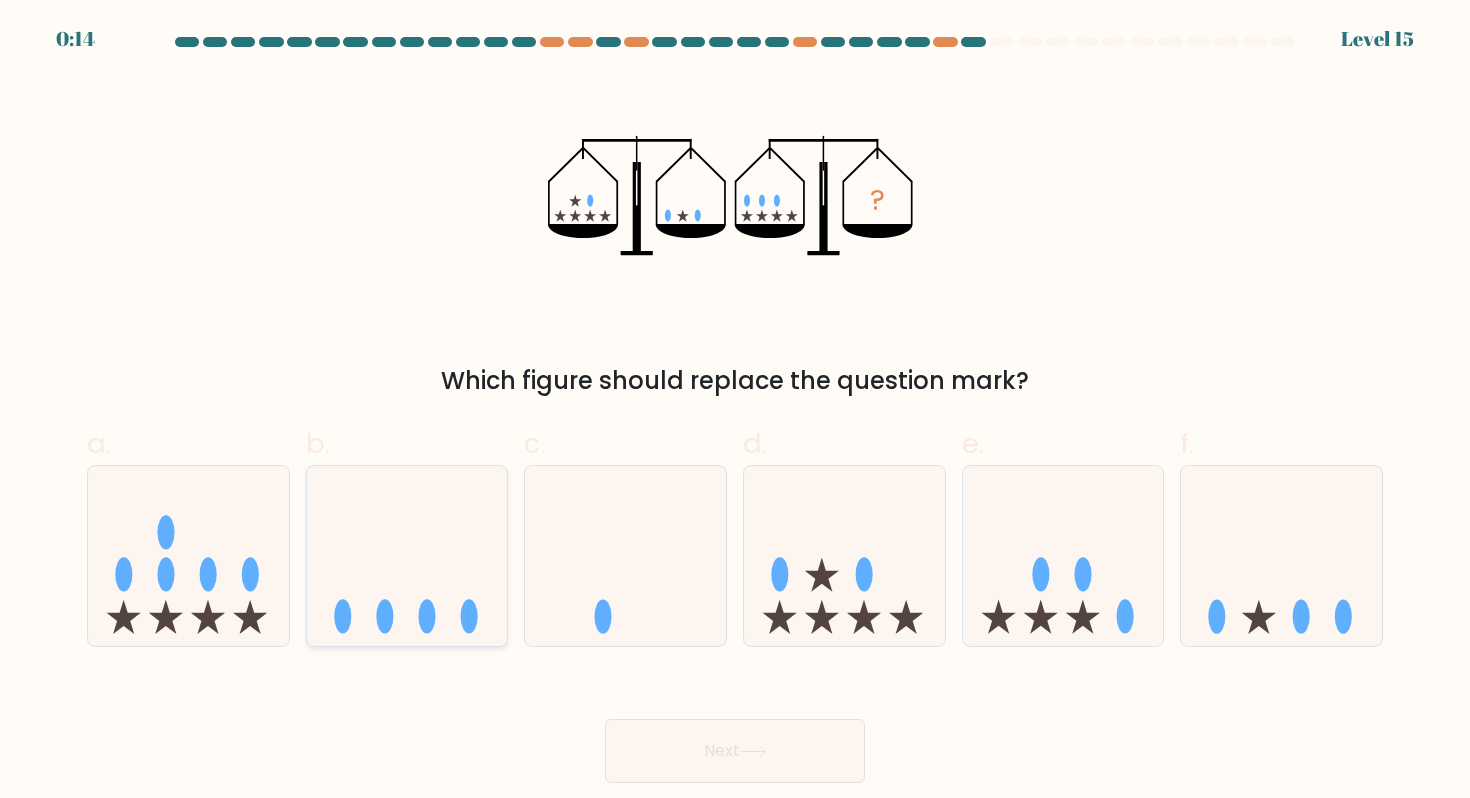 click 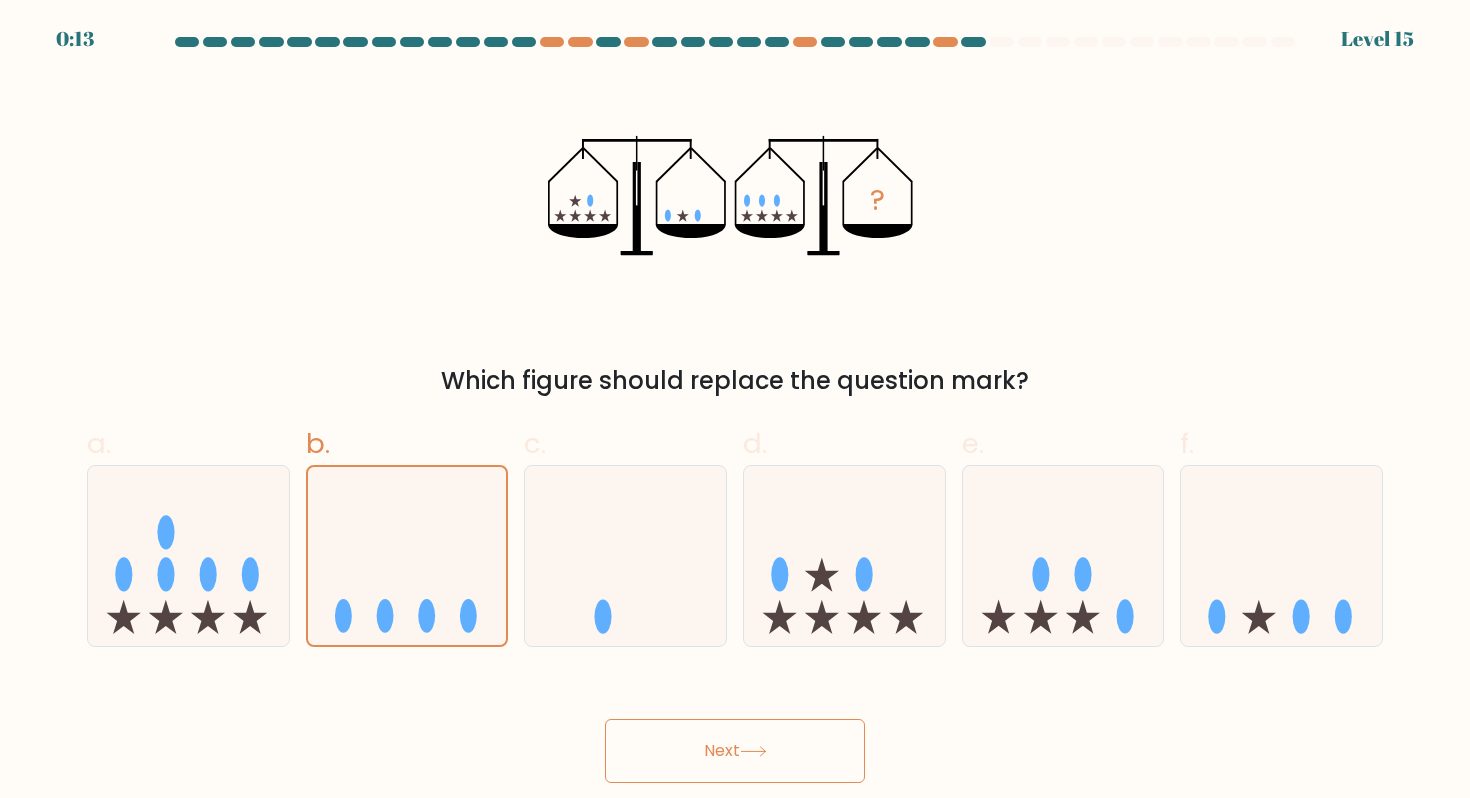click on "Next" at bounding box center (735, 751) 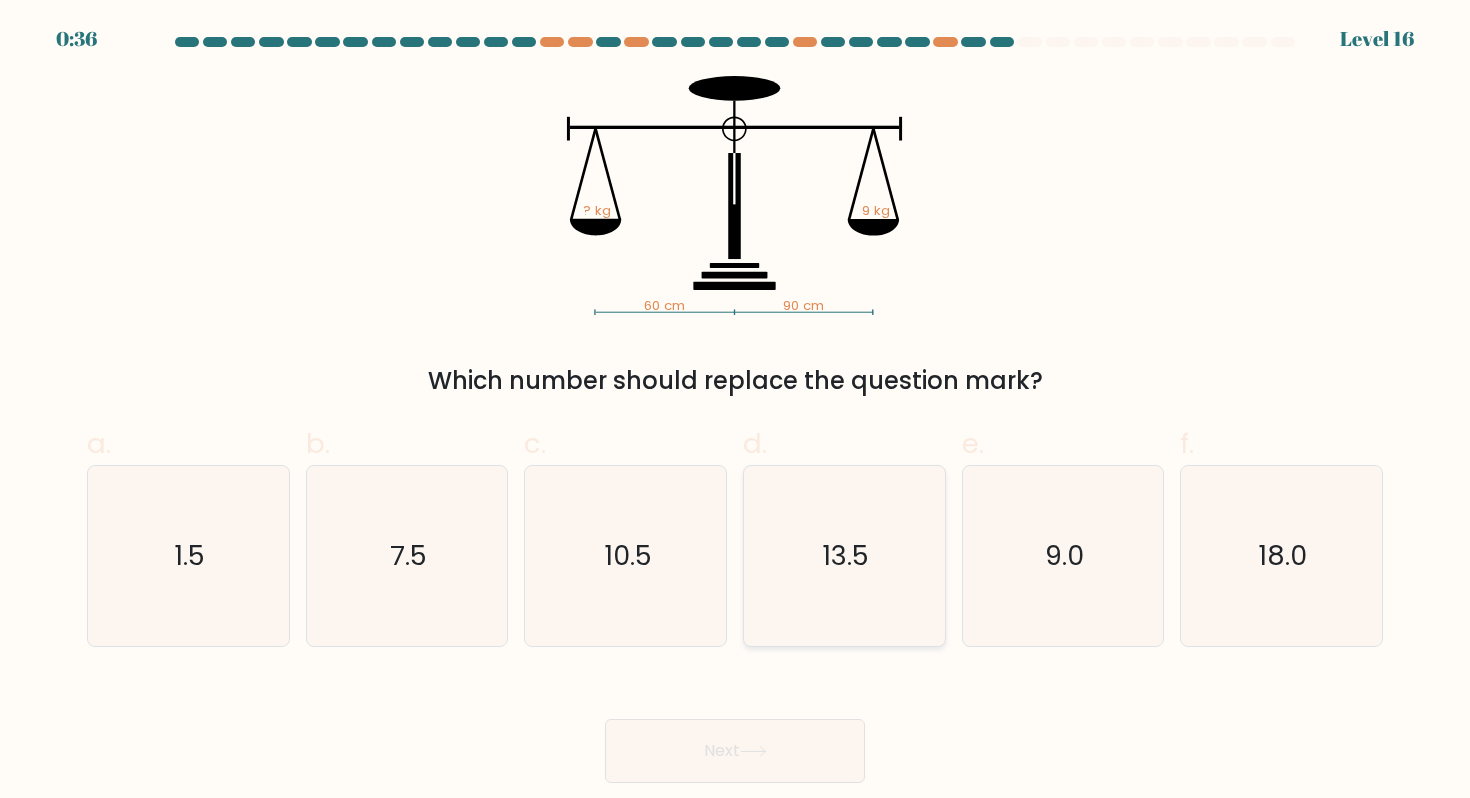 click on "13.5" 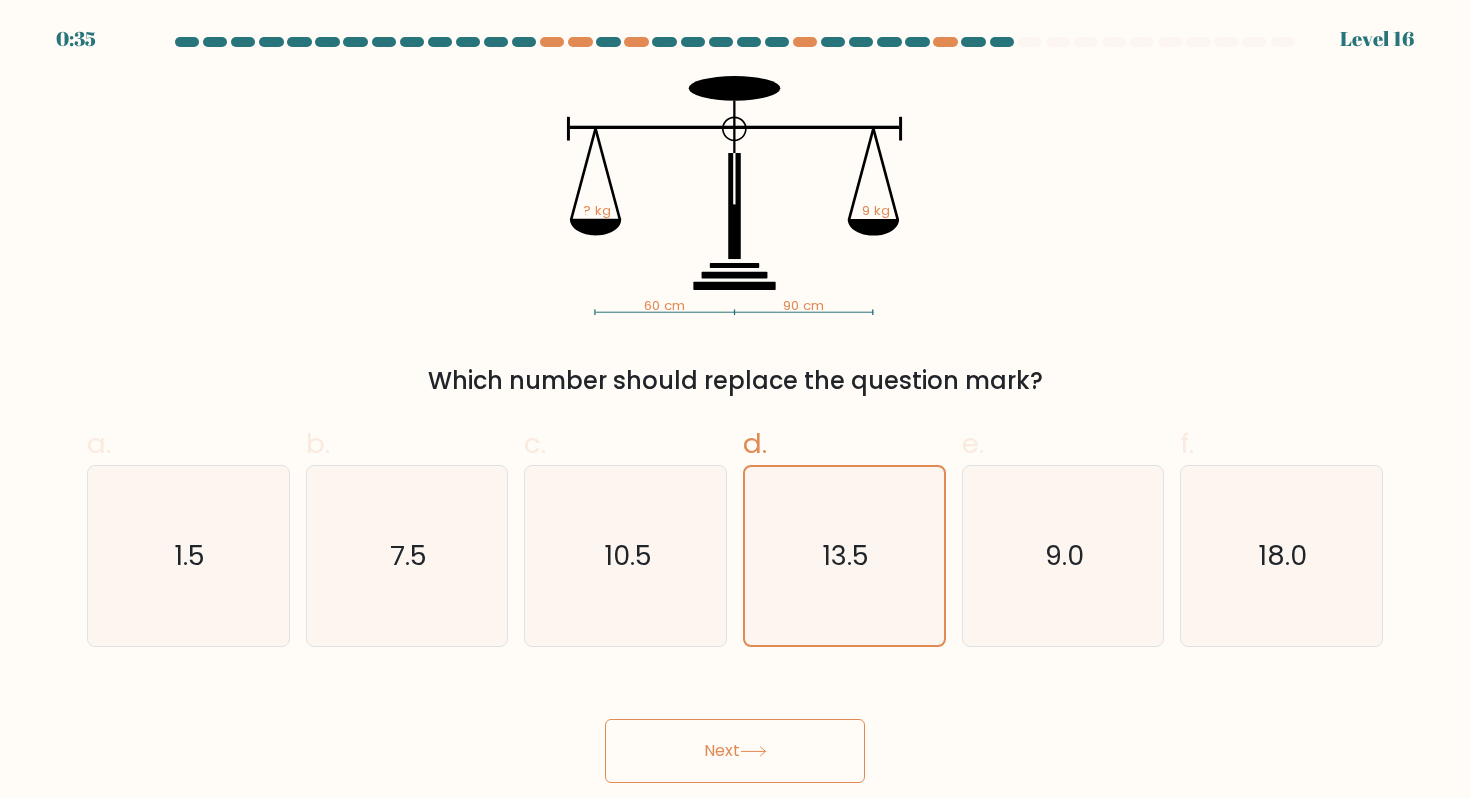 click on "Next" at bounding box center [735, 751] 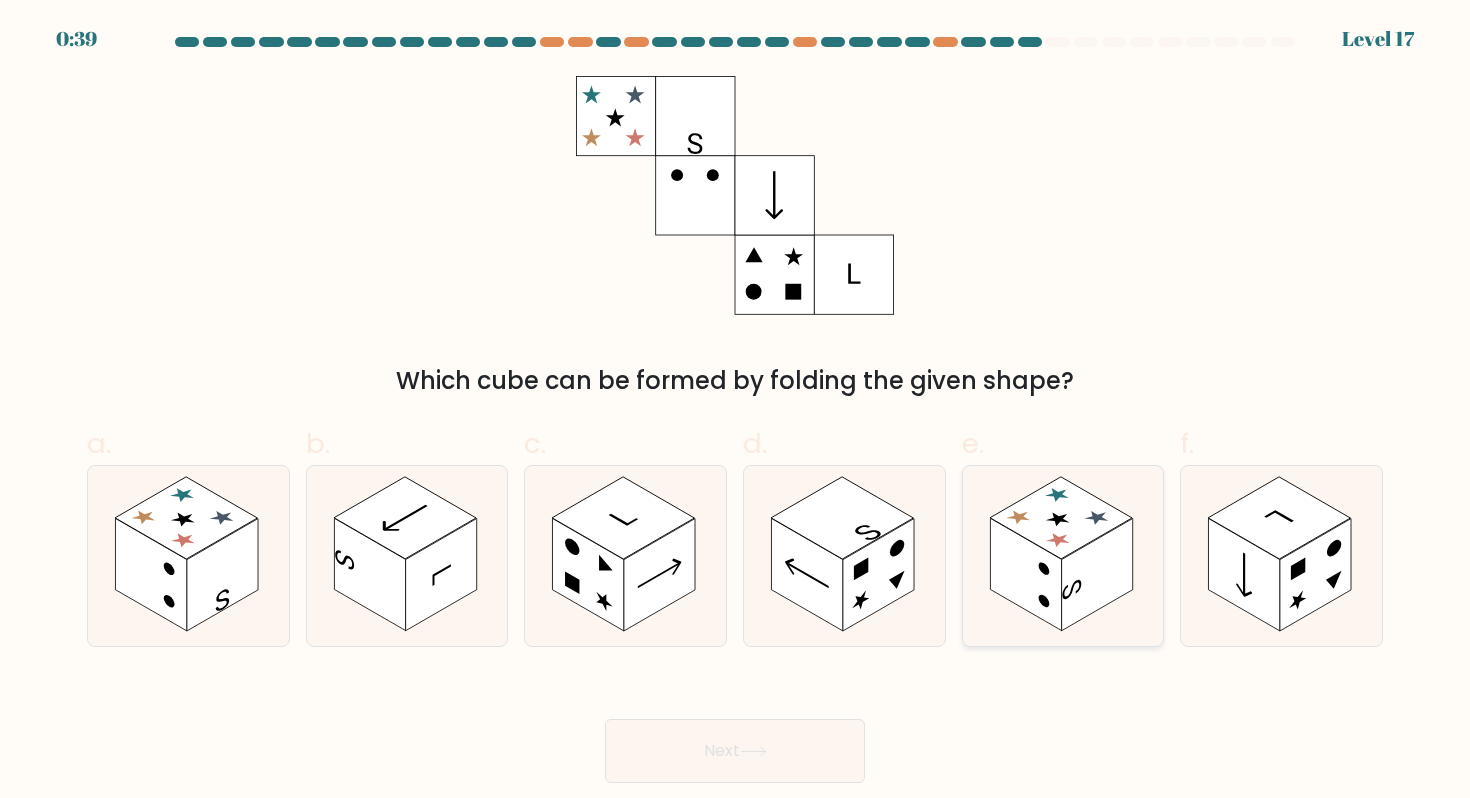 click 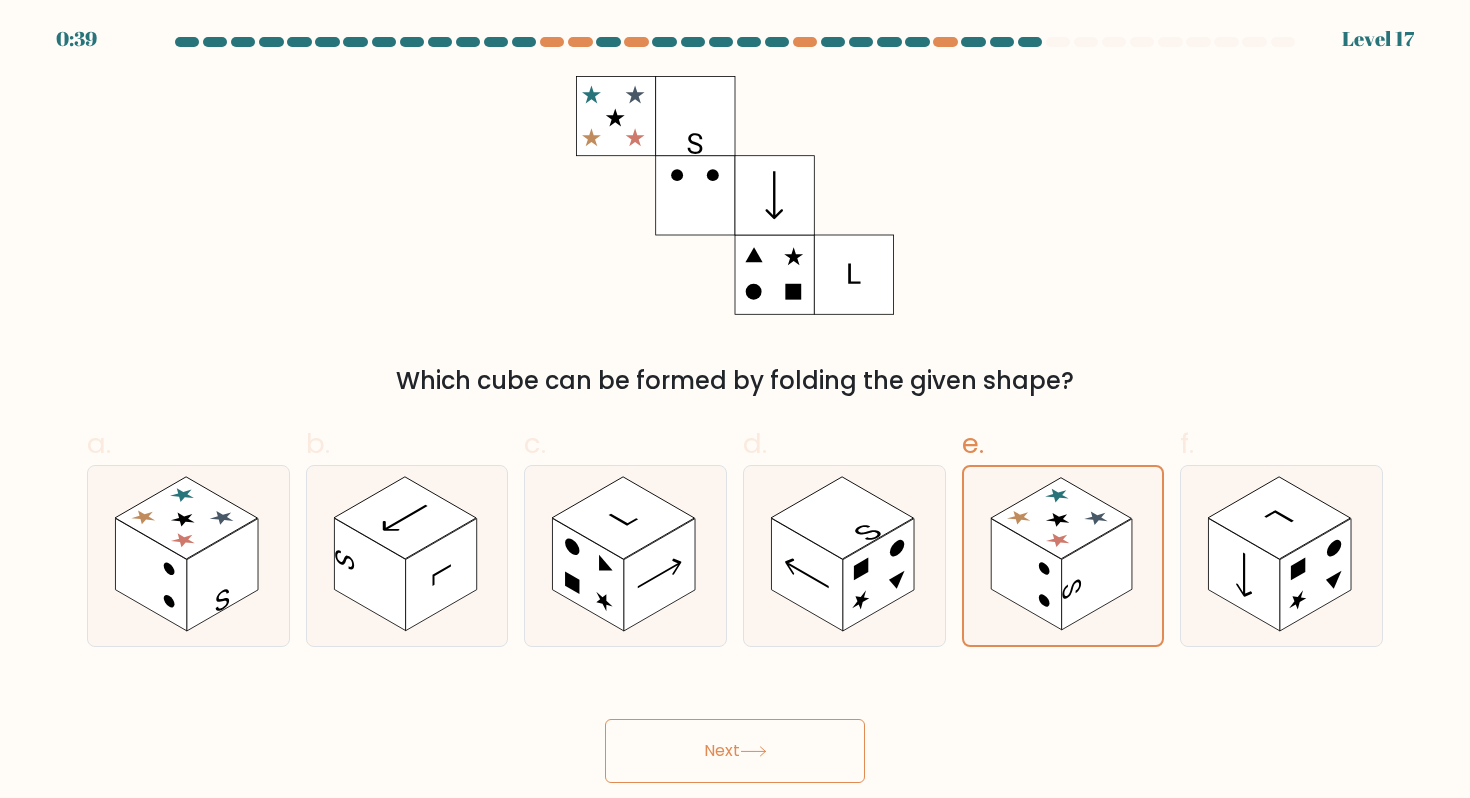 click on "Next" at bounding box center (735, 751) 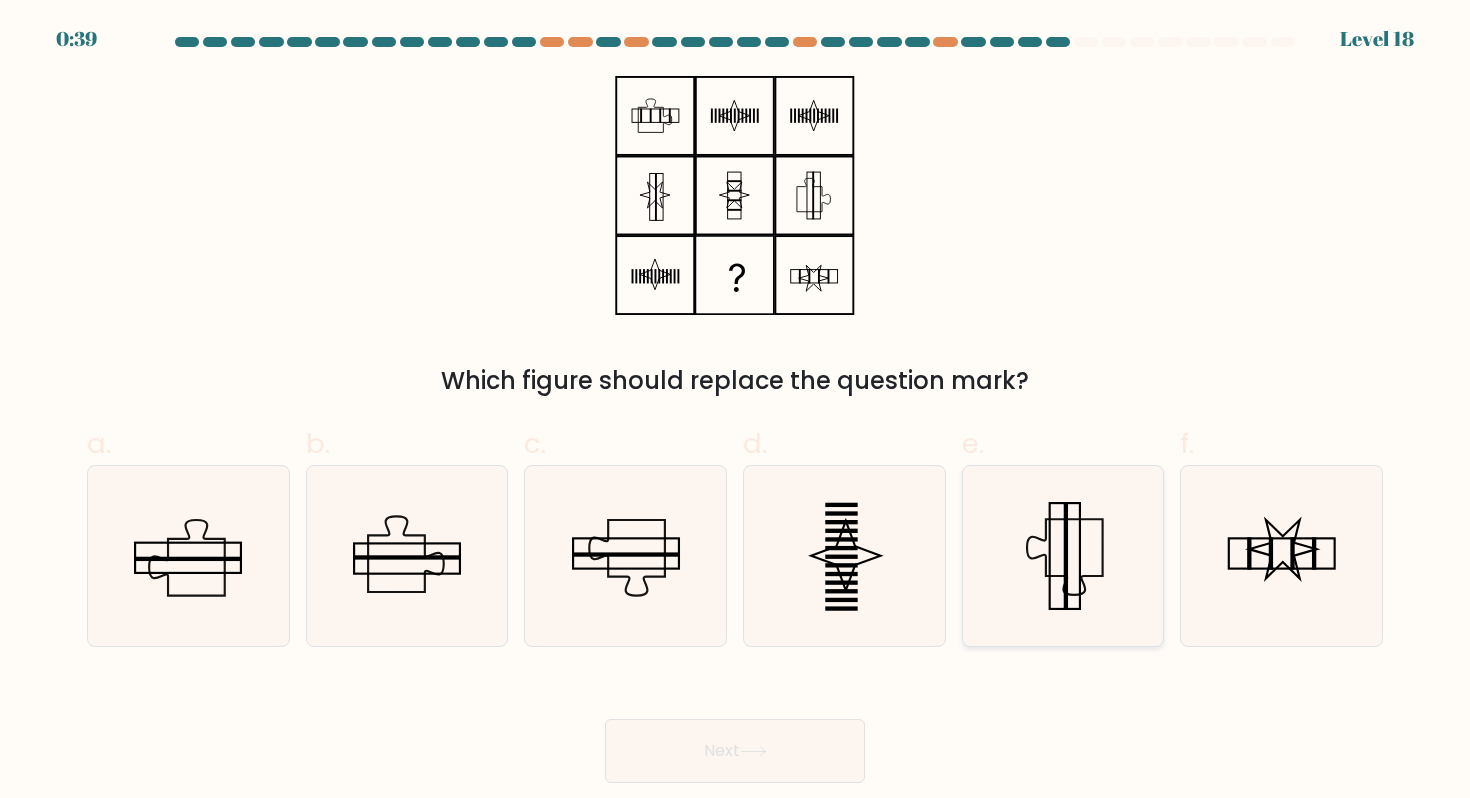 click 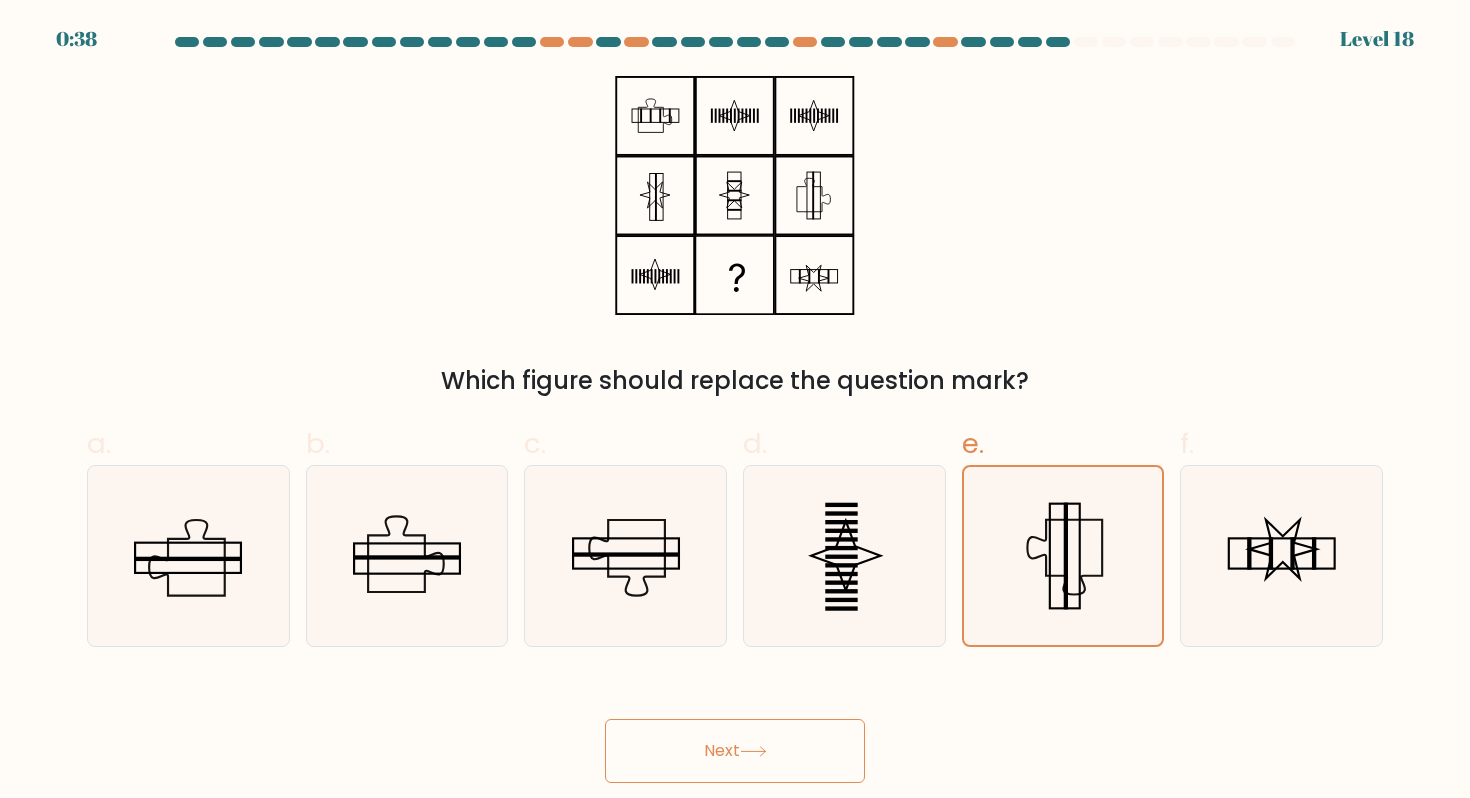 click 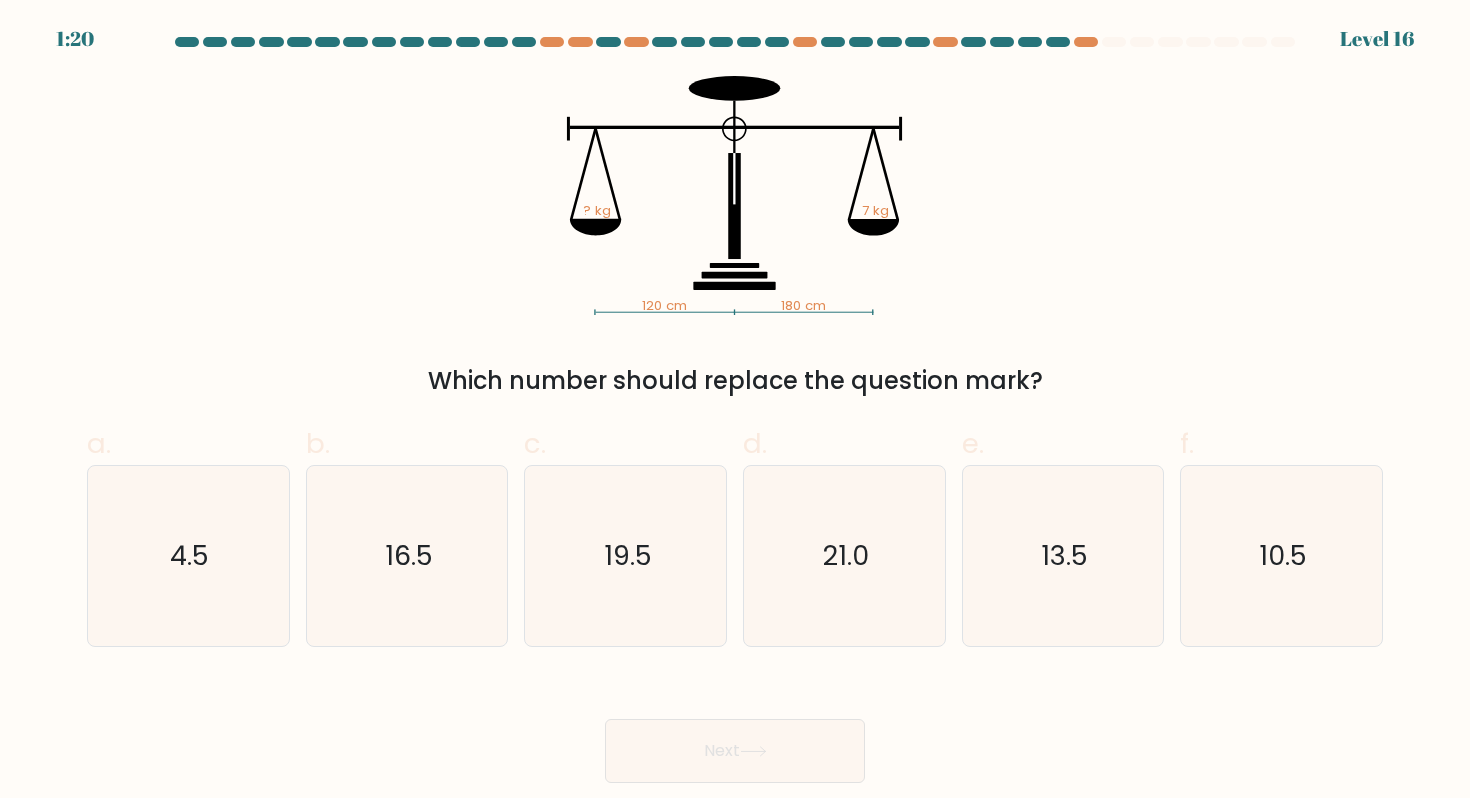 click on "1:20
Level 16" at bounding box center [735, 27] 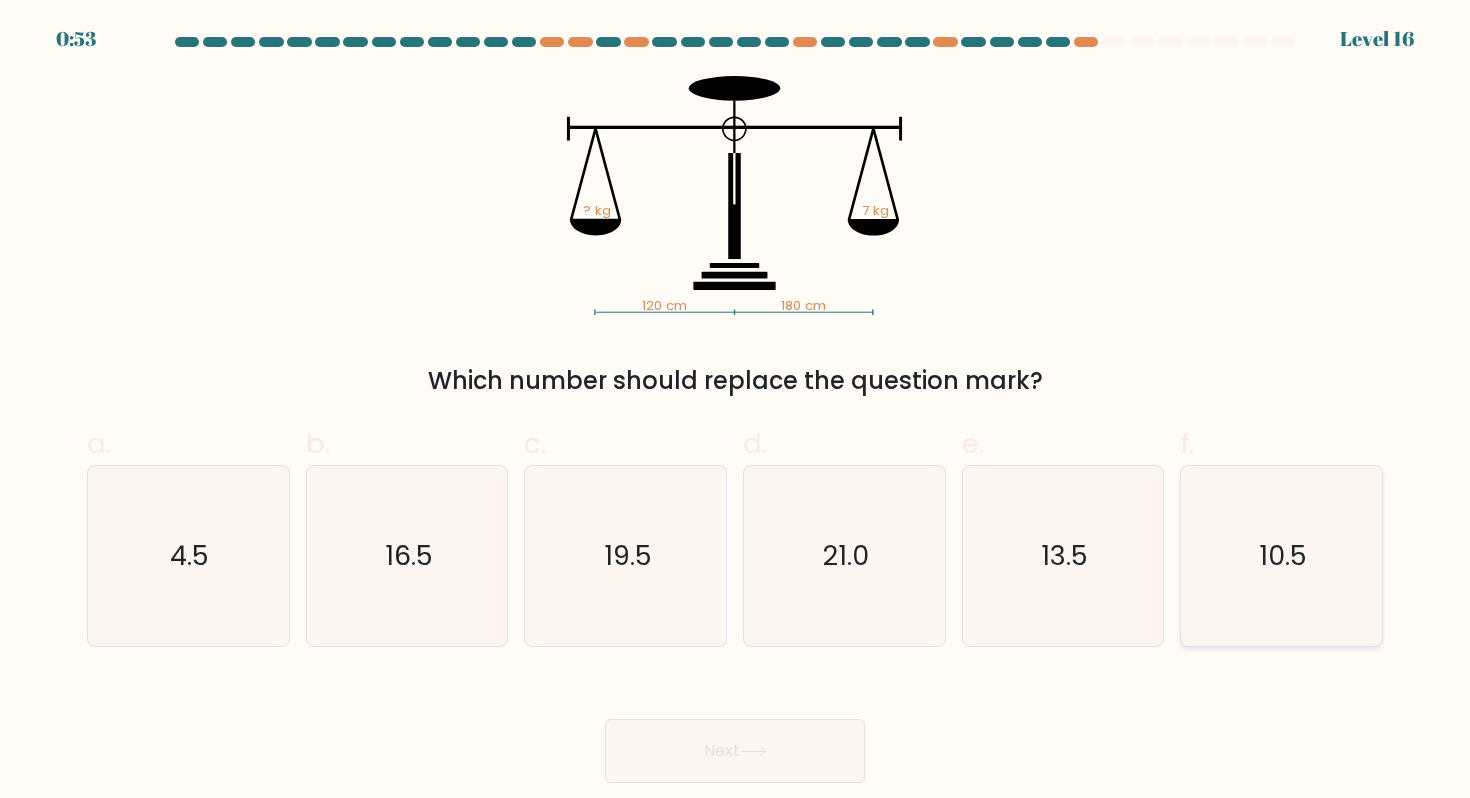 click on "10.5" 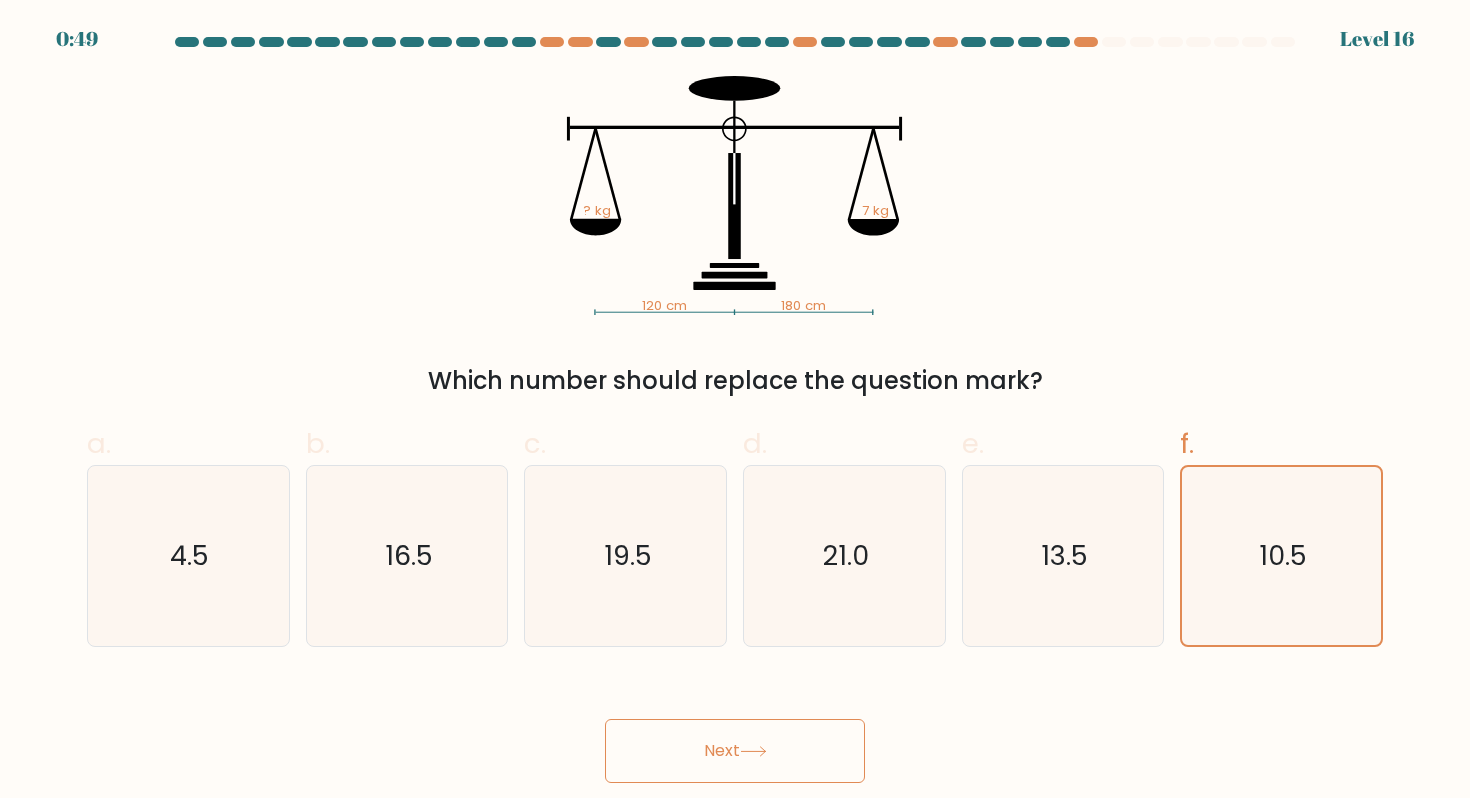 click on "Next" at bounding box center [735, 751] 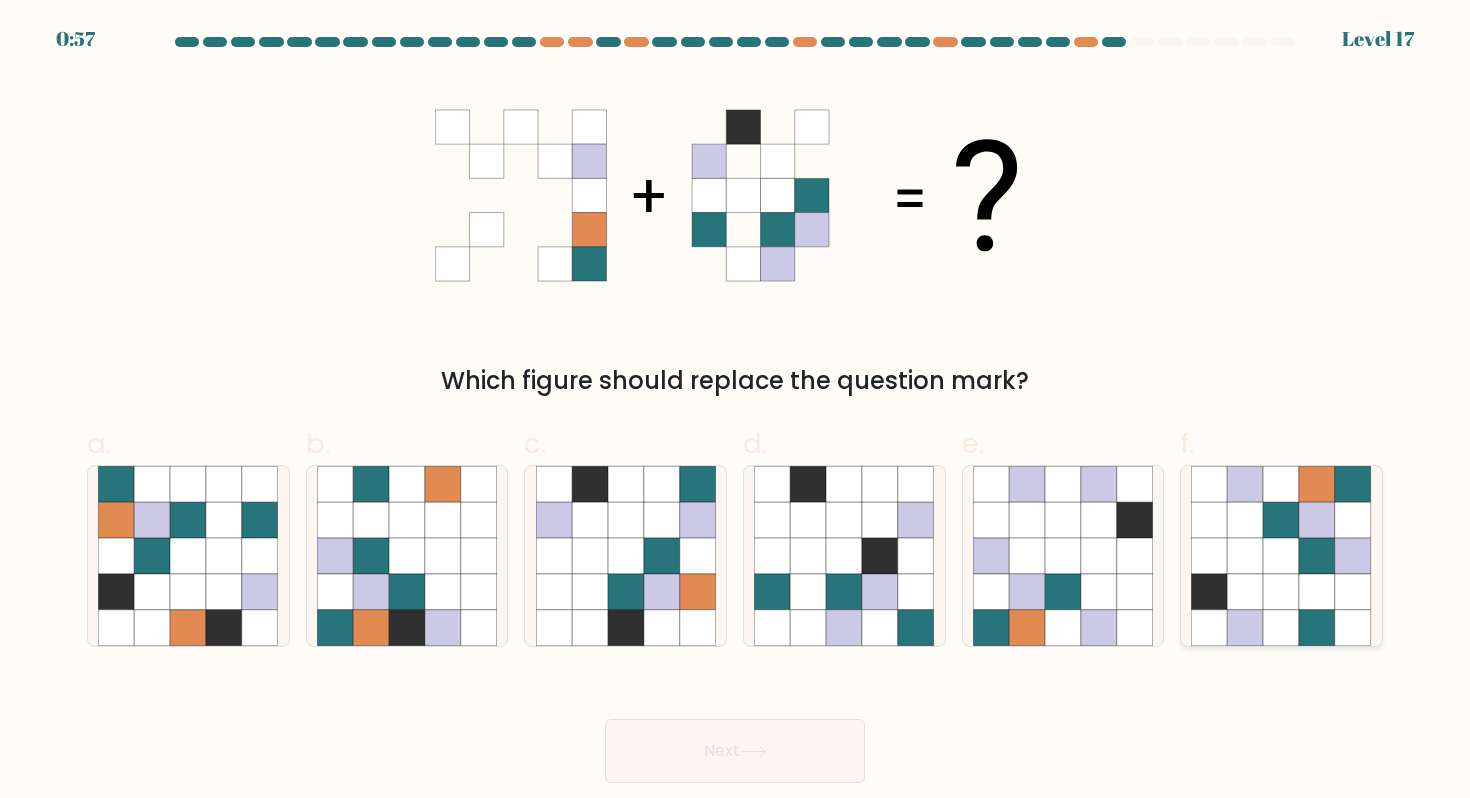 click 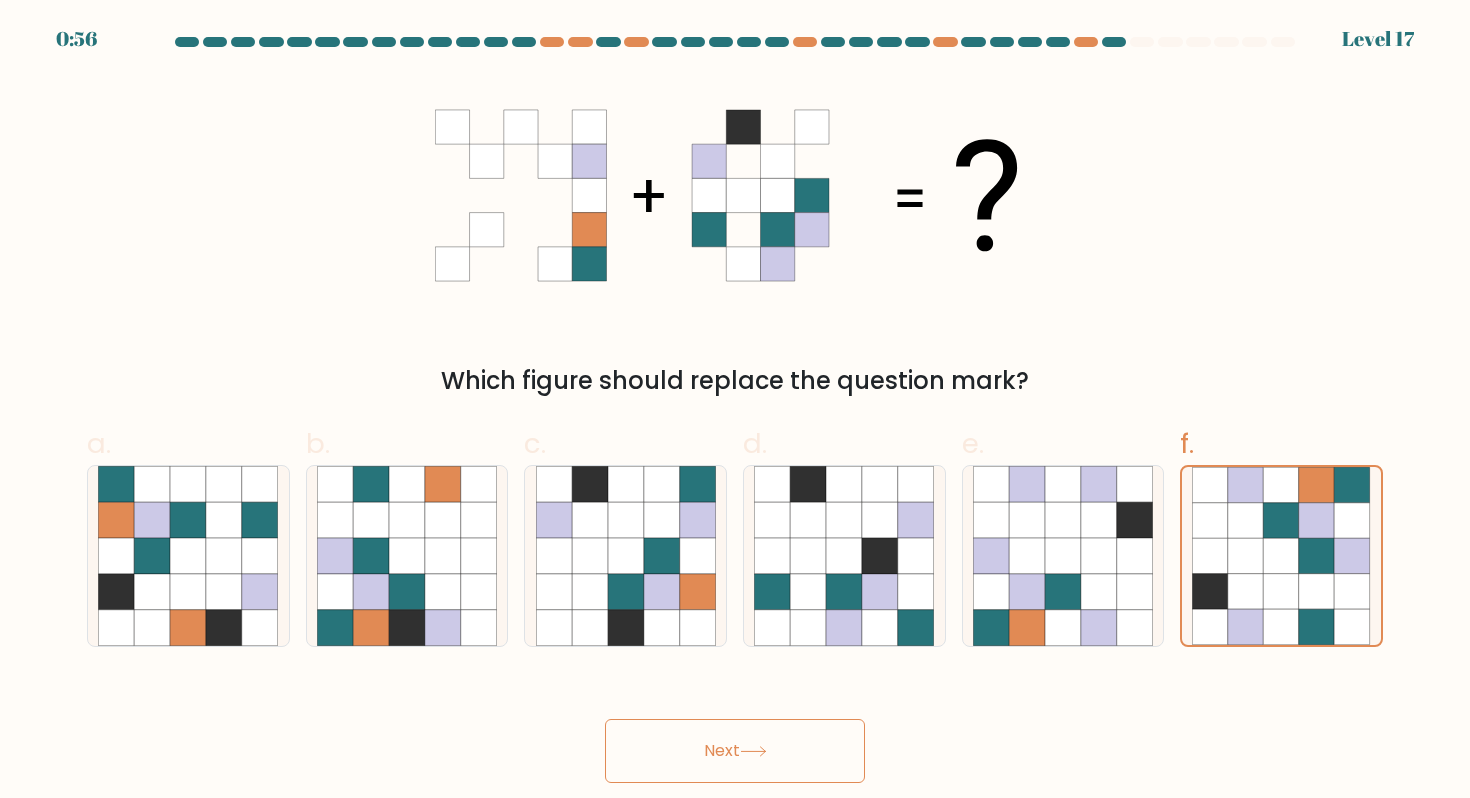 click on "Next" at bounding box center [735, 751] 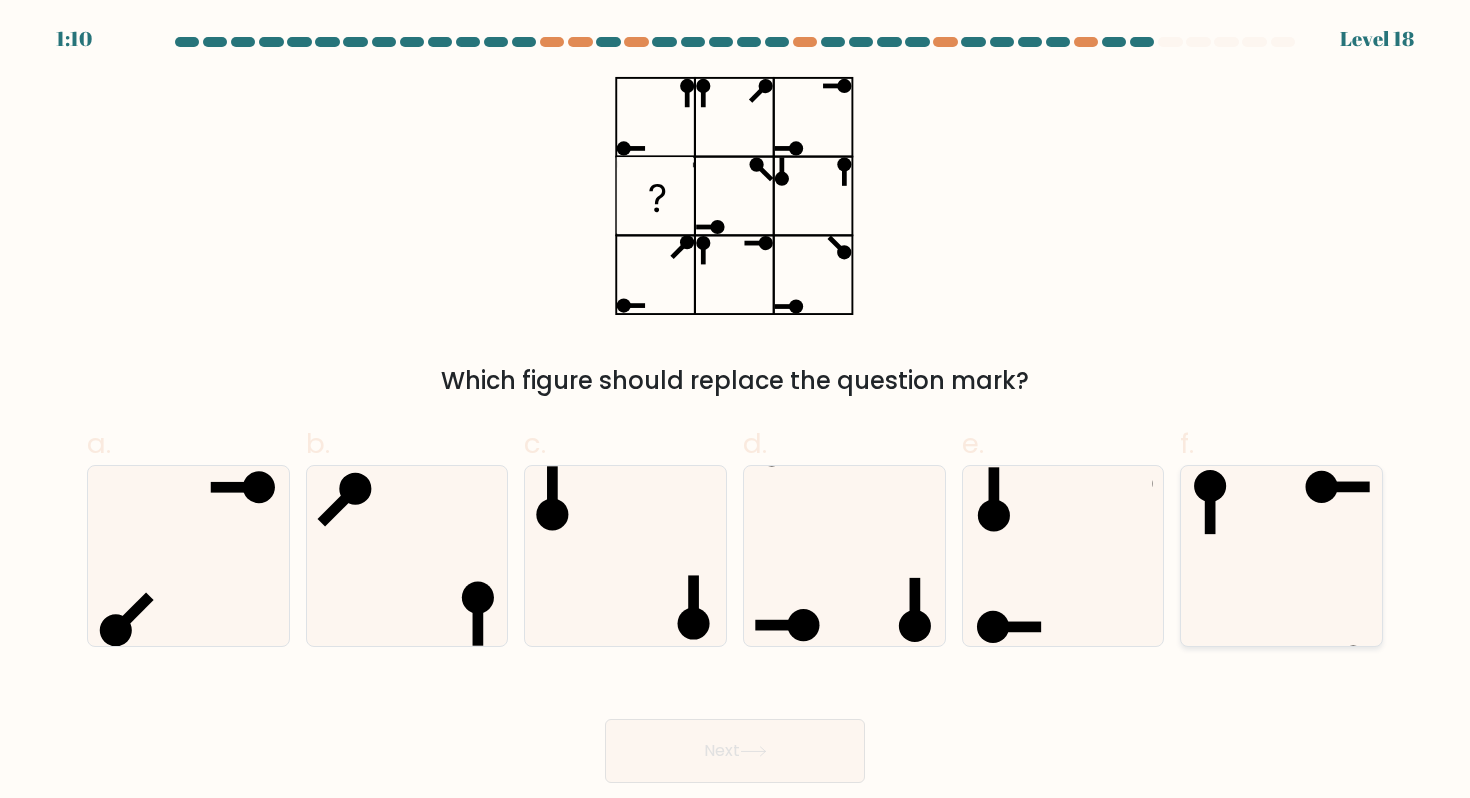 click 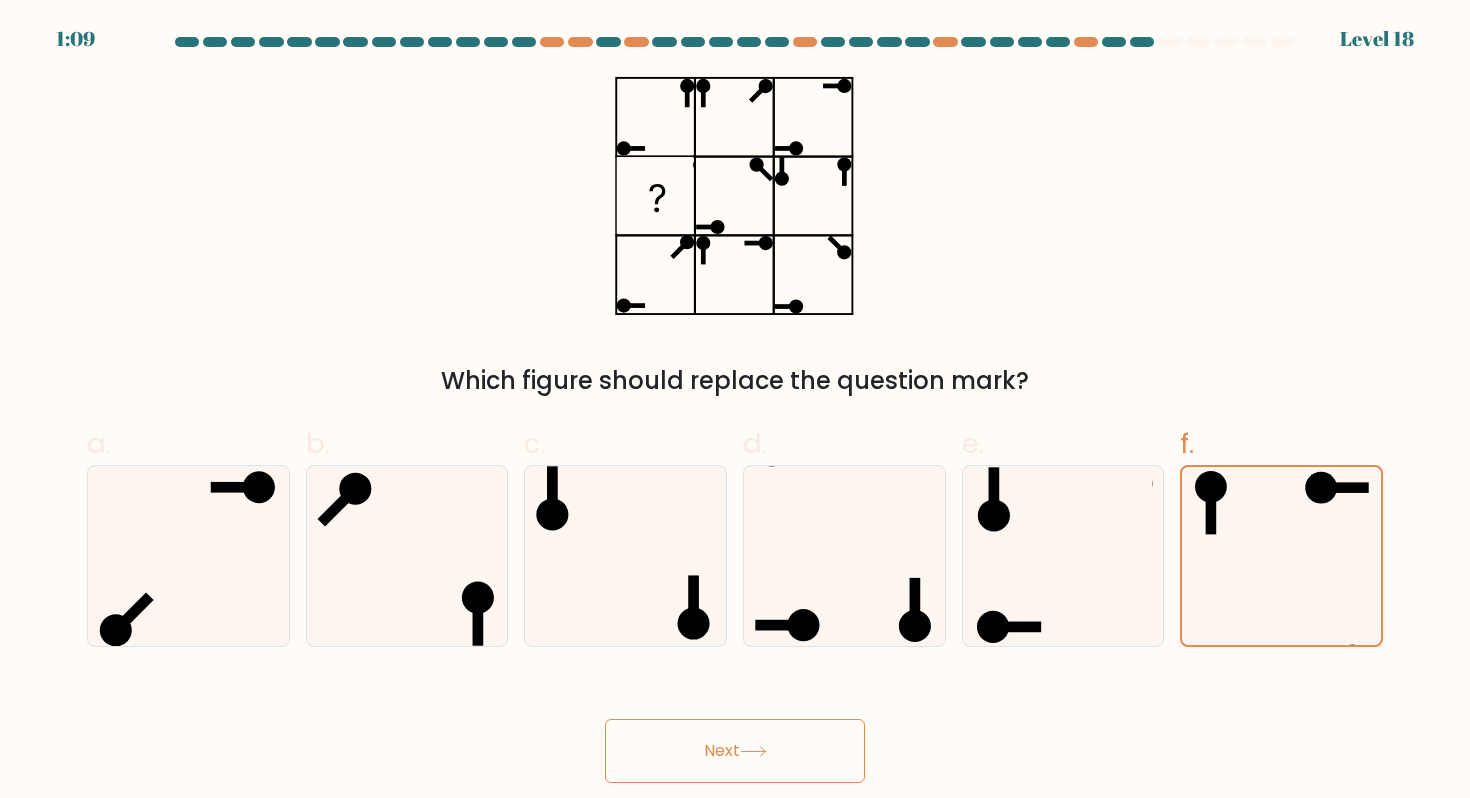 click on "Next" at bounding box center [735, 751] 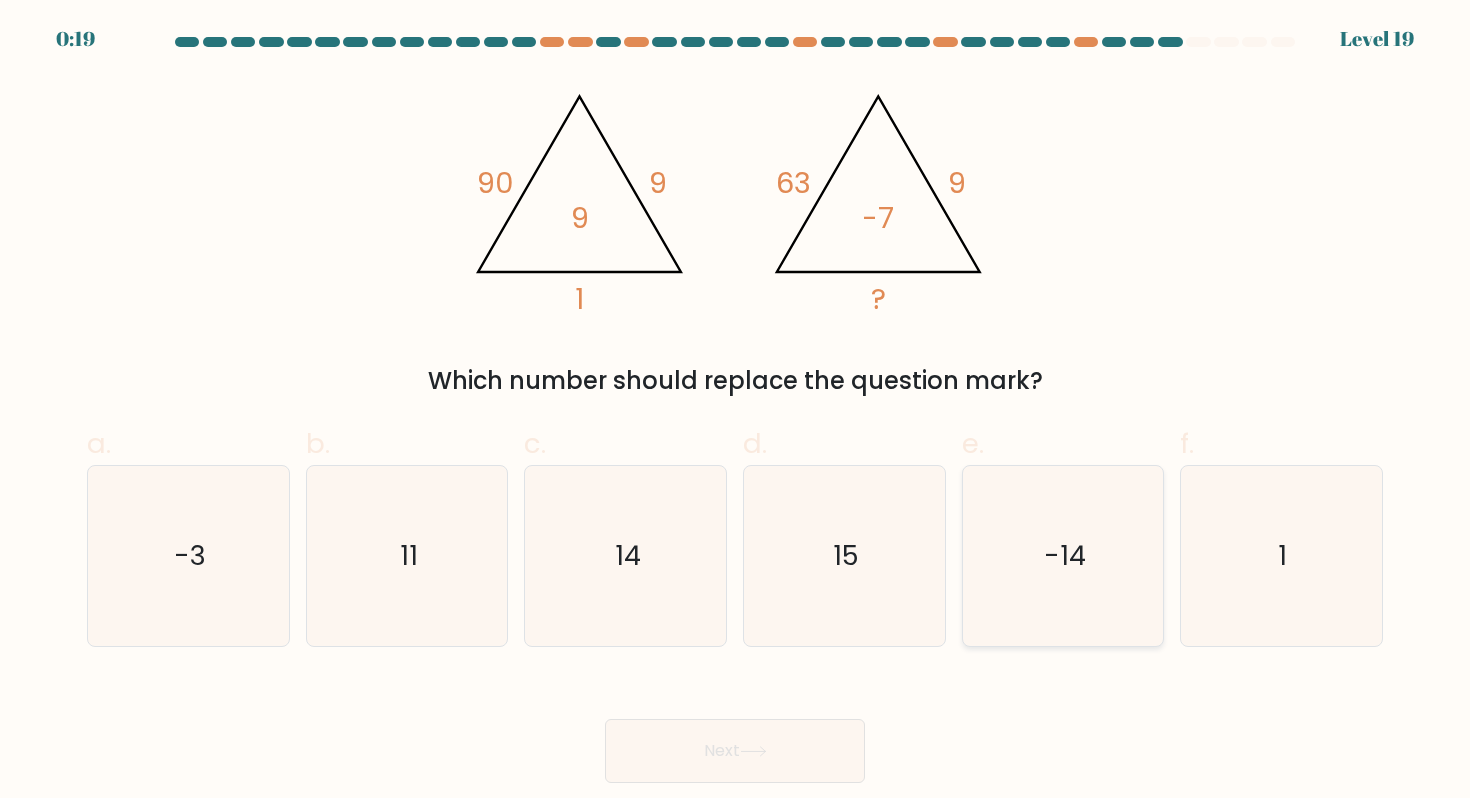 click on "-14" 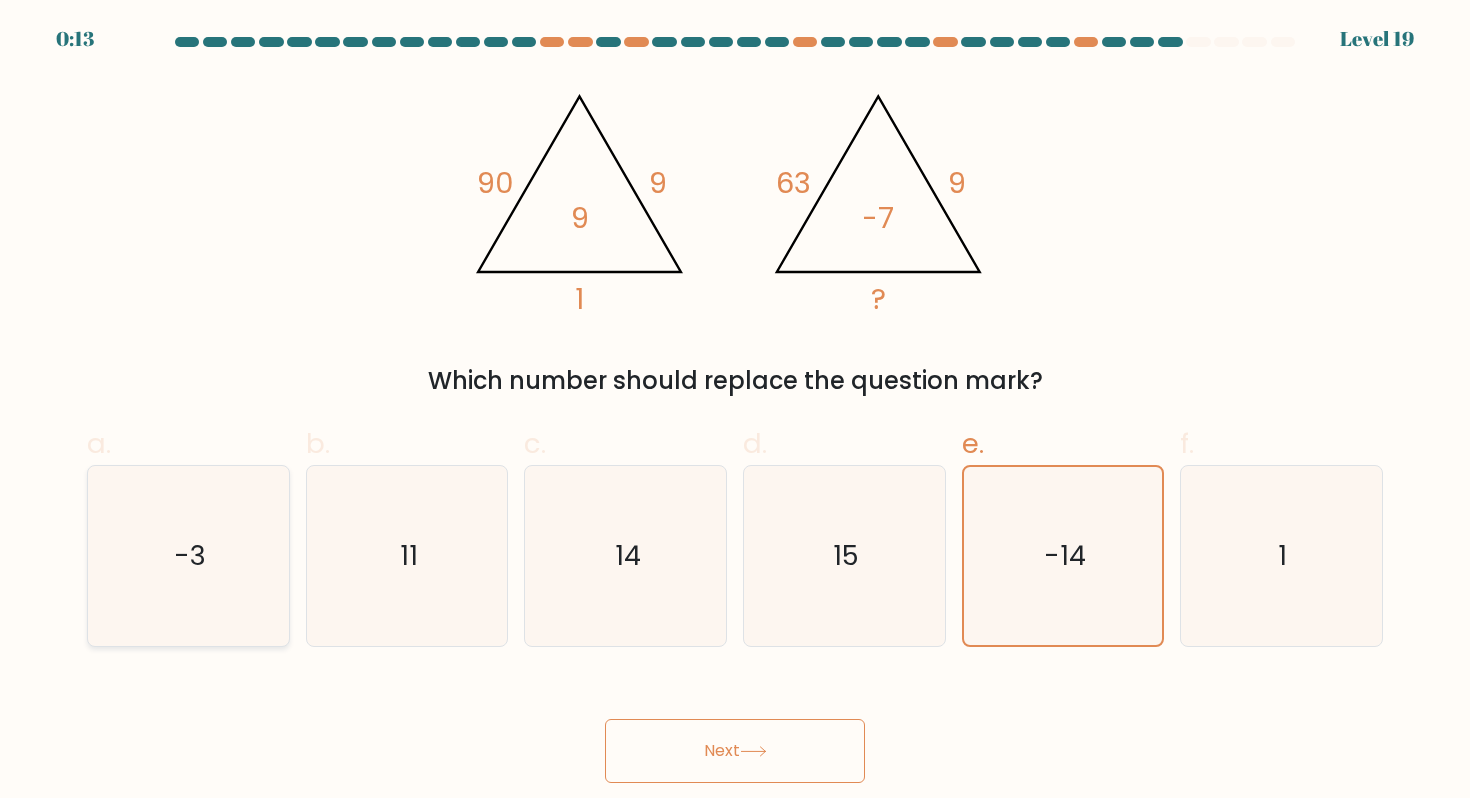 click on "-3" 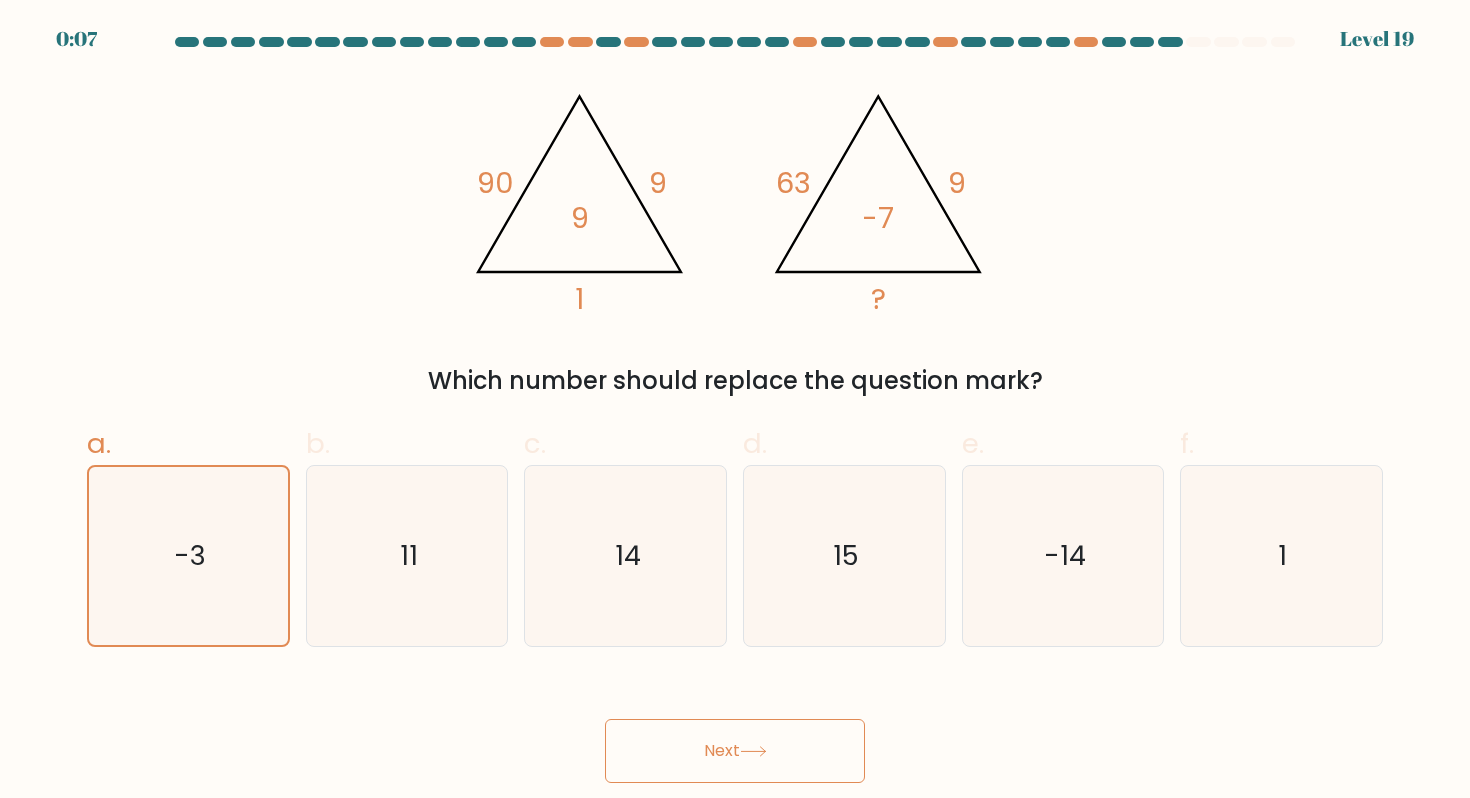 click on "Next" at bounding box center [735, 751] 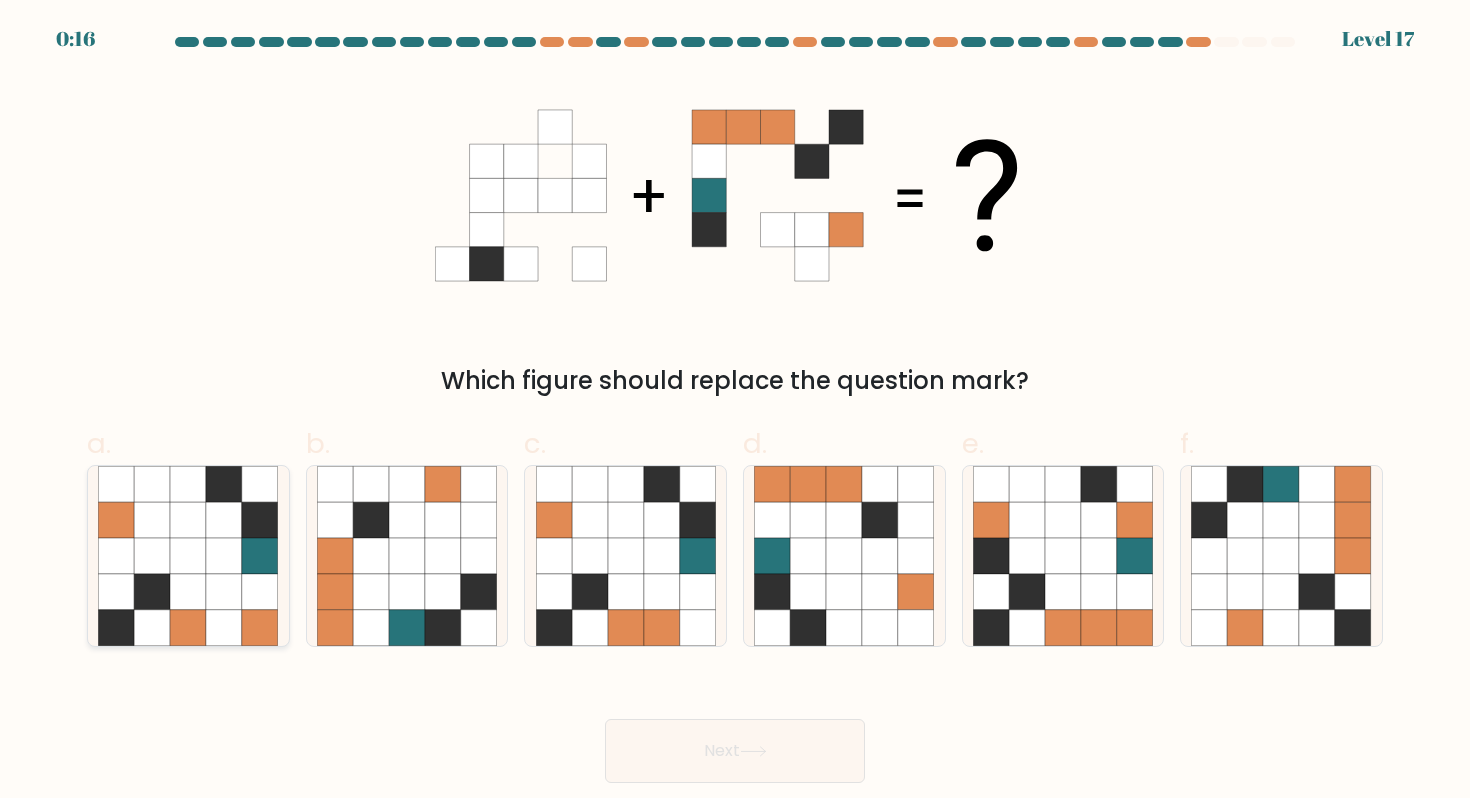 click 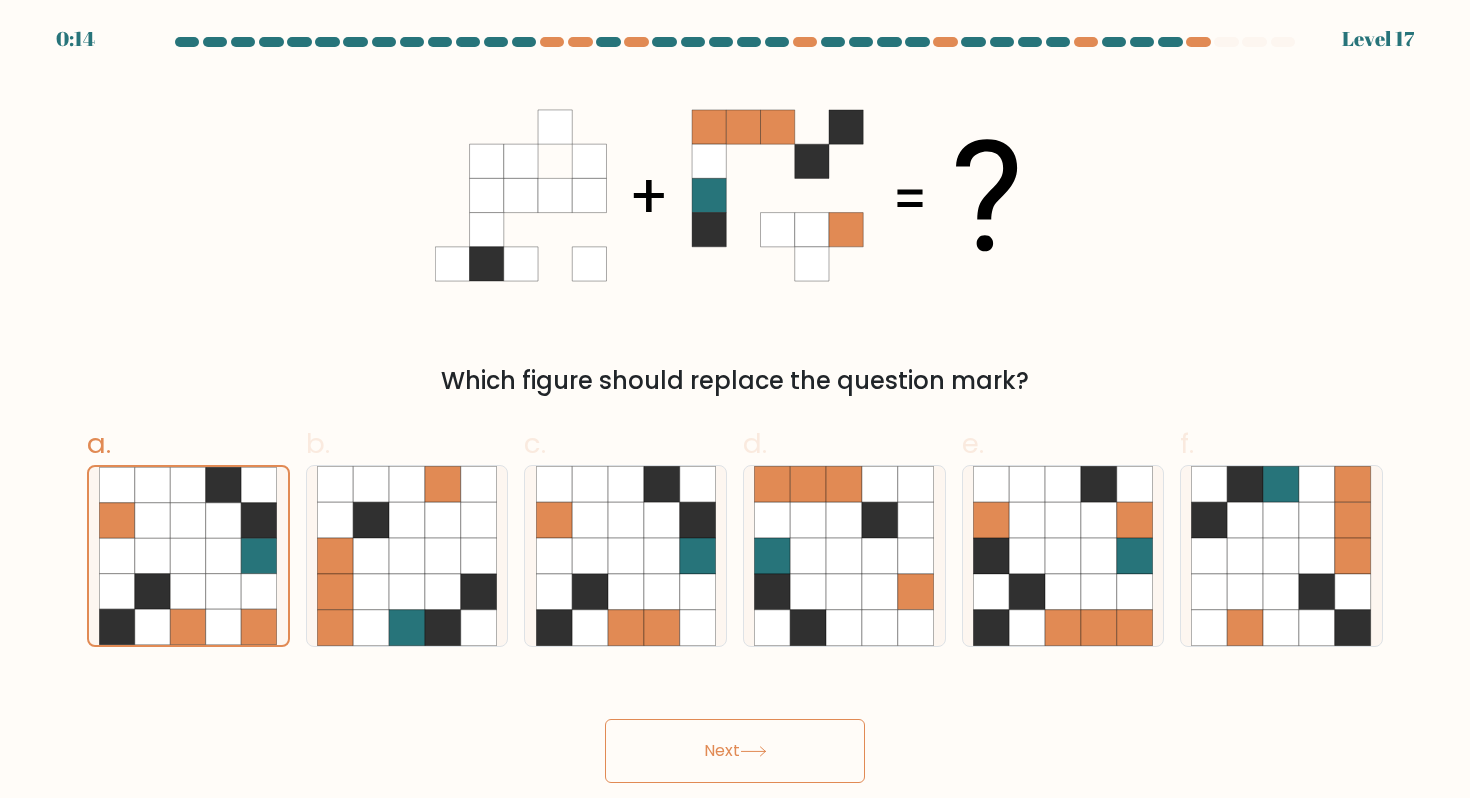 click on "Next" at bounding box center [735, 751] 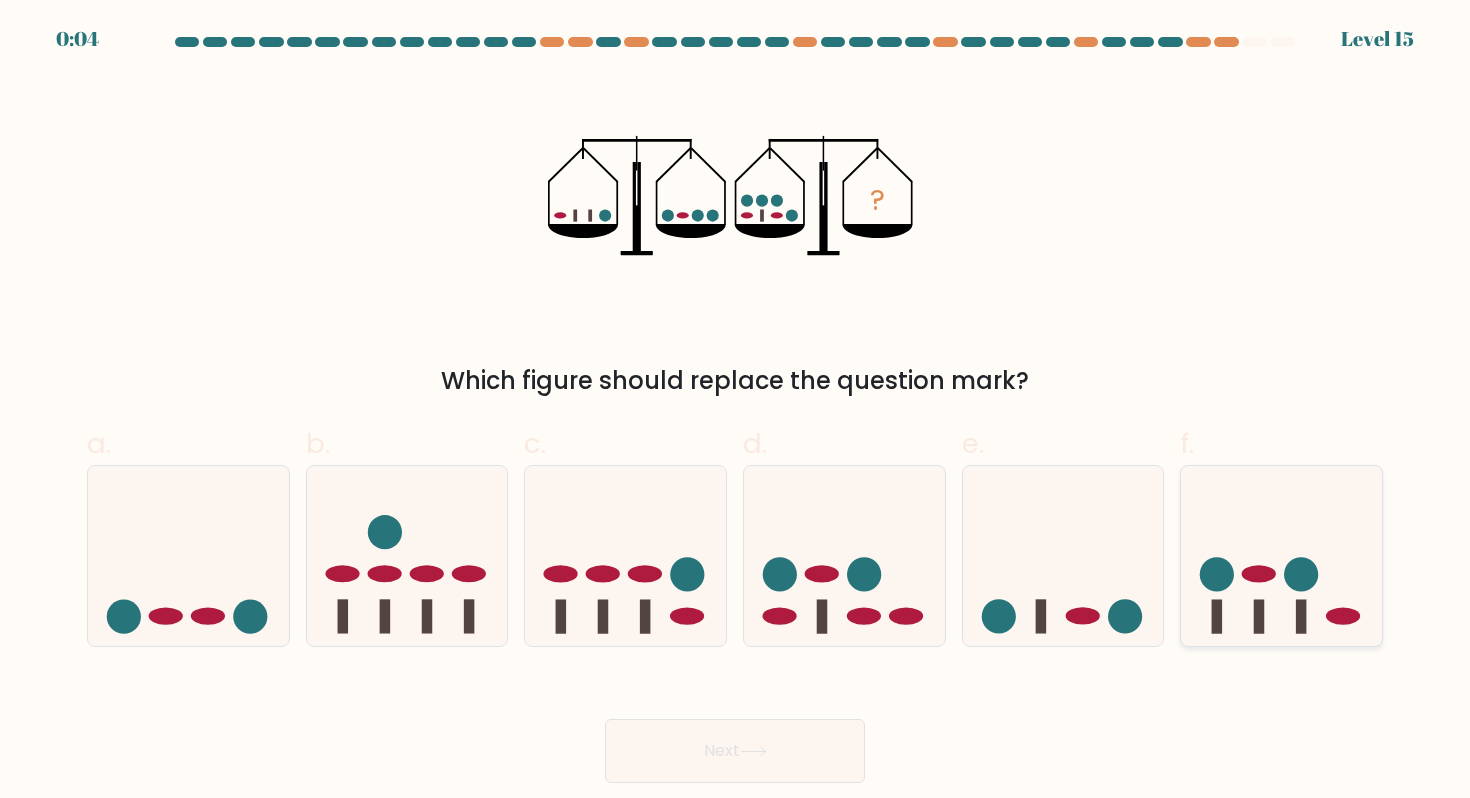 click 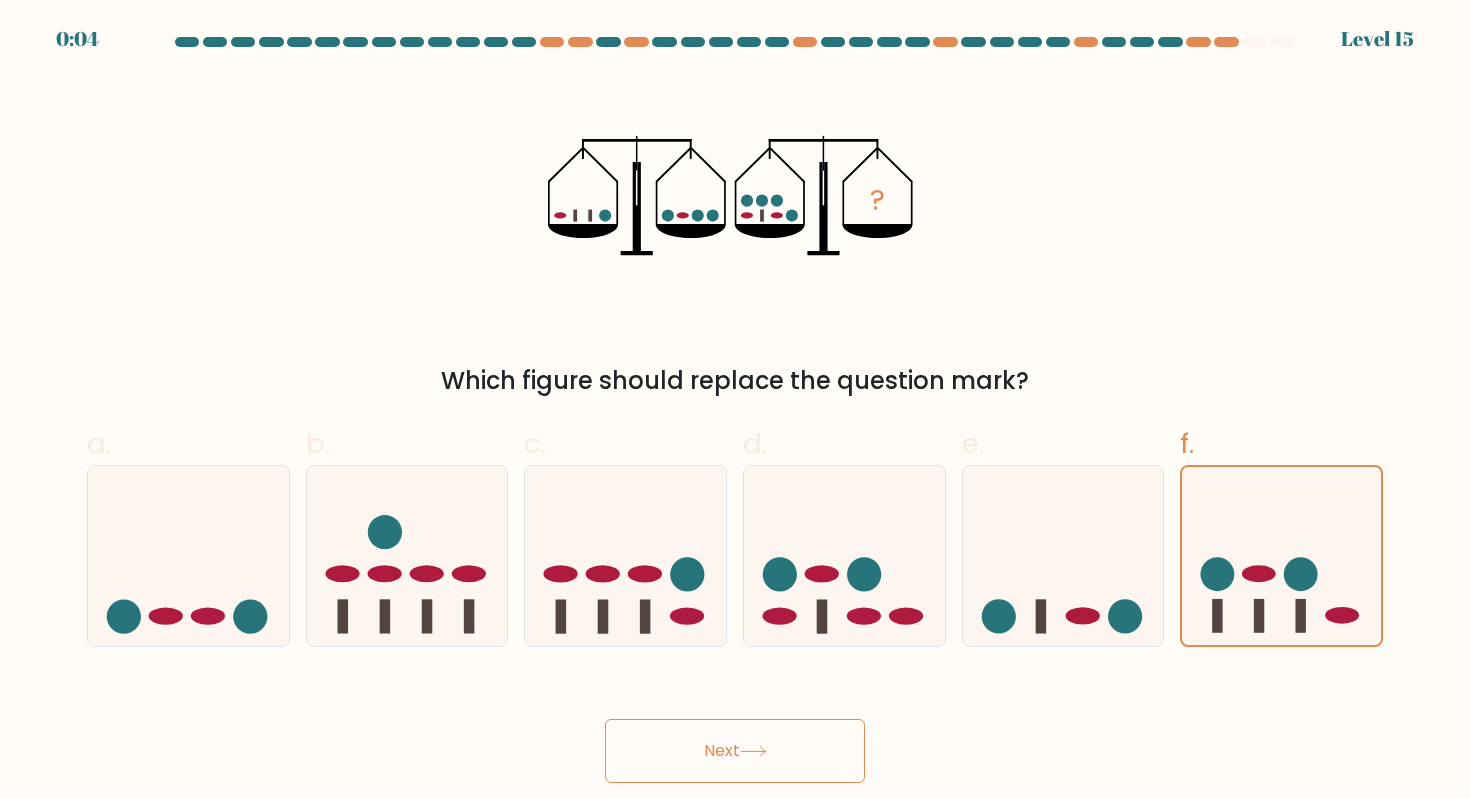 click on "Next" at bounding box center (735, 751) 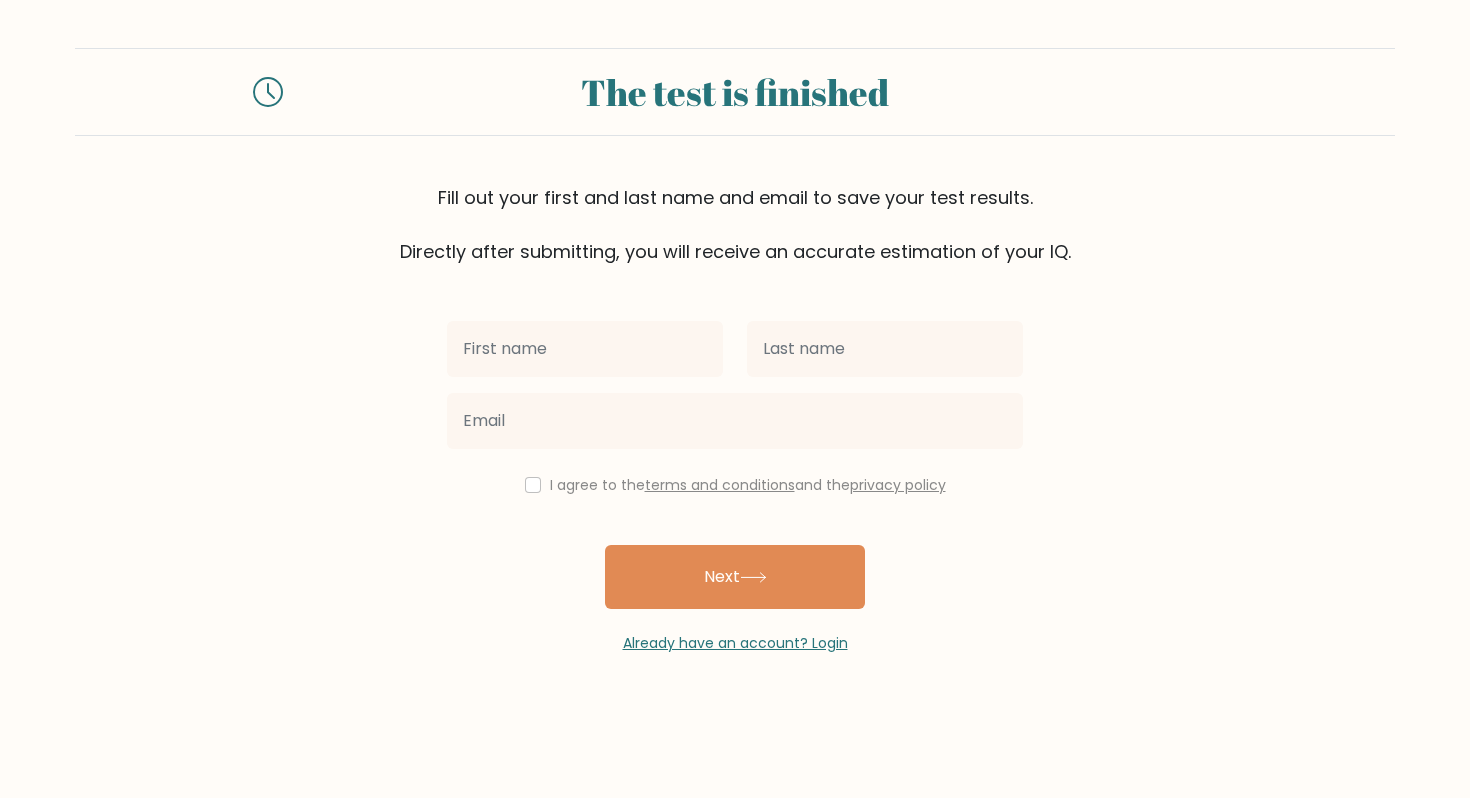 scroll, scrollTop: 0, scrollLeft: 0, axis: both 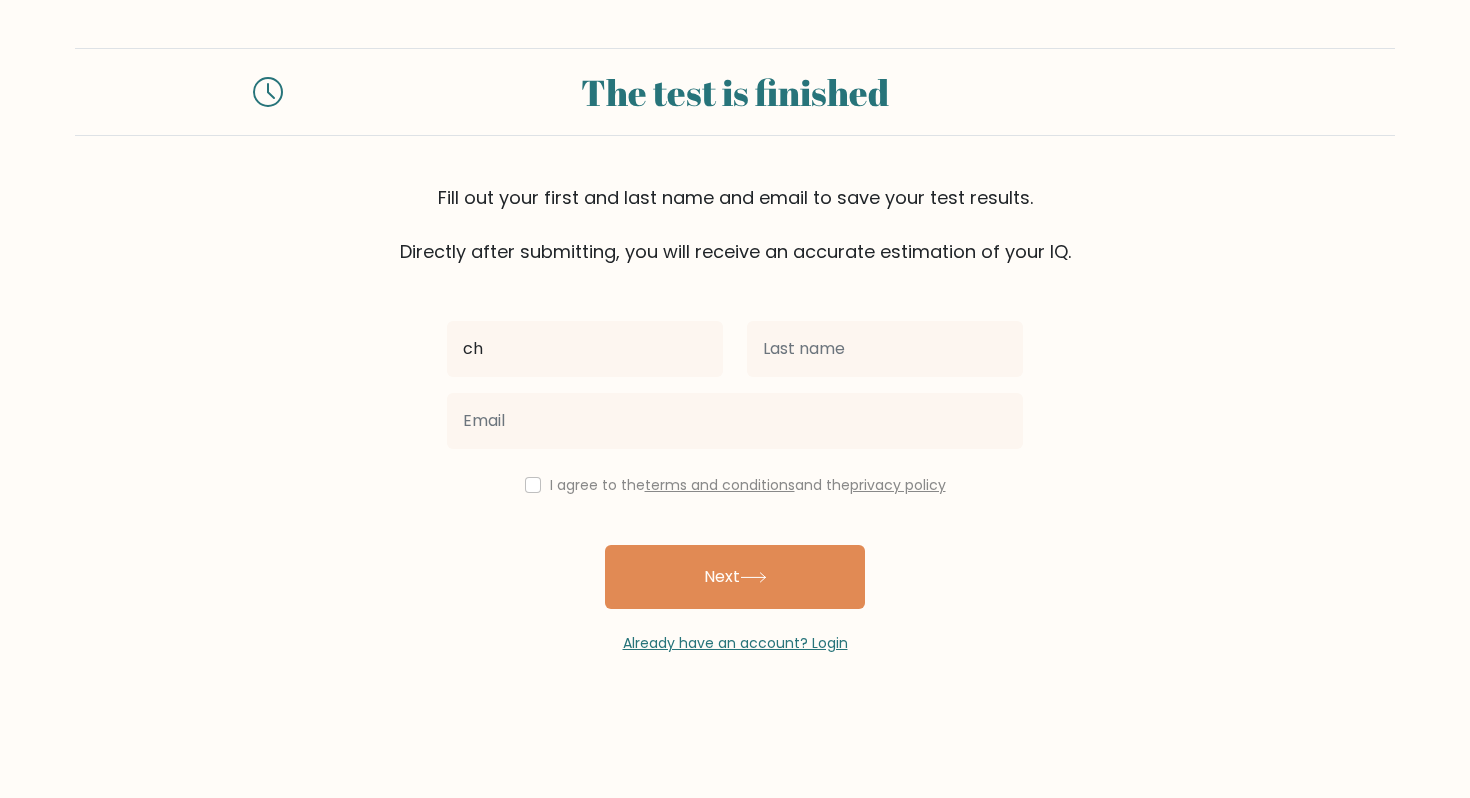 type on "c" 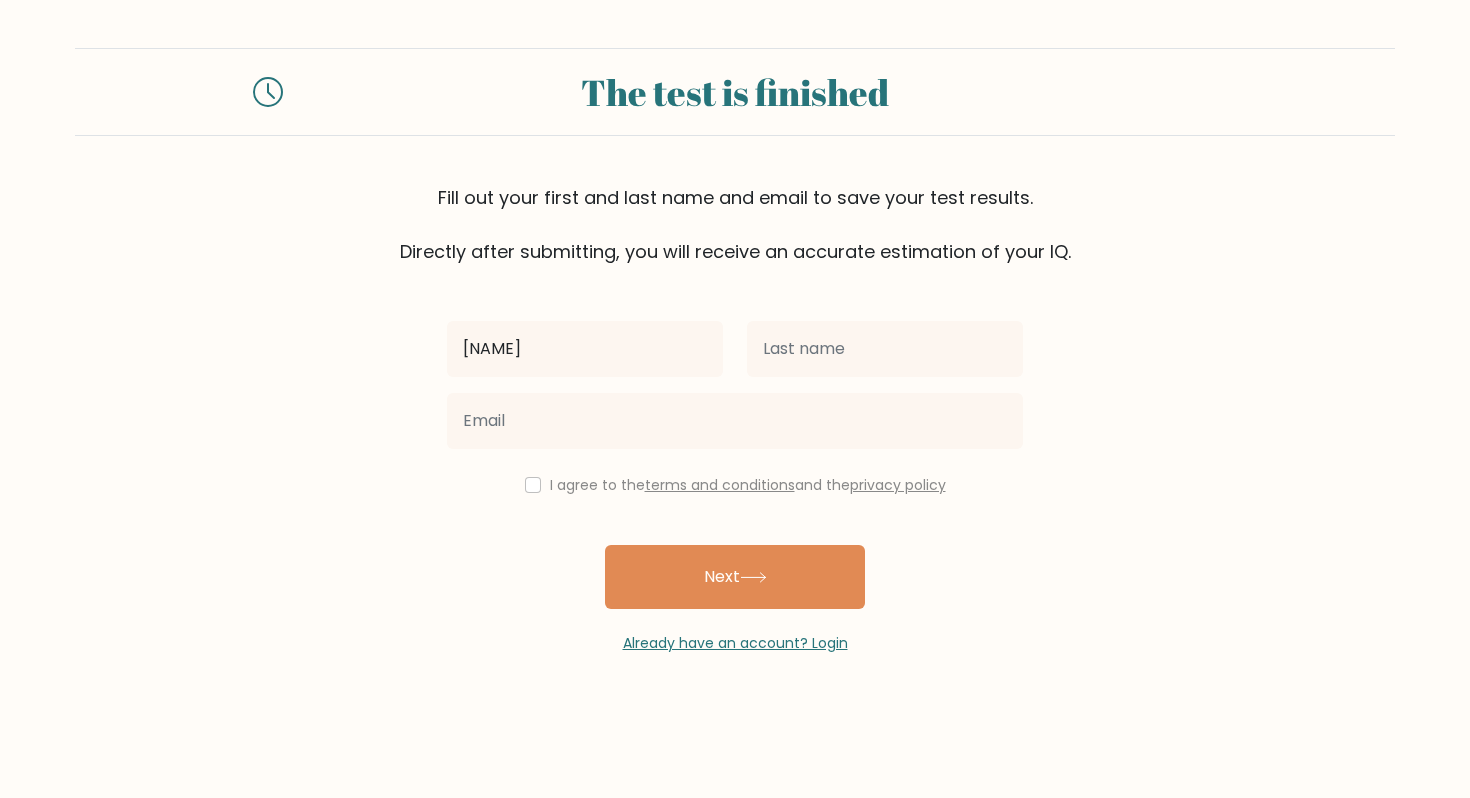 type on "[NAME]" 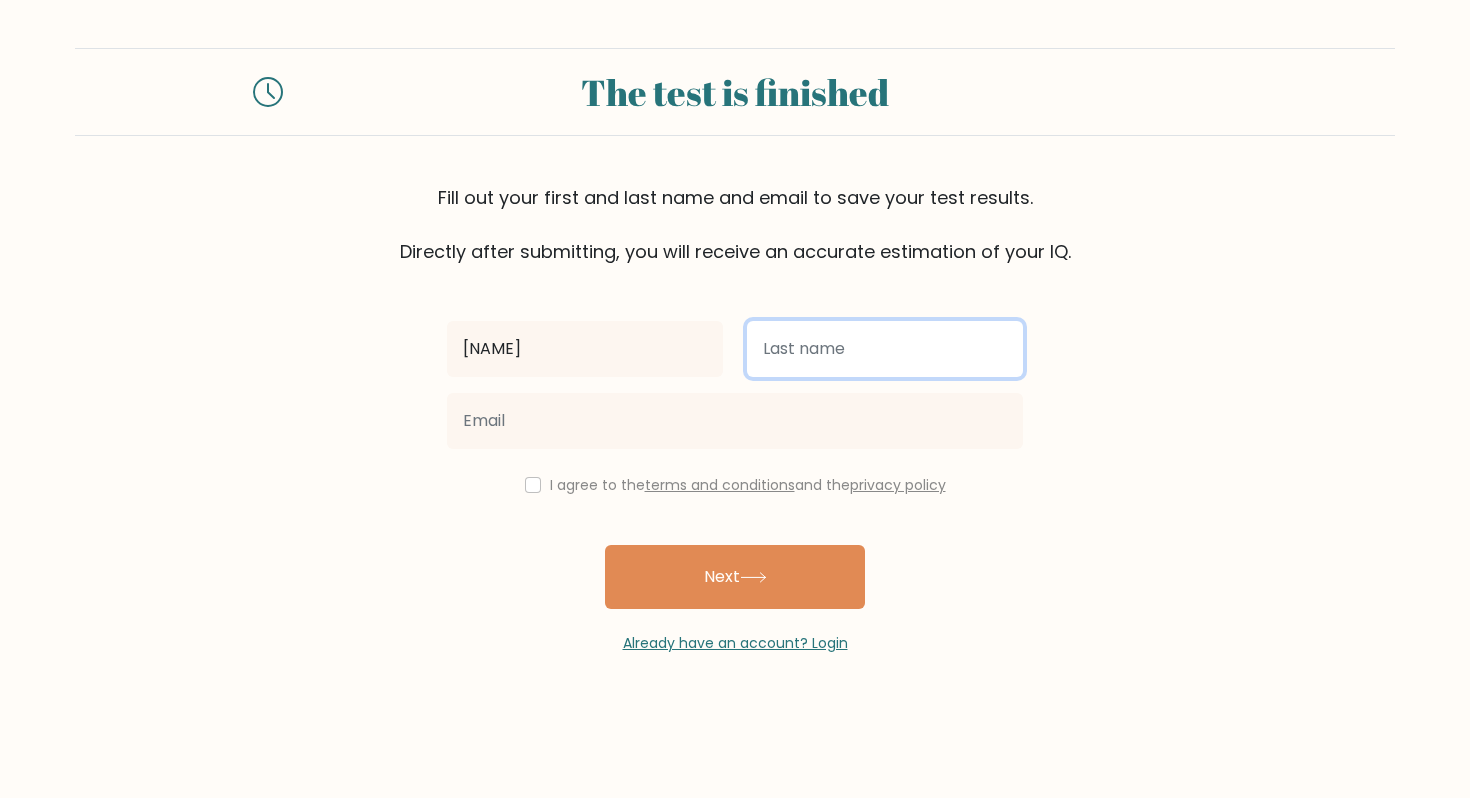 click at bounding box center (885, 349) 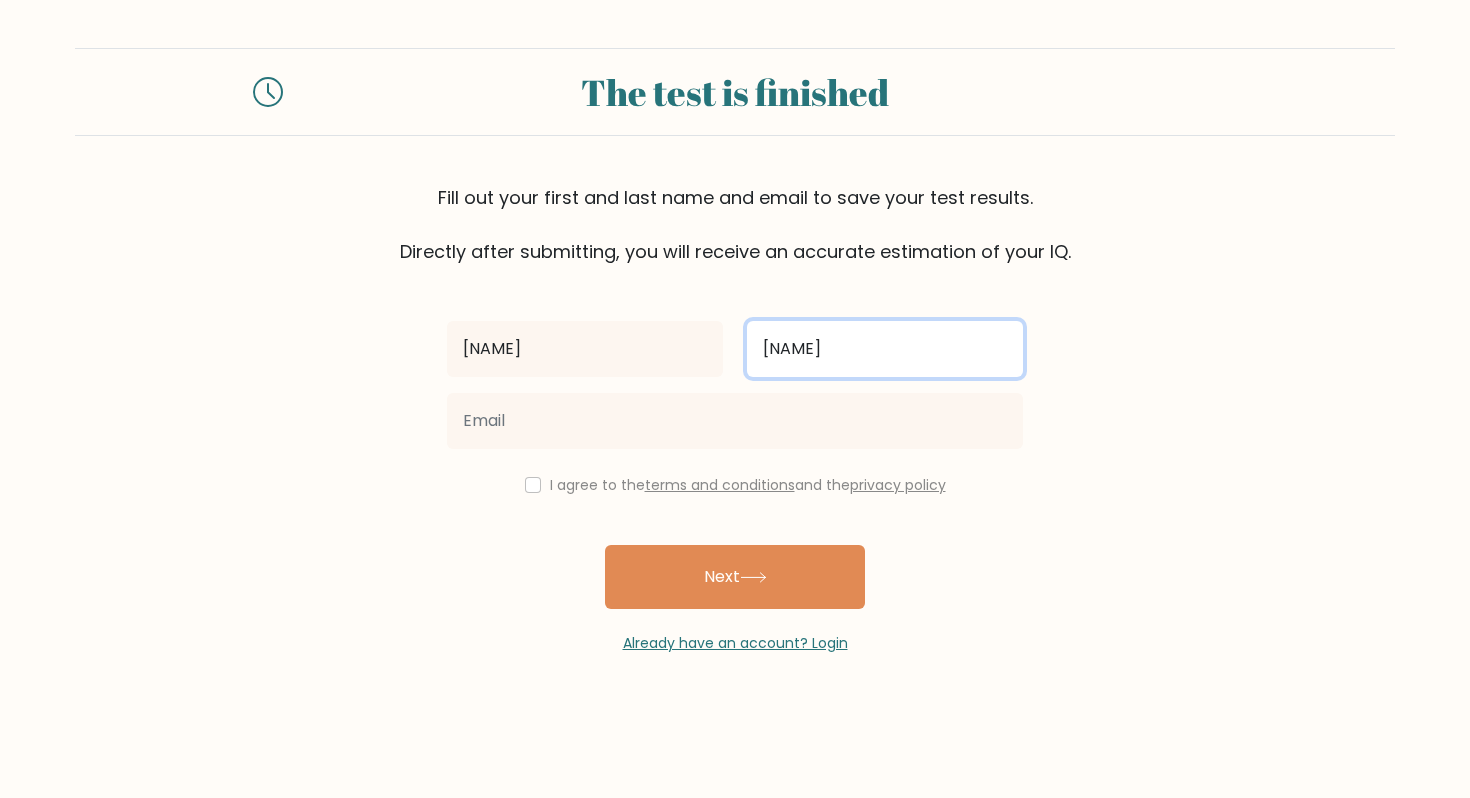 type on "[NAME]" 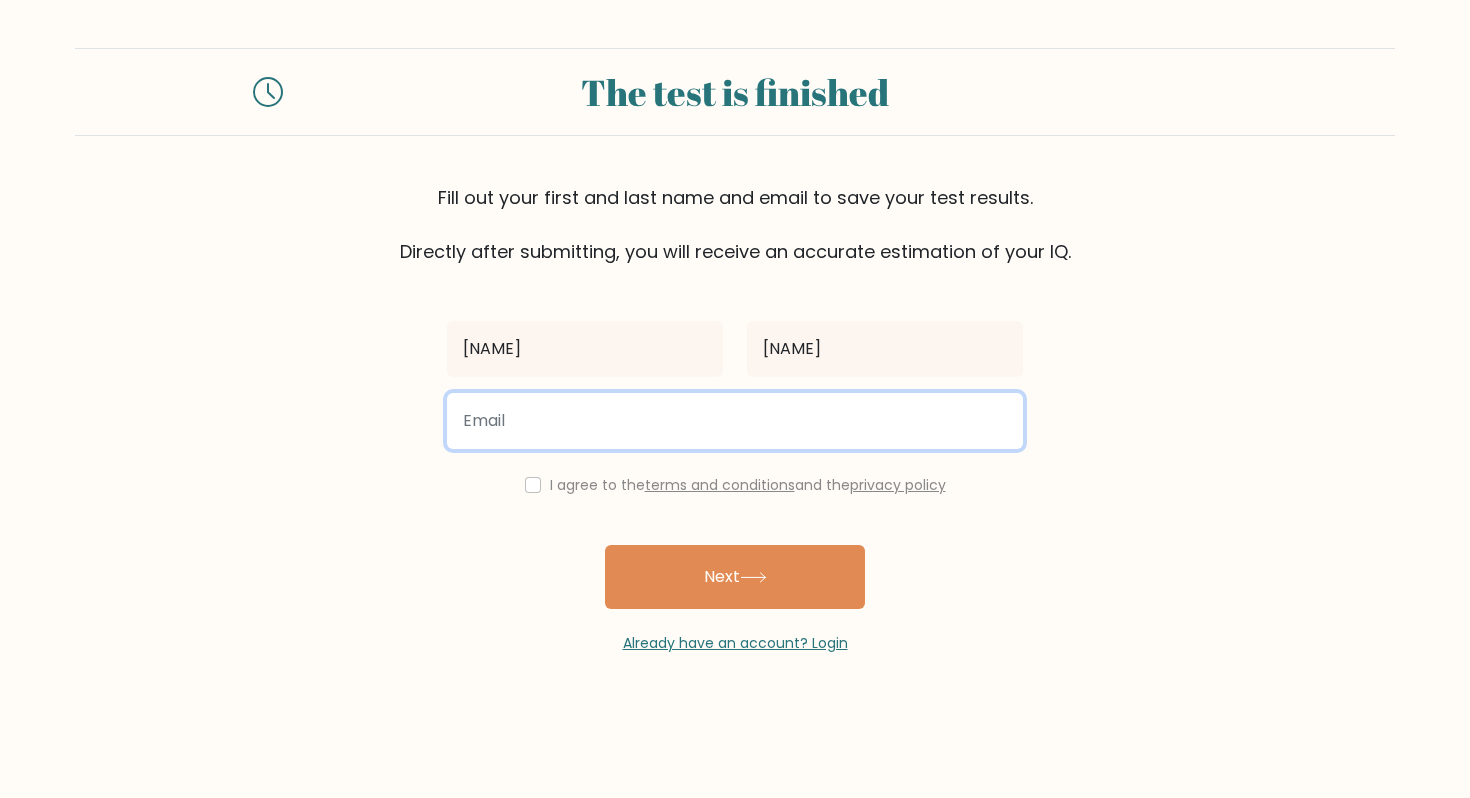 click at bounding box center (735, 421) 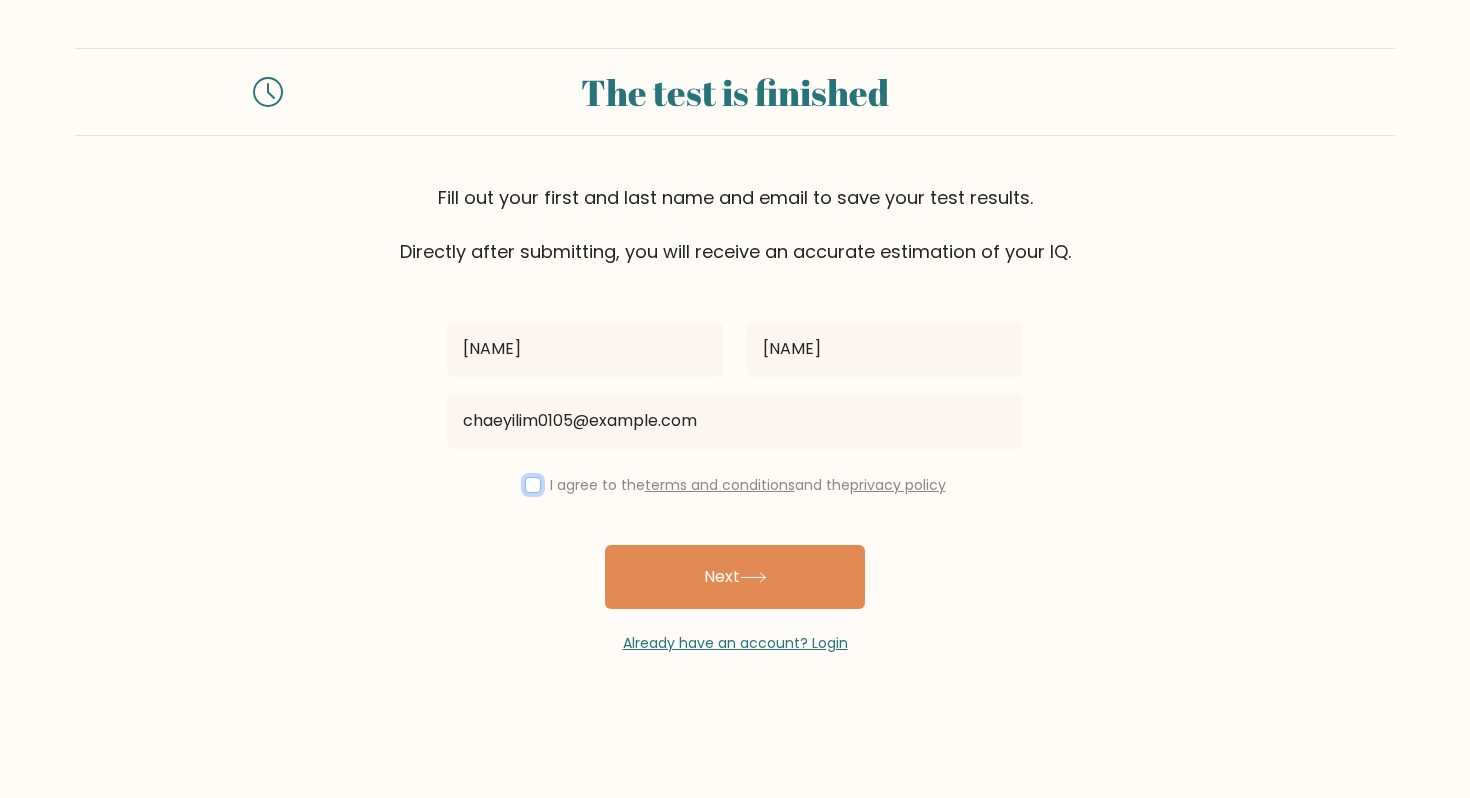 click at bounding box center [533, 485] 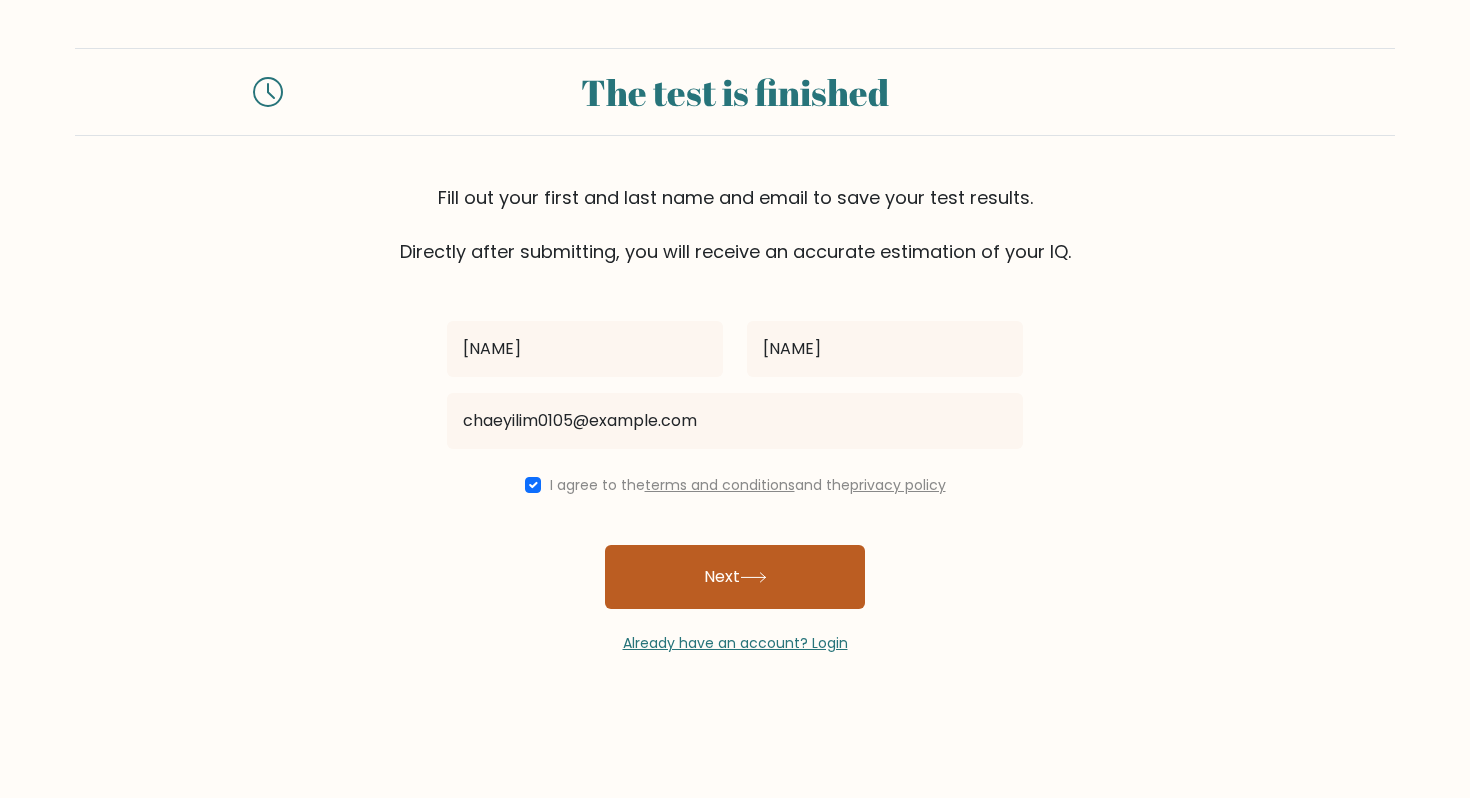 click on "Next" at bounding box center [735, 577] 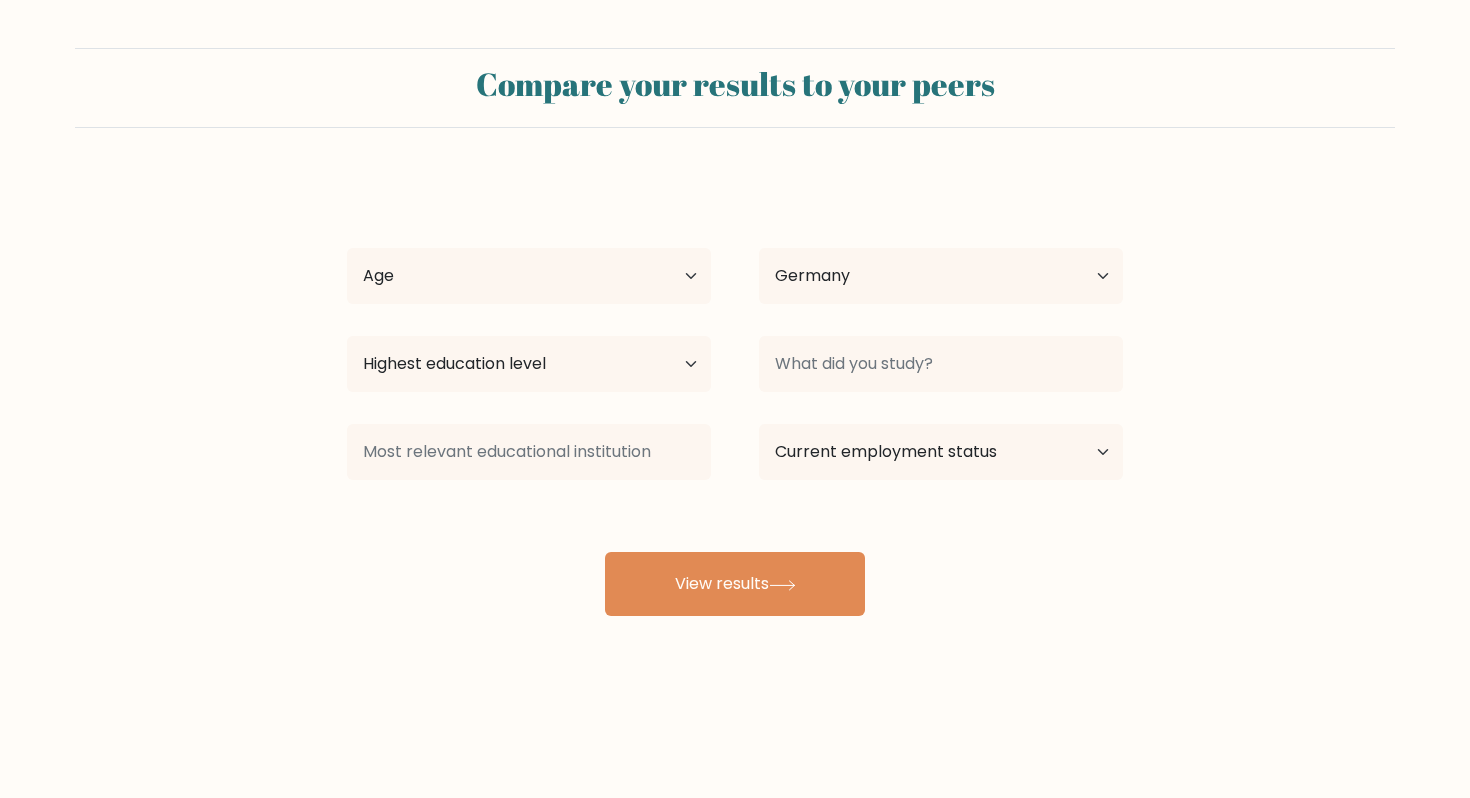 select on "DE" 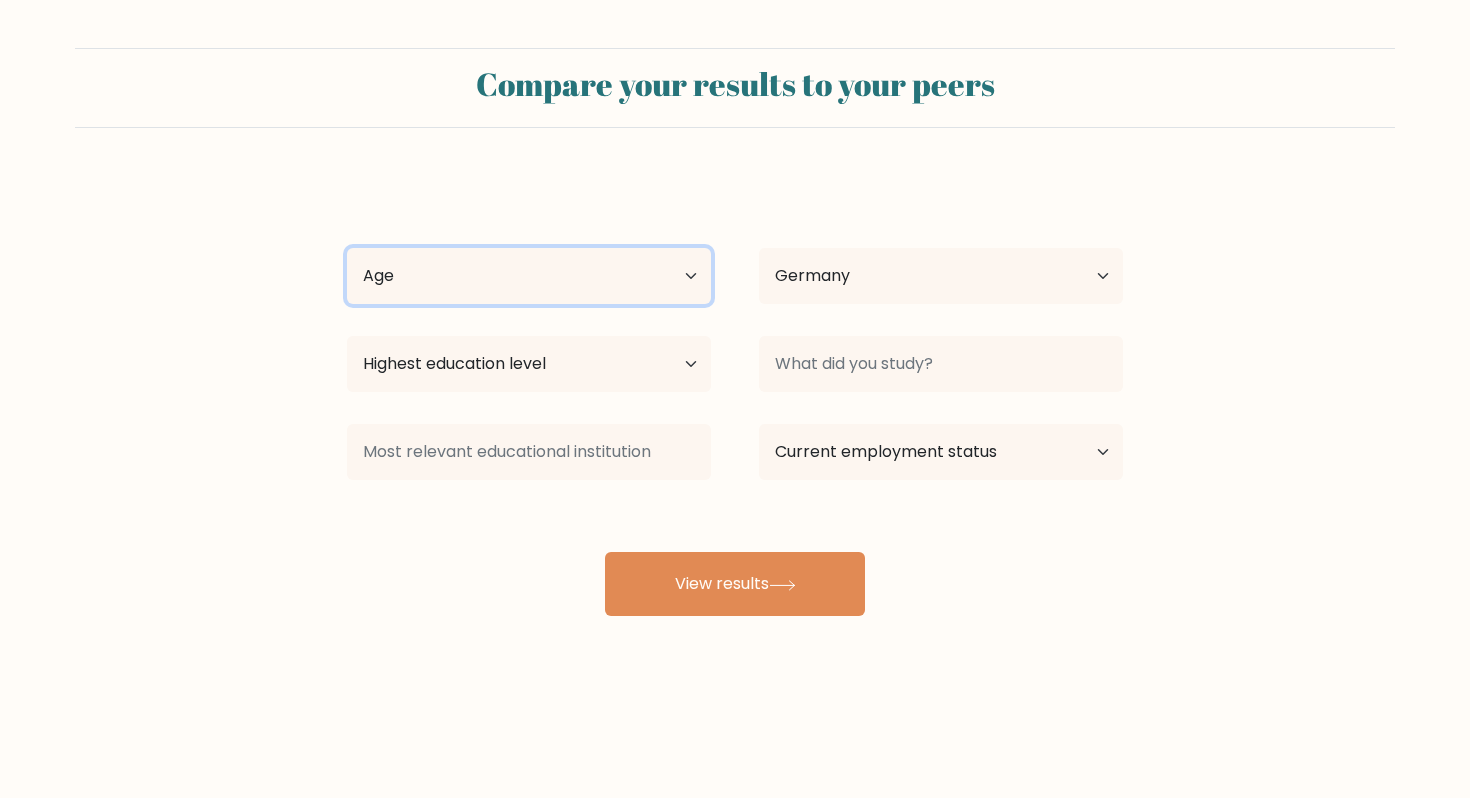 click on "Age
Under 18 years old
18-24 years old
25-34 years old
35-44 years old
45-54 years old
55-64 years old
65 years old and above" at bounding box center [529, 276] 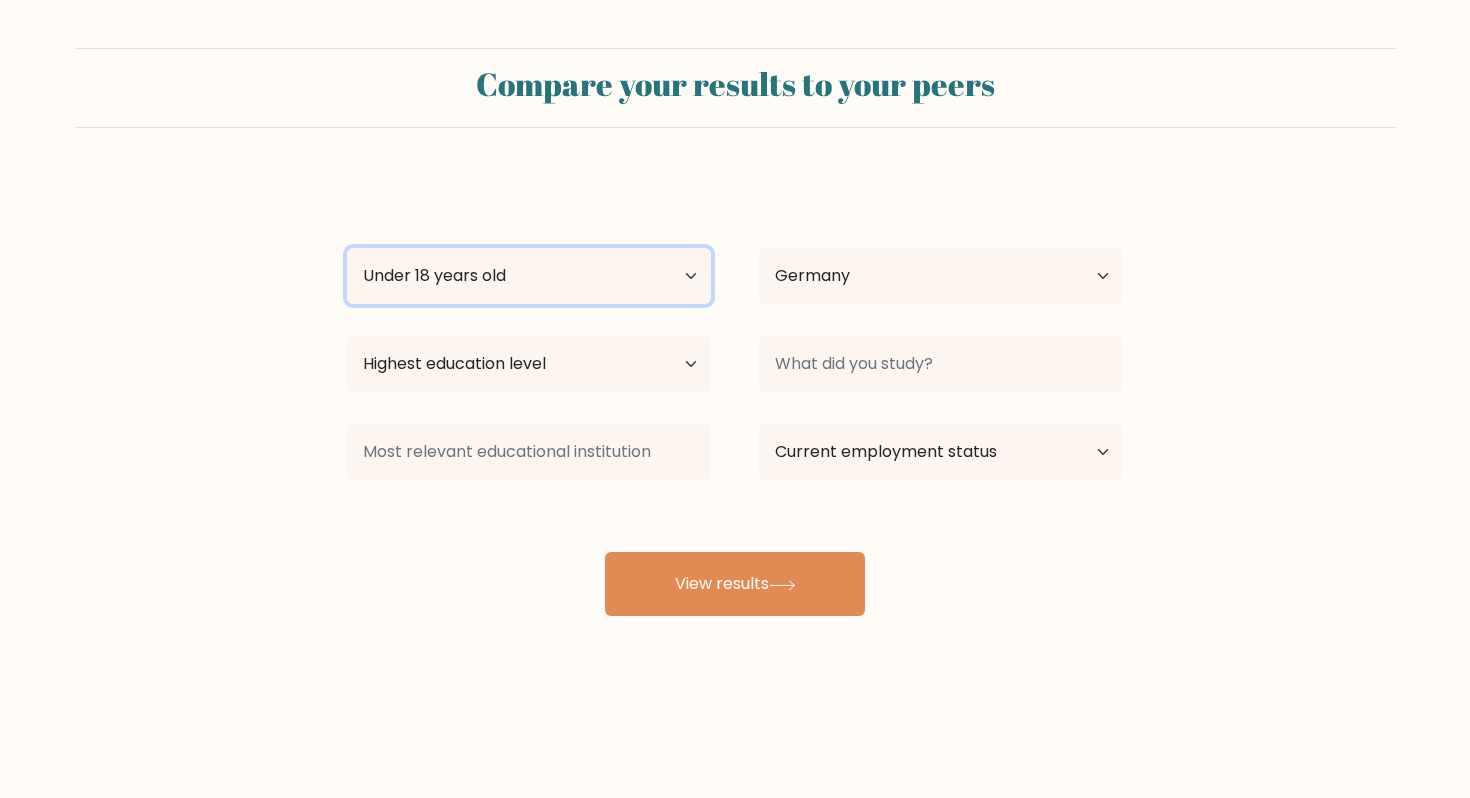 click on "Highest education level
No schooling
Primary
Lower Secondary
Upper Secondary
Occupation Specific
Bachelor's degree
Master's degree
Doctoral degree" at bounding box center (529, 364) 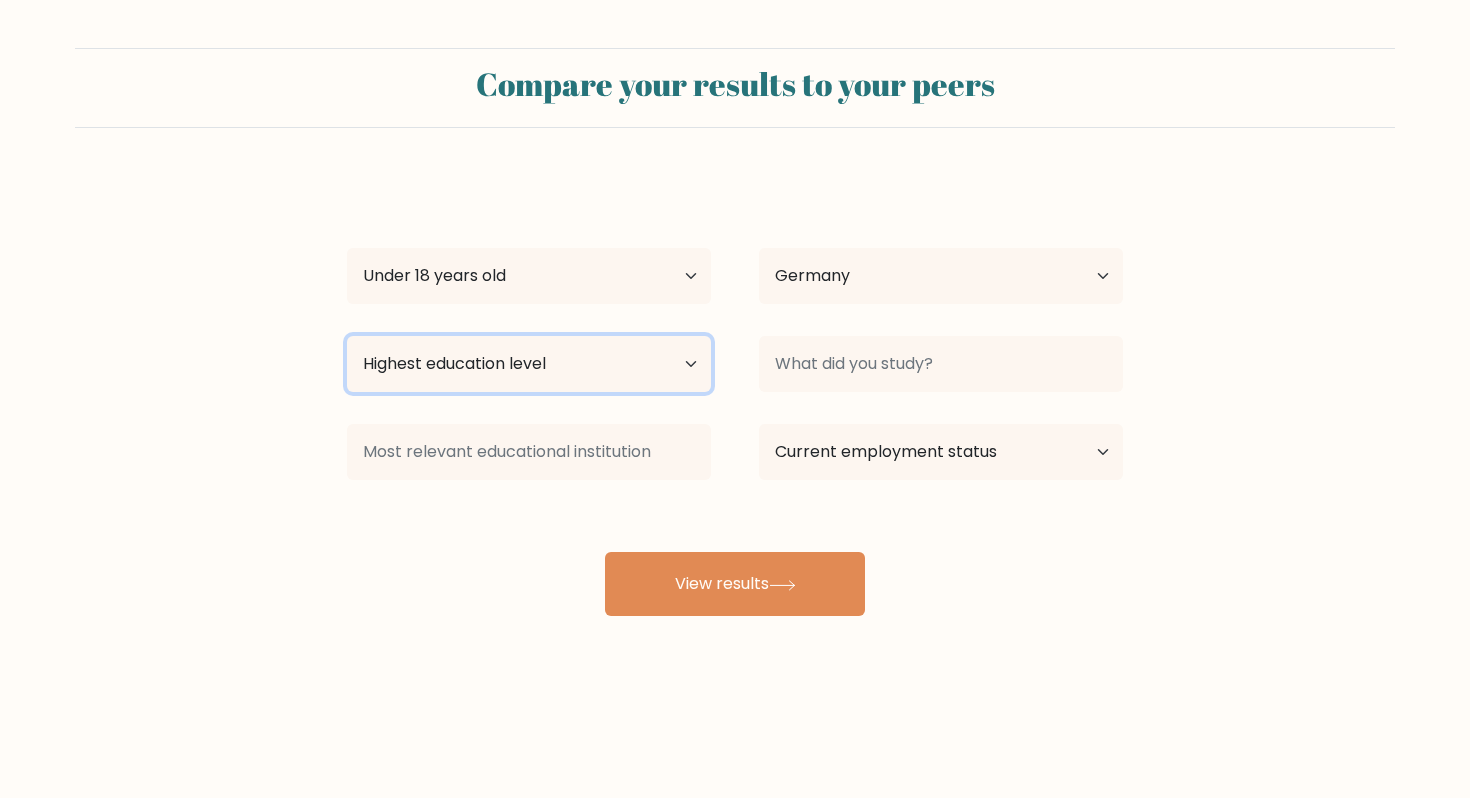 click on "Highest education level
No schooling
Primary
Lower Secondary
Upper Secondary
Occupation Specific
Bachelor's degree
Master's degree
Doctoral degree" at bounding box center [529, 364] 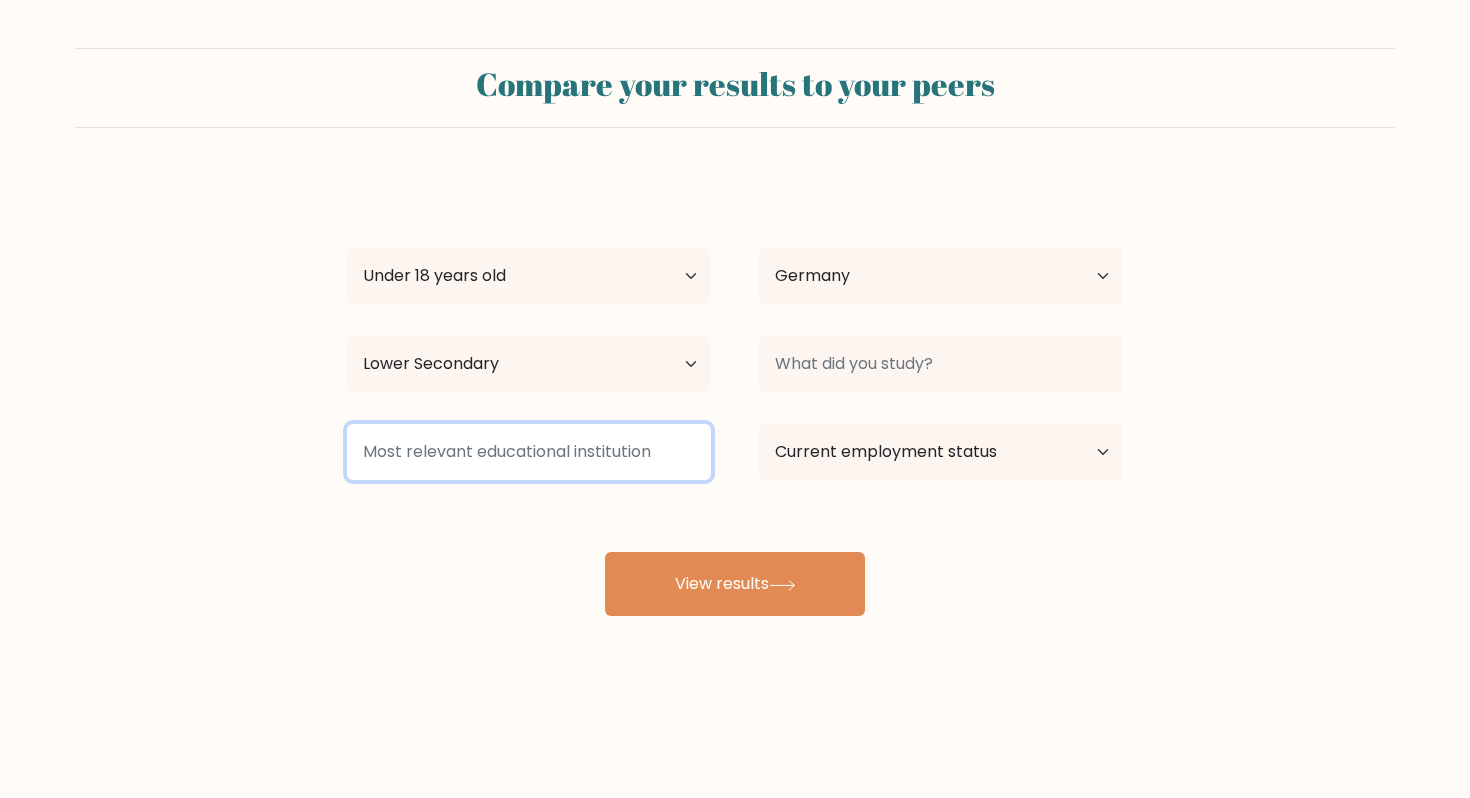 click at bounding box center [529, 452] 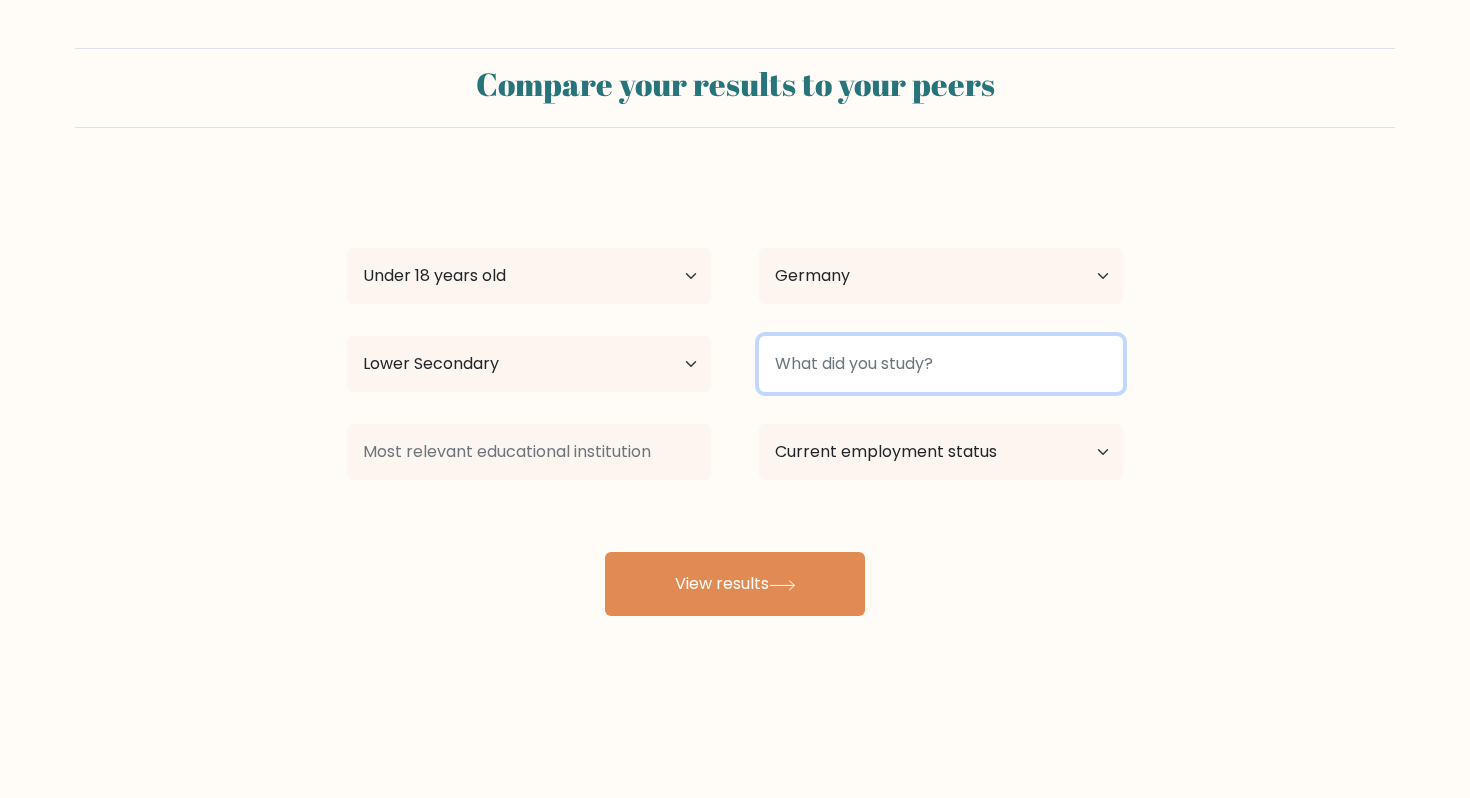 click at bounding box center (941, 364) 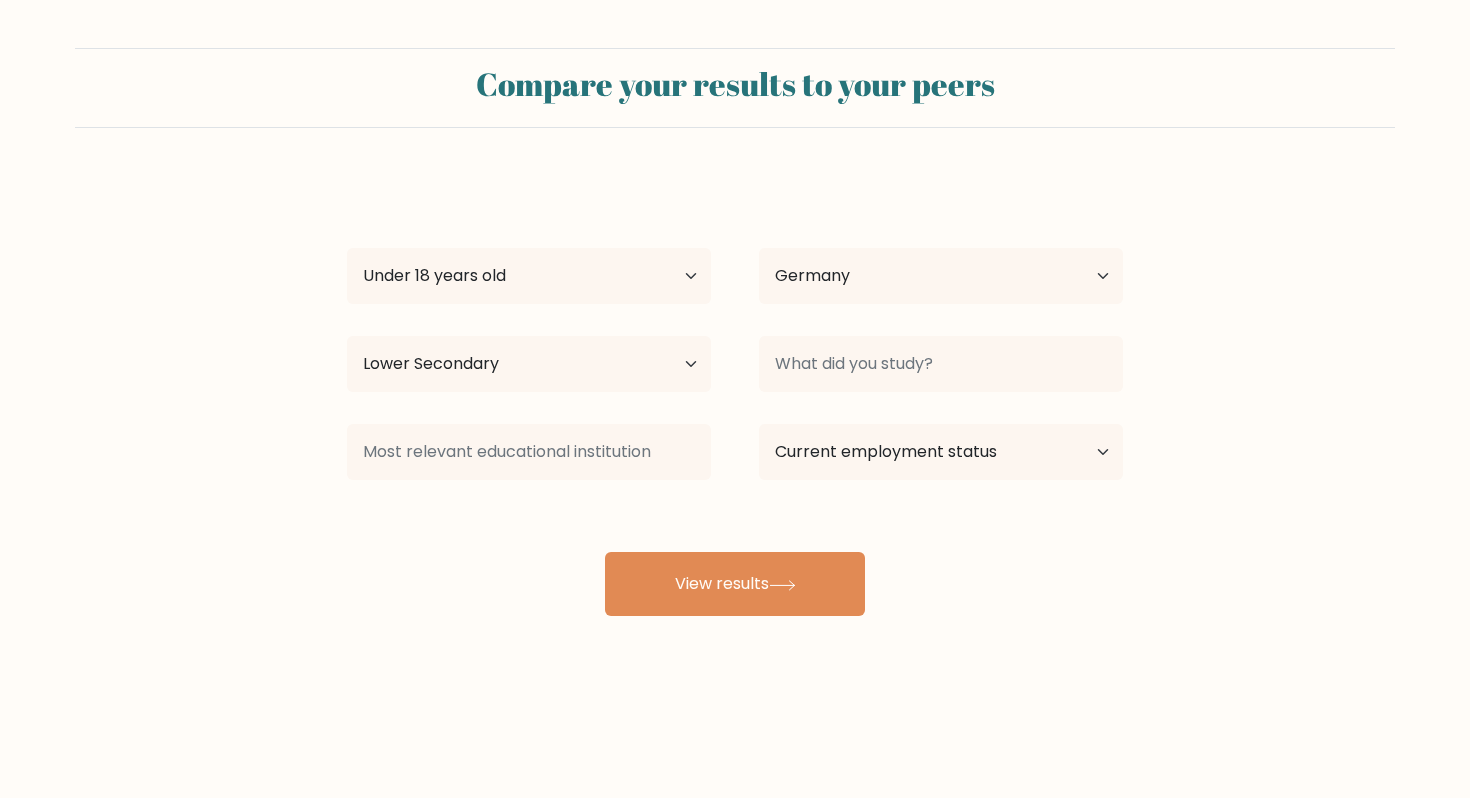 click at bounding box center [941, 364] 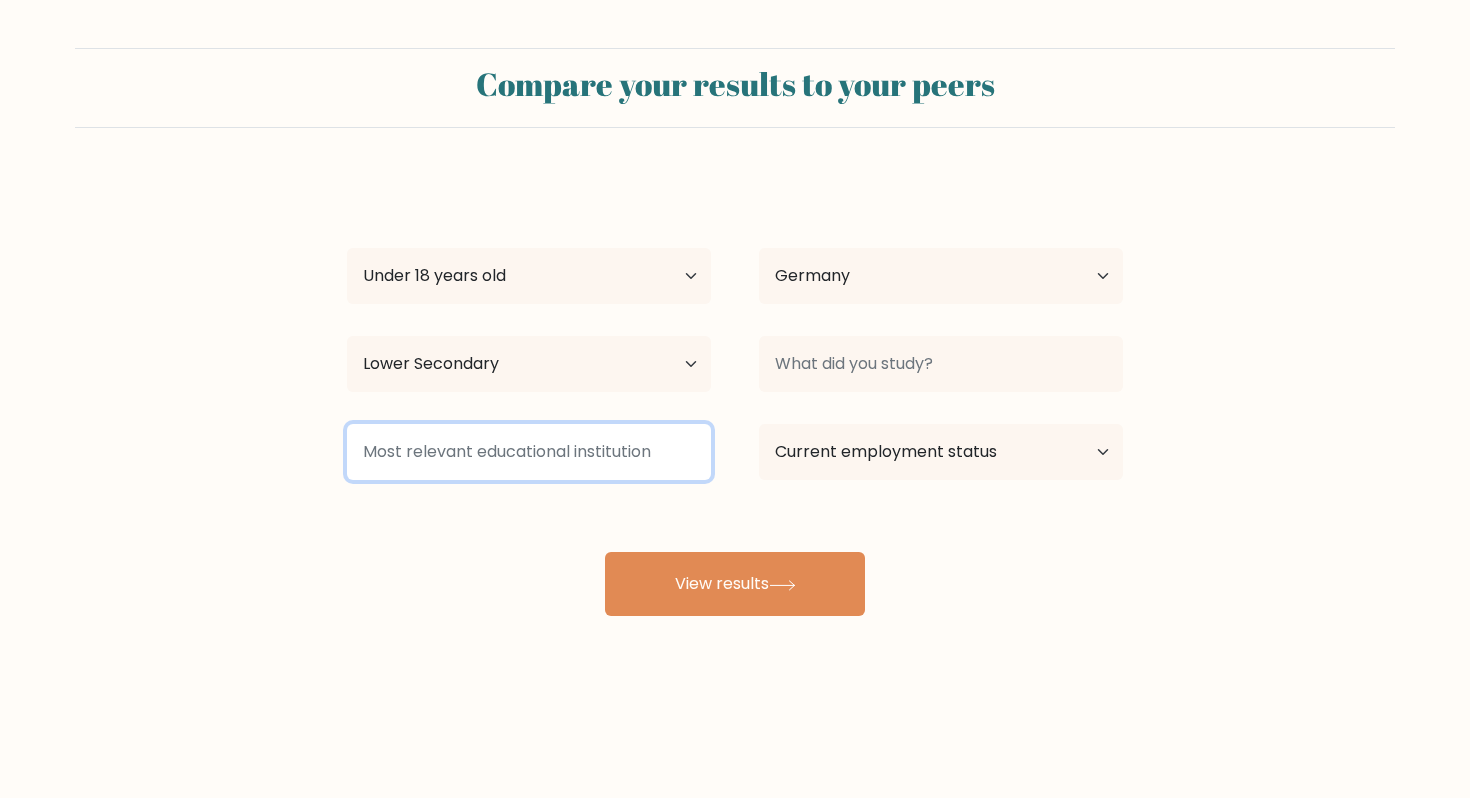 click at bounding box center [529, 452] 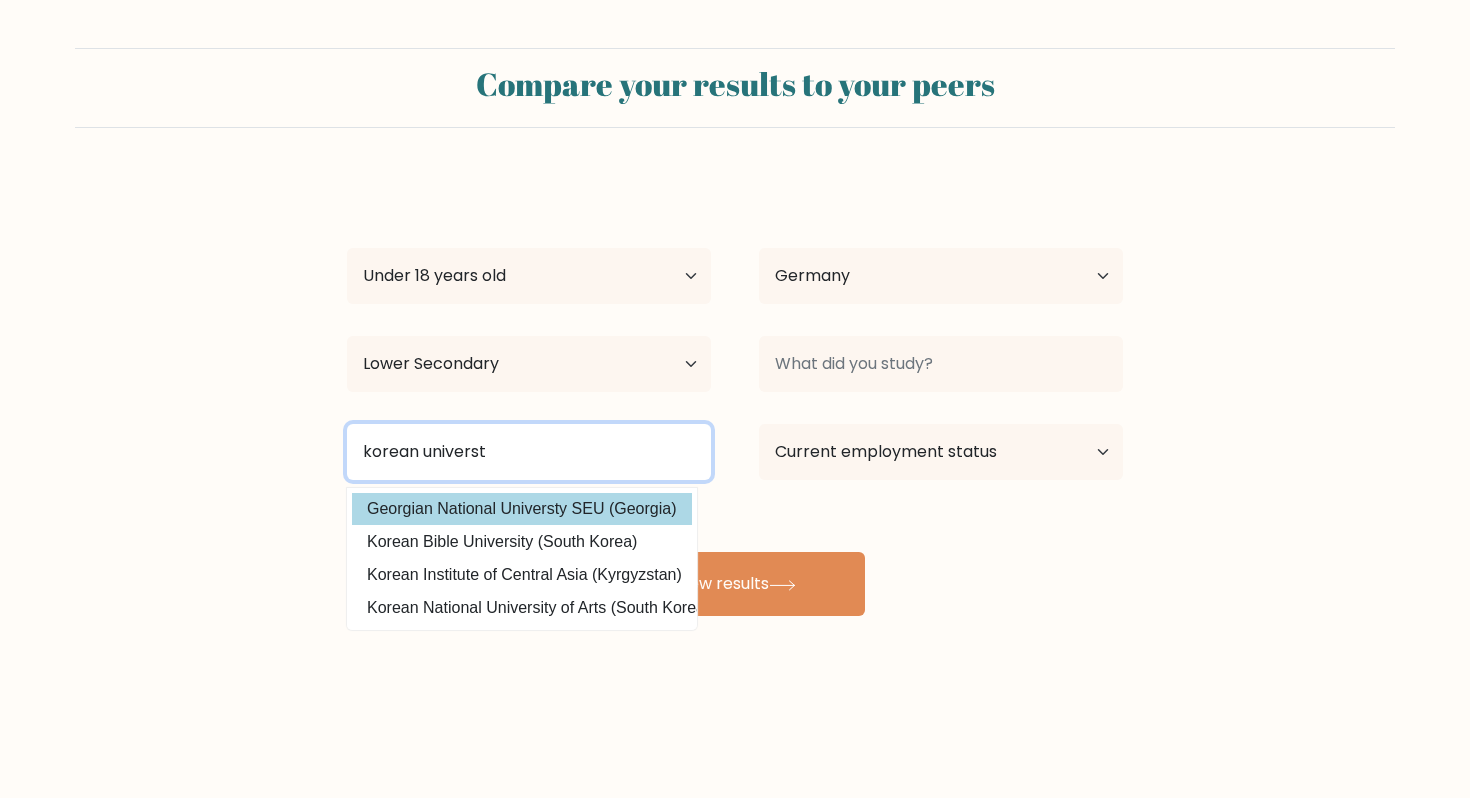 type on "korean universty" 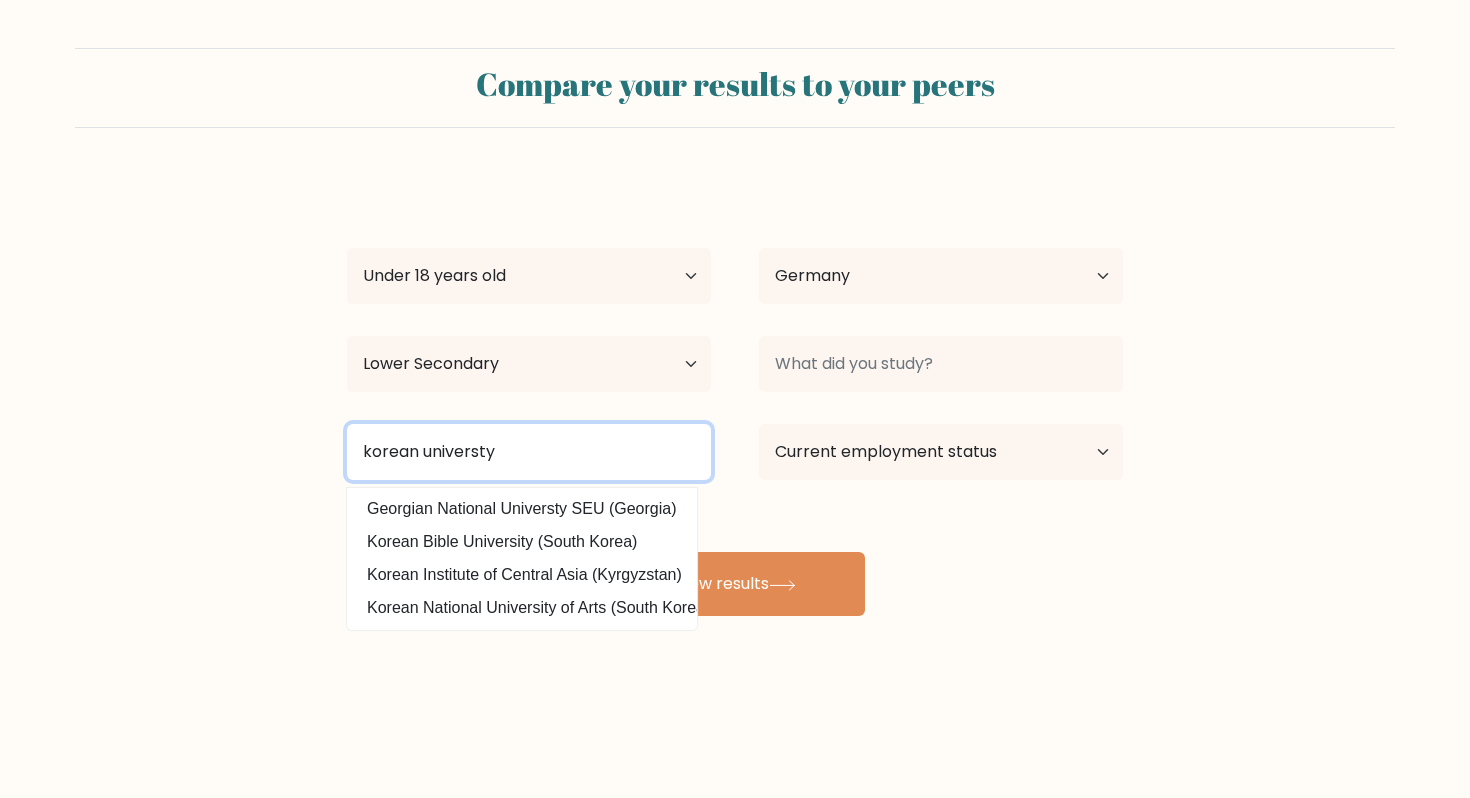 drag, startPoint x: 527, startPoint y: 455, endPoint x: 234, endPoint y: 449, distance: 293.06143 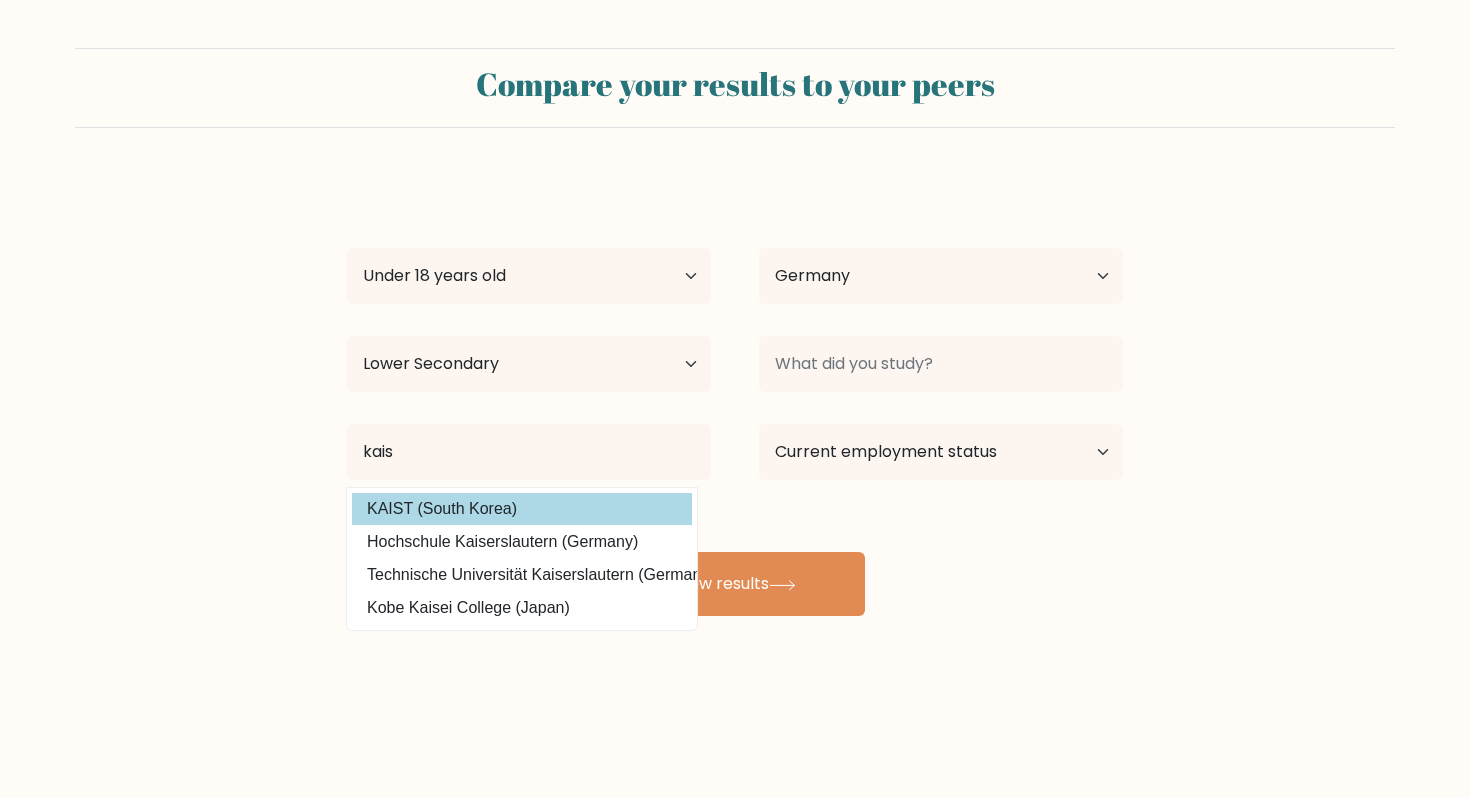 click on "KAIST (South Korea)" at bounding box center [522, 509] 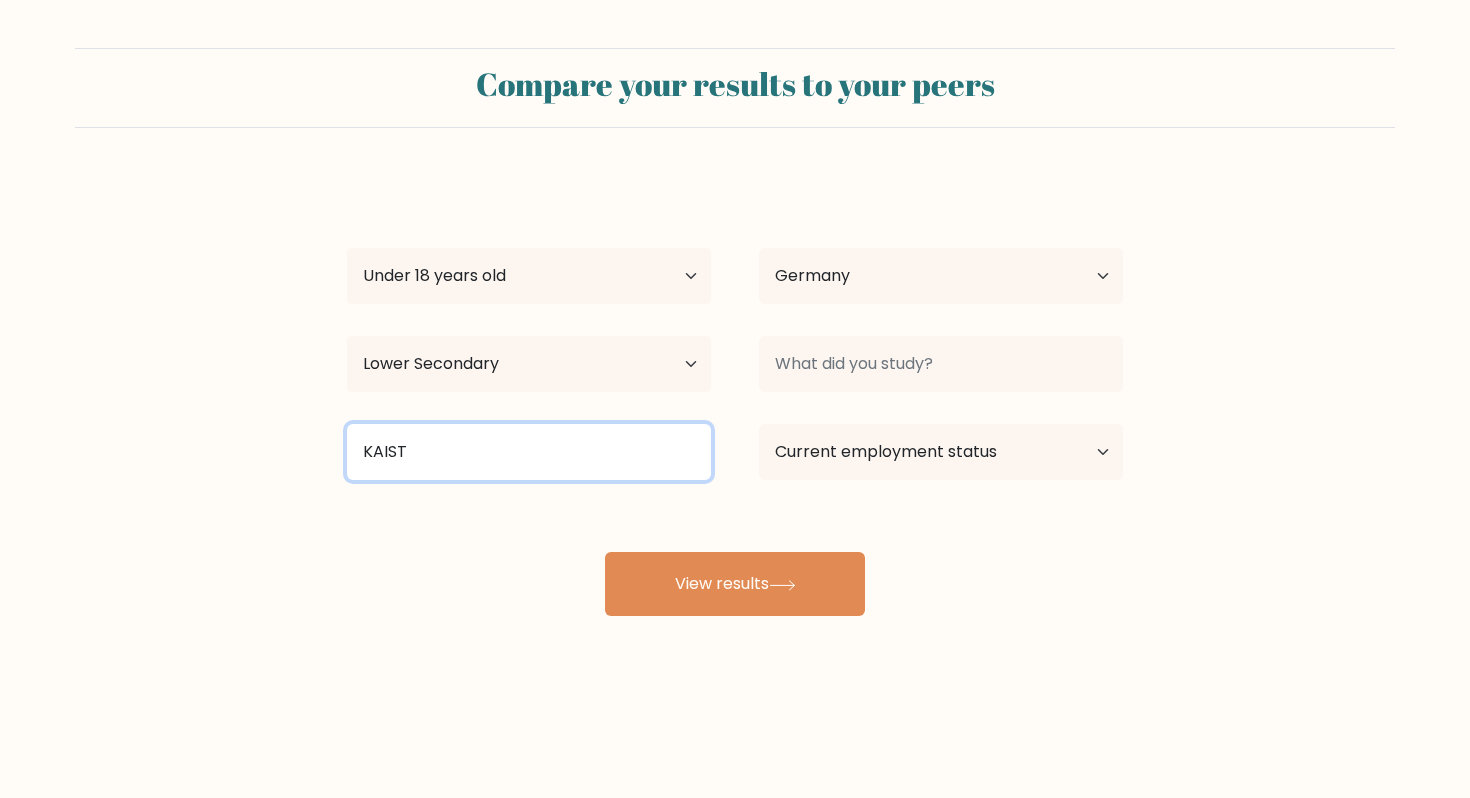 click on "KAIST" at bounding box center (529, 452) 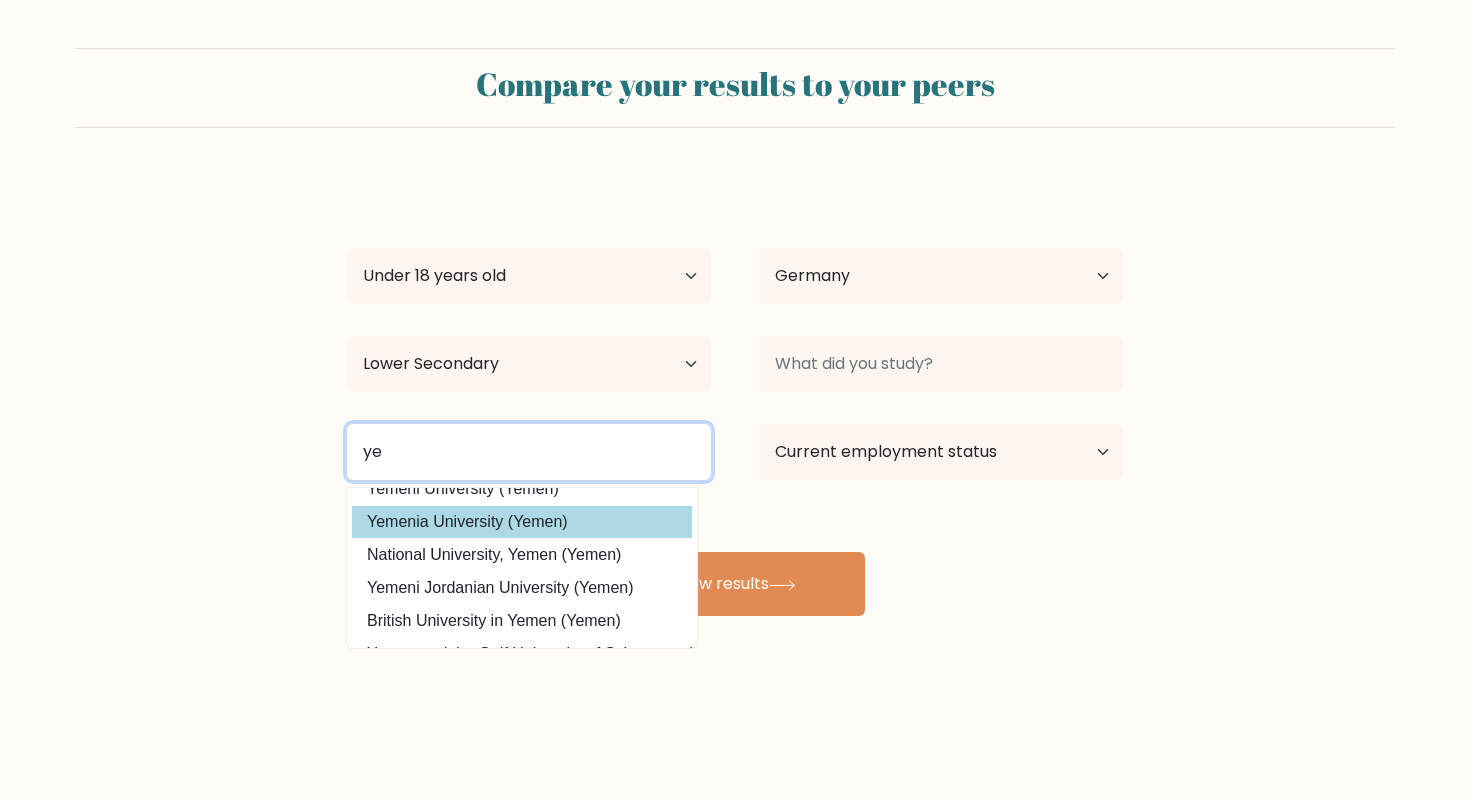 scroll, scrollTop: 92, scrollLeft: 0, axis: vertical 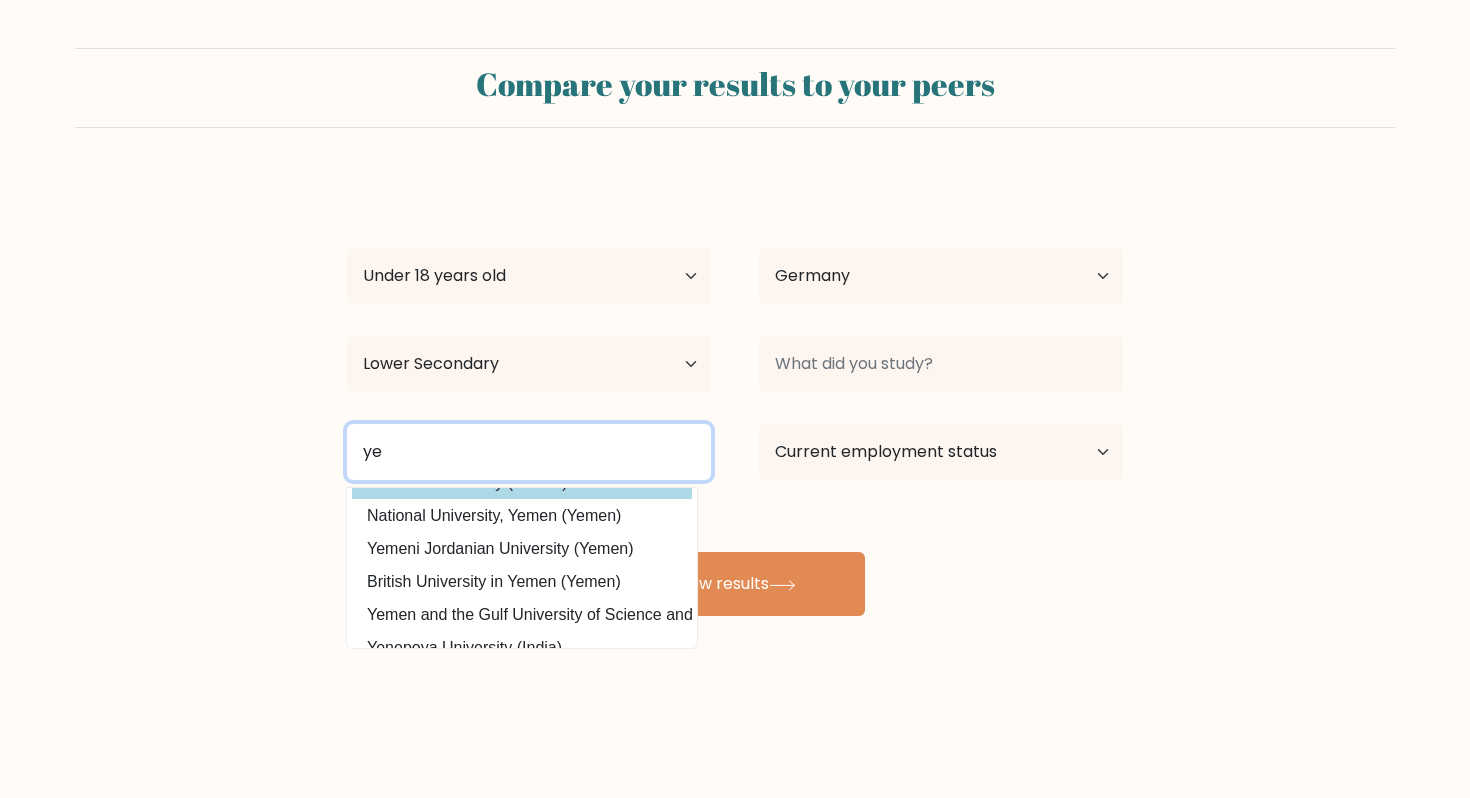 type on "y" 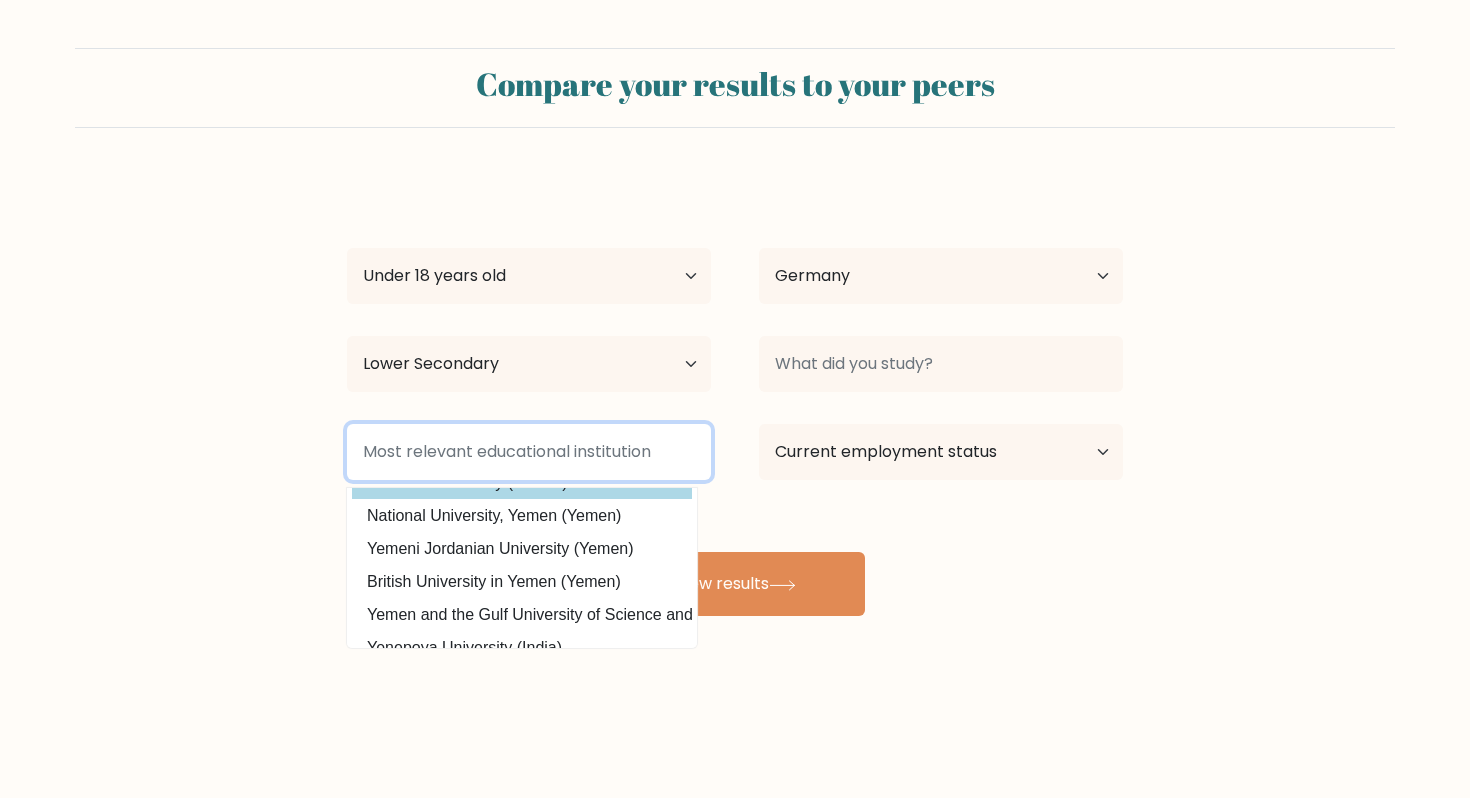 scroll, scrollTop: 0, scrollLeft: 0, axis: both 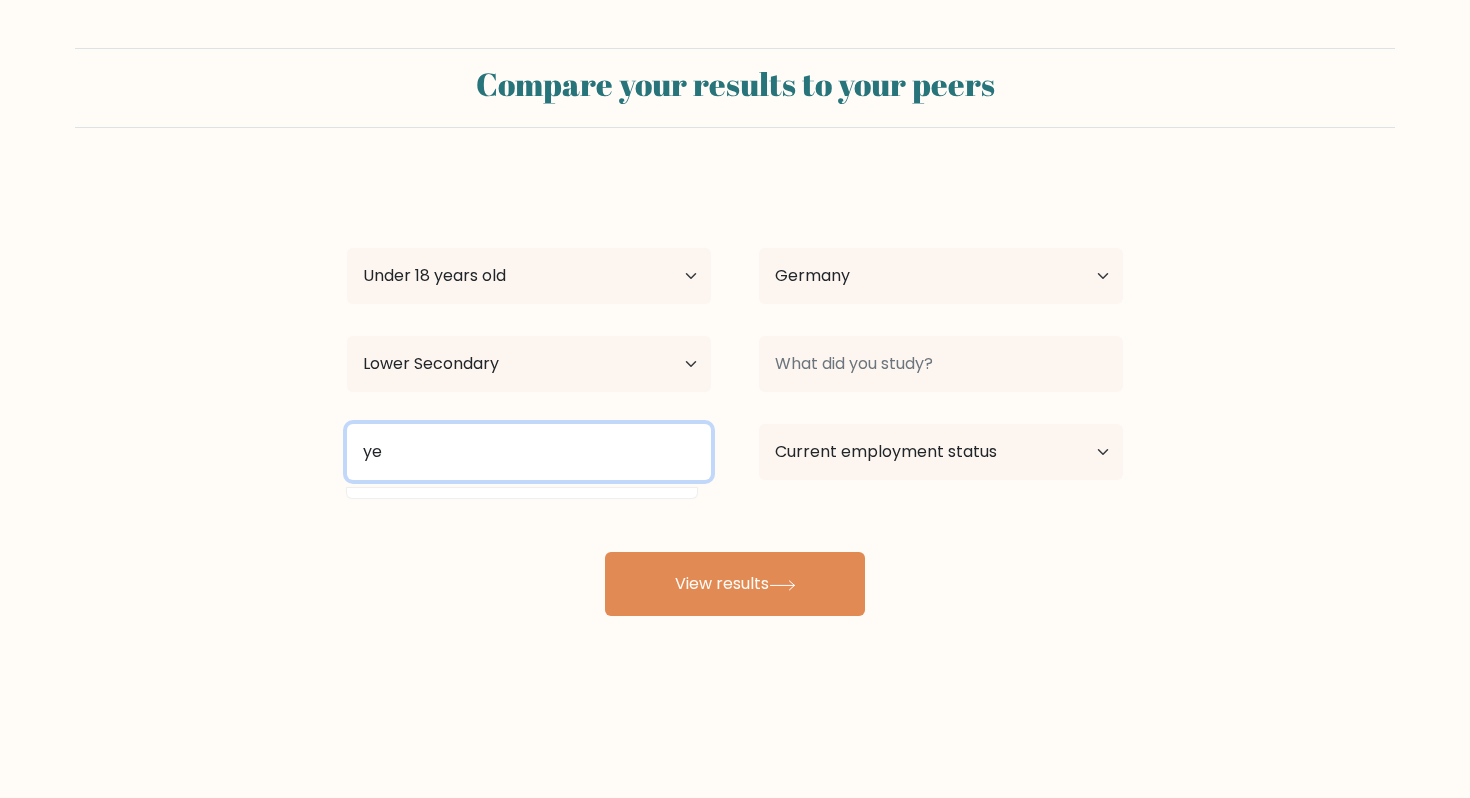 type on "y" 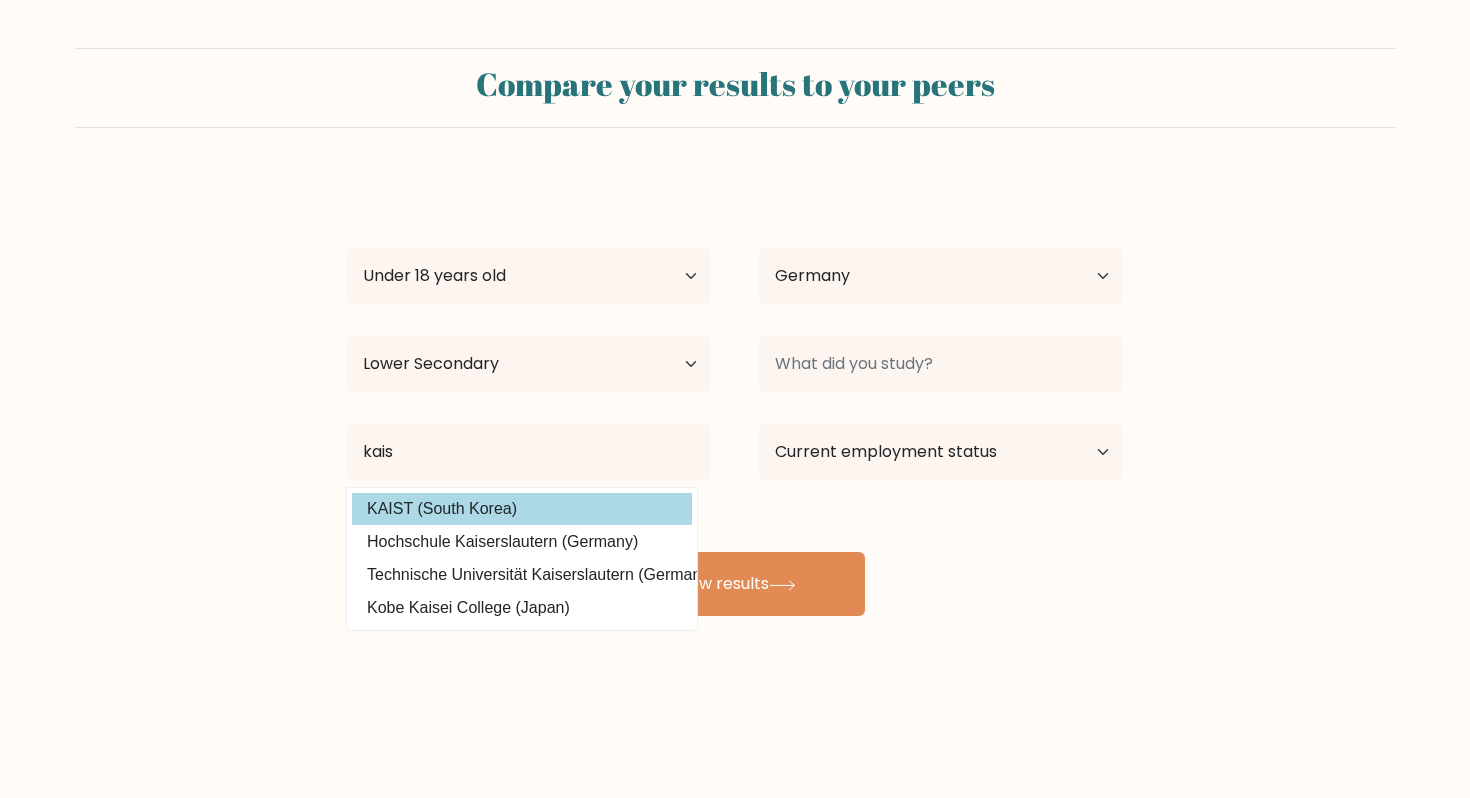 click on "KAIST (South Korea)" at bounding box center (522, 509) 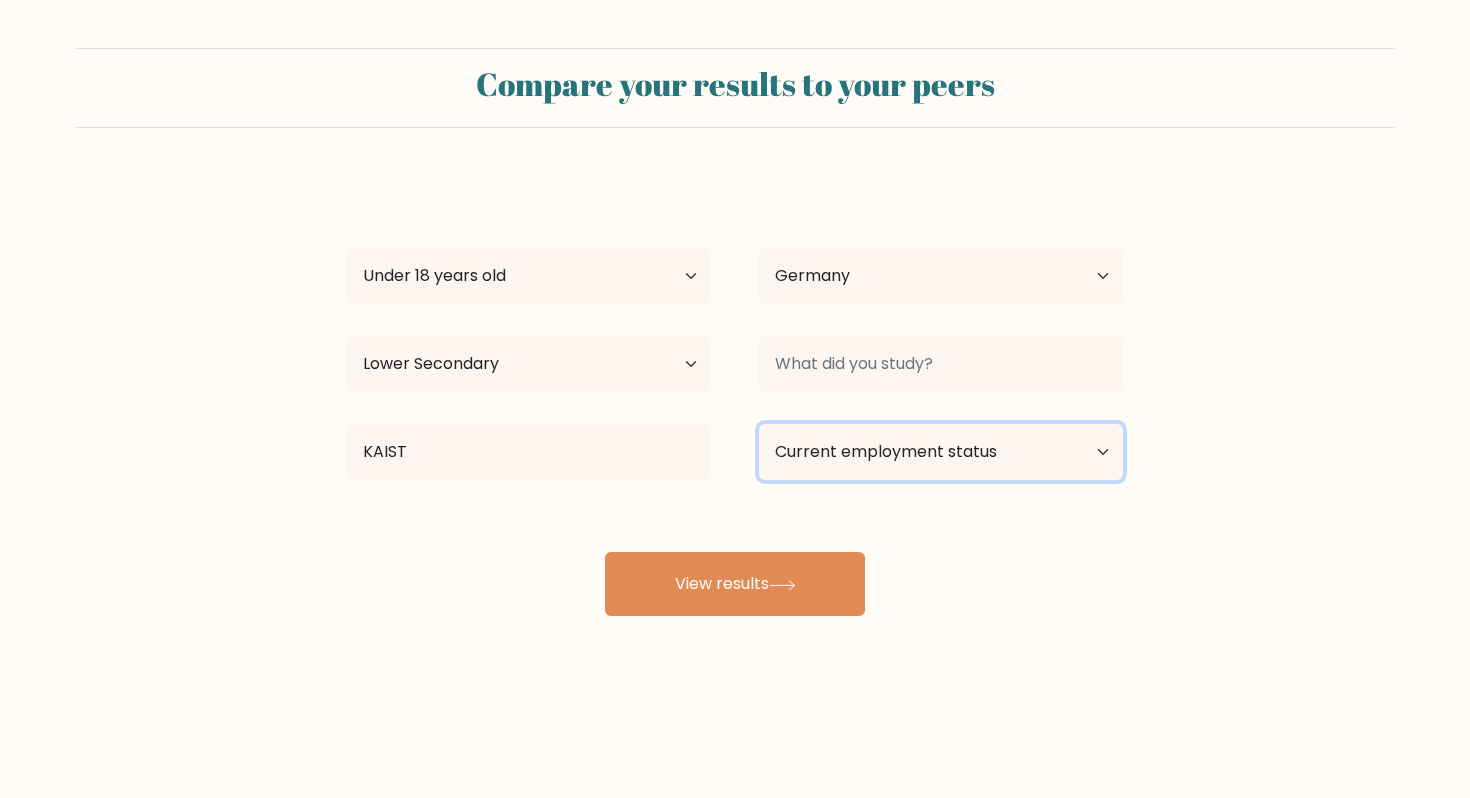 click on "Current employment status
Employed
Student
Retired
Other / prefer not to answer" at bounding box center (941, 452) 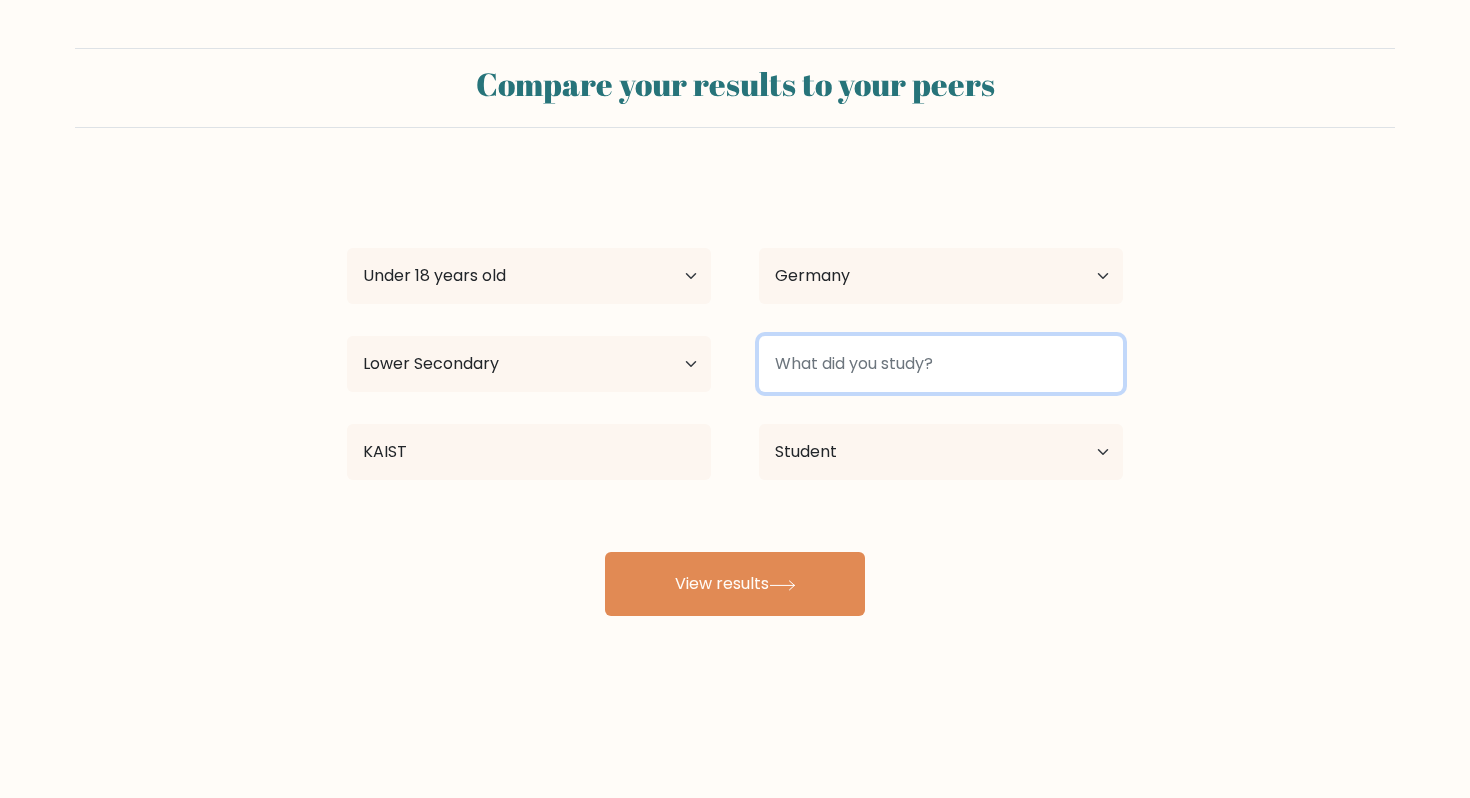 click at bounding box center [941, 364] 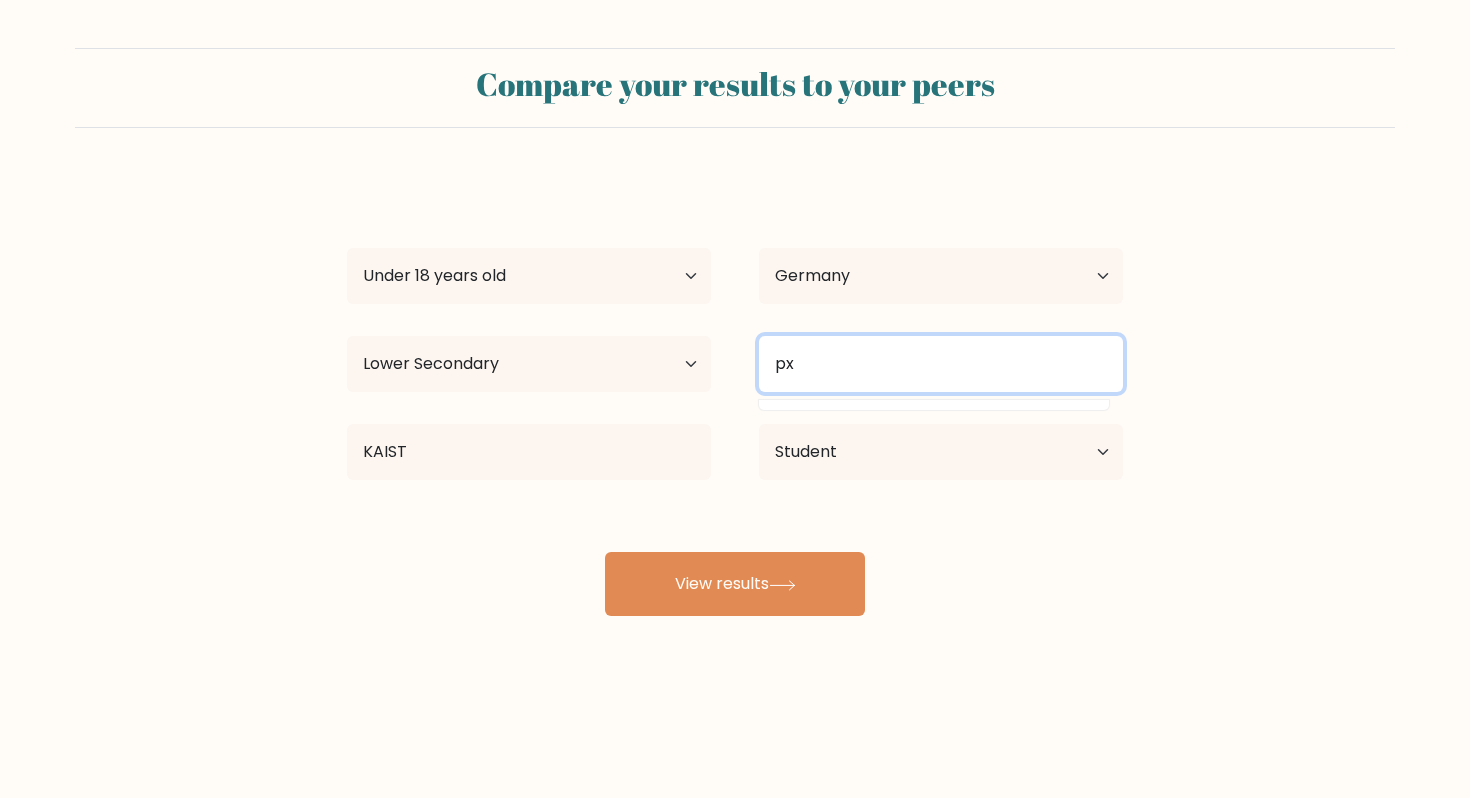 type on "p" 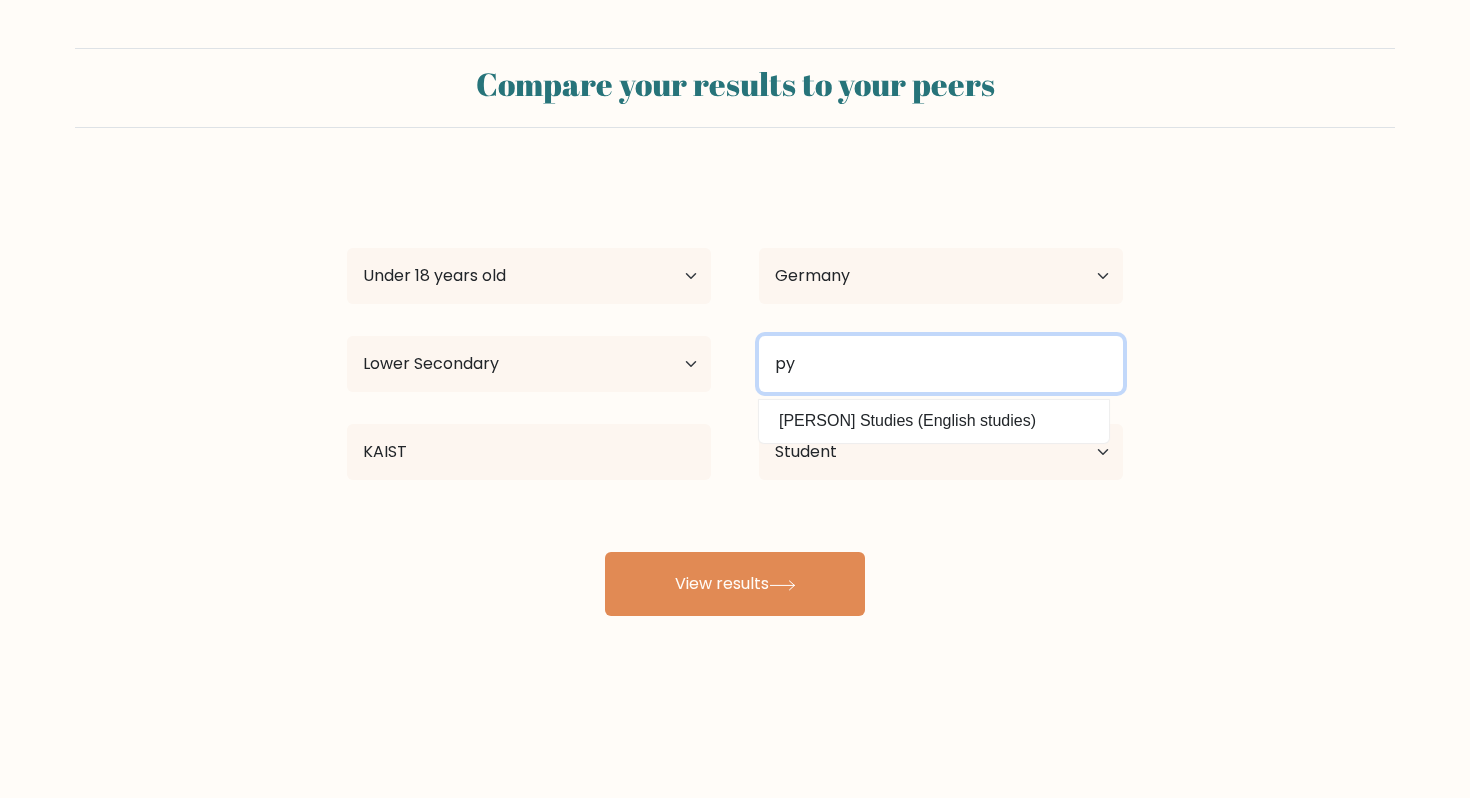 type on "p" 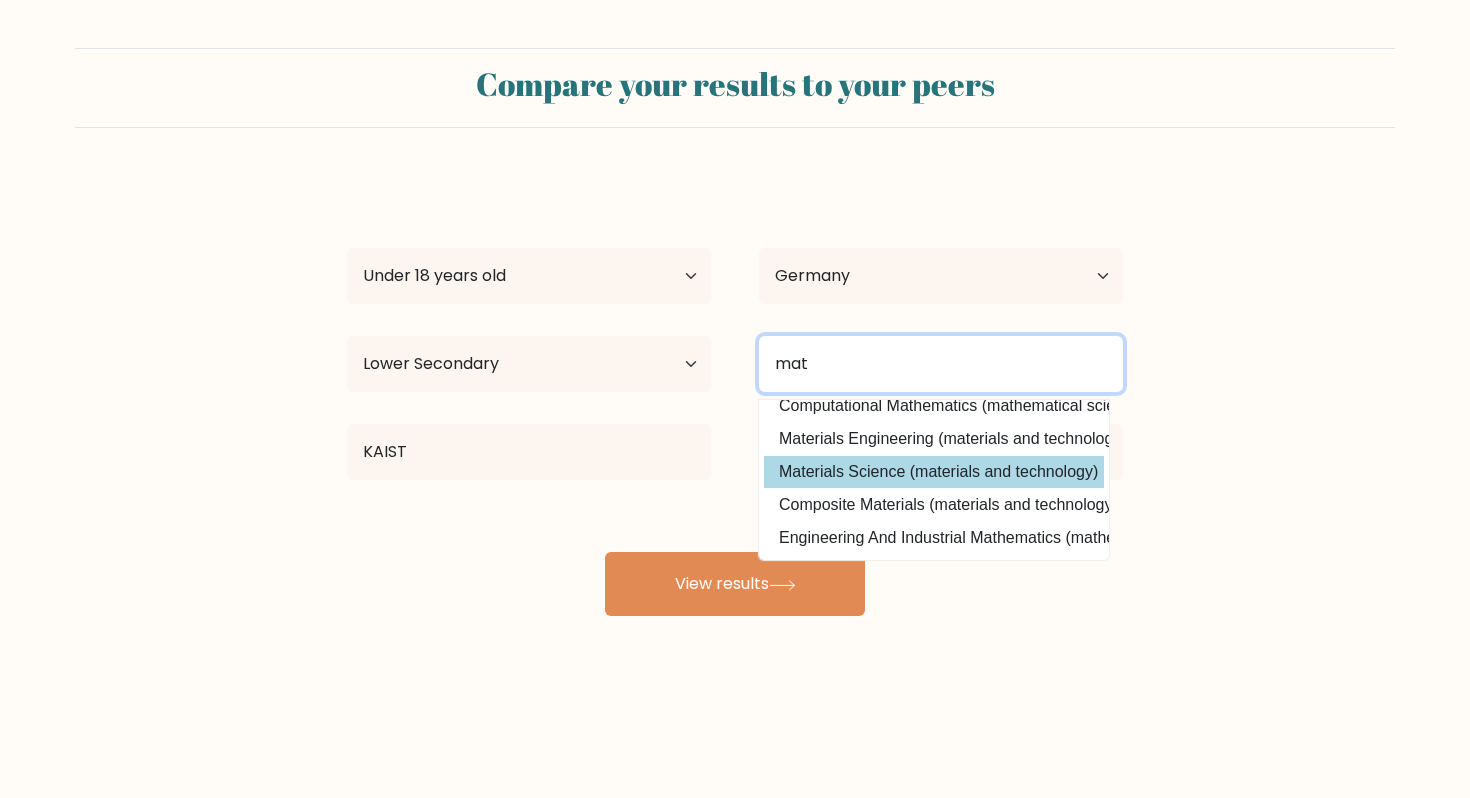 scroll, scrollTop: 0, scrollLeft: 0, axis: both 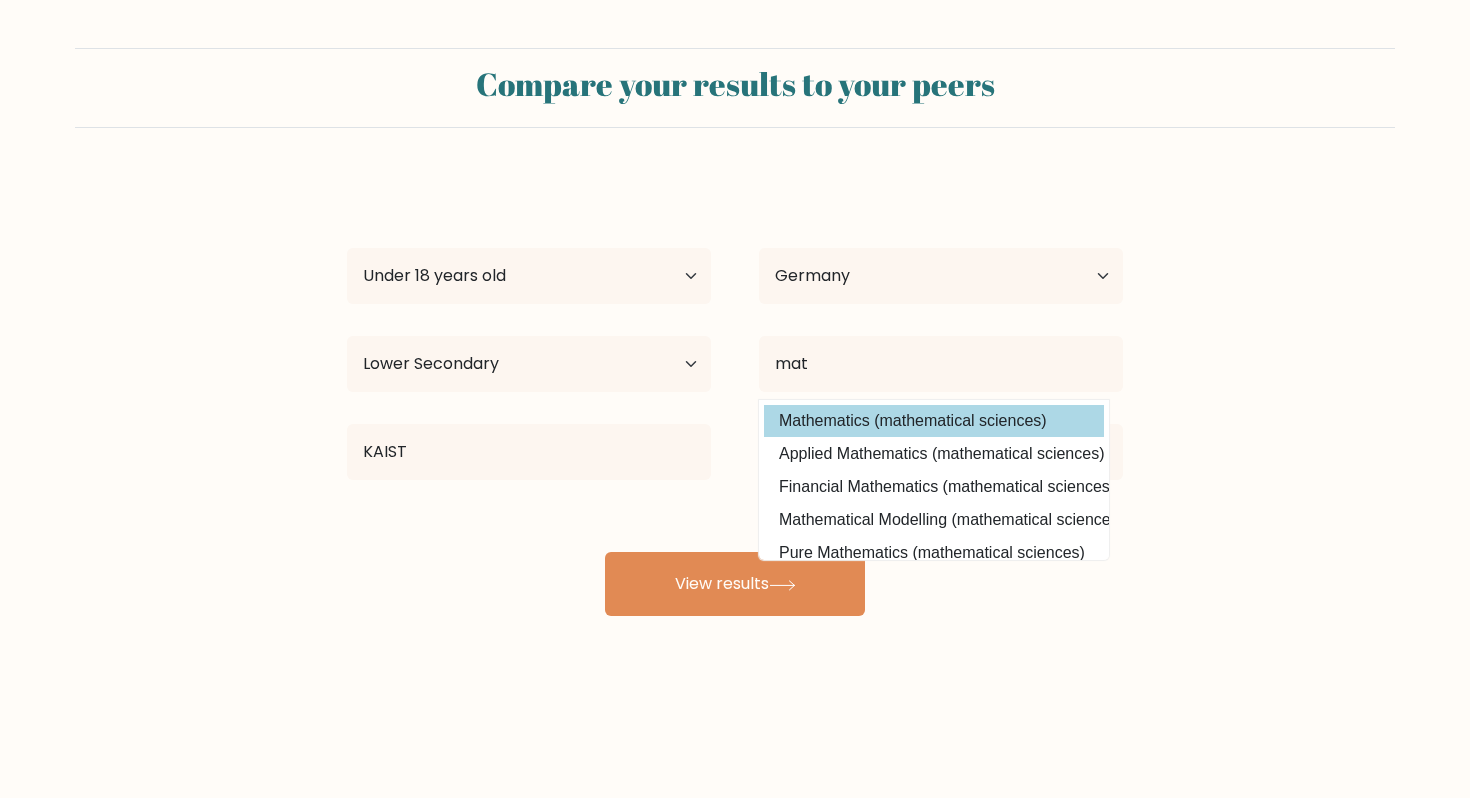 click on "chaeyi
kim
Age
Under 18 years old
18-24 years old
25-34 years old
35-44 years old
45-54 years old
55-64 years old
65 years old and above
Country
Afghanistan
Albania
Algeria
American Samoa
Andorra
Angola
Anguilla
Antarctica
Antigua and Barbuda
Argentina
Armenia
Aruba
Australia
Austria
Azerbaijan
Bahamas
Bahrain
Bangladesh
Barbados
Belarus
Belgium
Belize
Benin
Bermuda
Bhutan
Bolivia
Bonaire, Sint Eustatius and Saba
Bosnia and Herzegovina
Botswana
Bouvet Island
Brazil
Brunei" at bounding box center (735, 396) 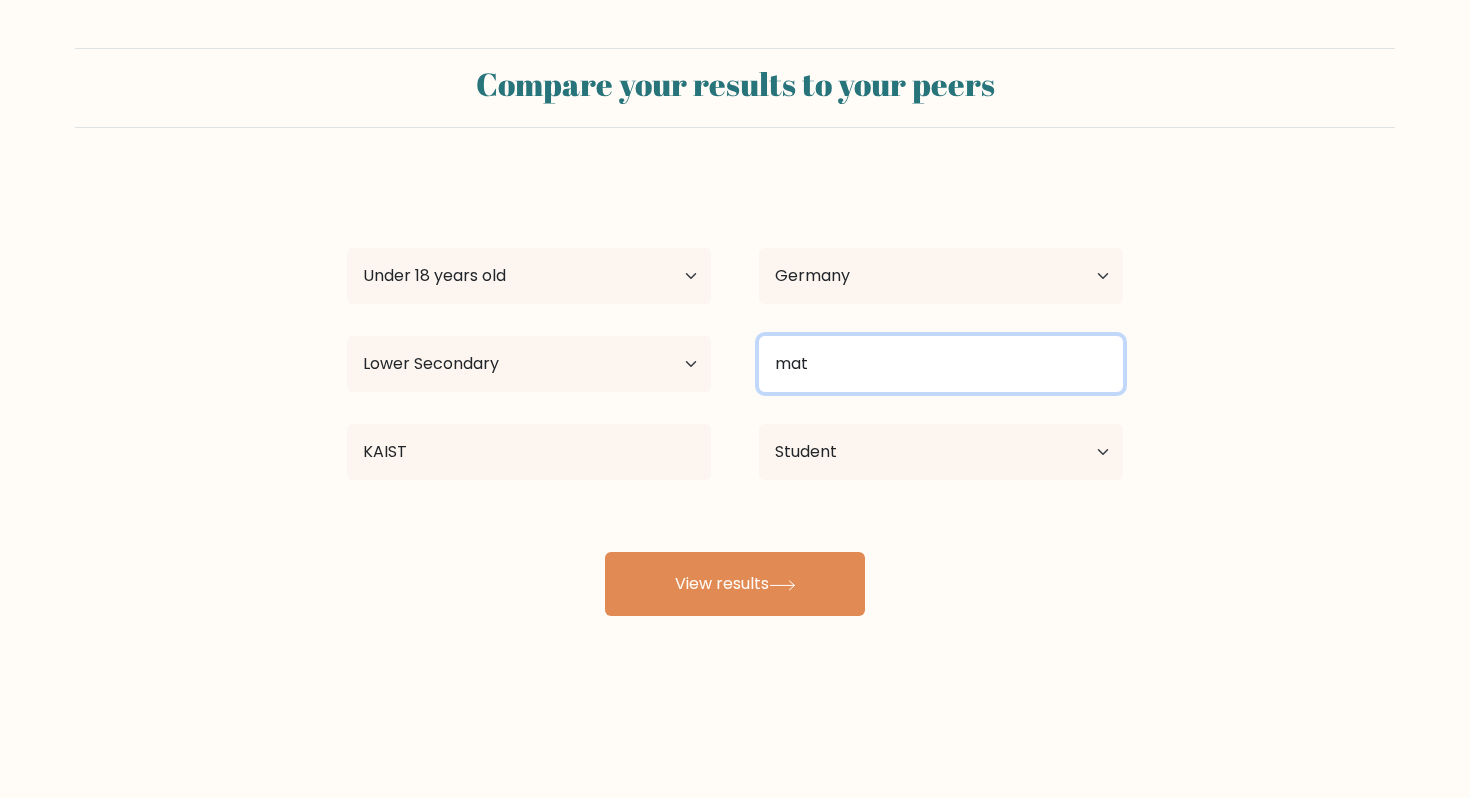 click on "mat" at bounding box center [941, 364] 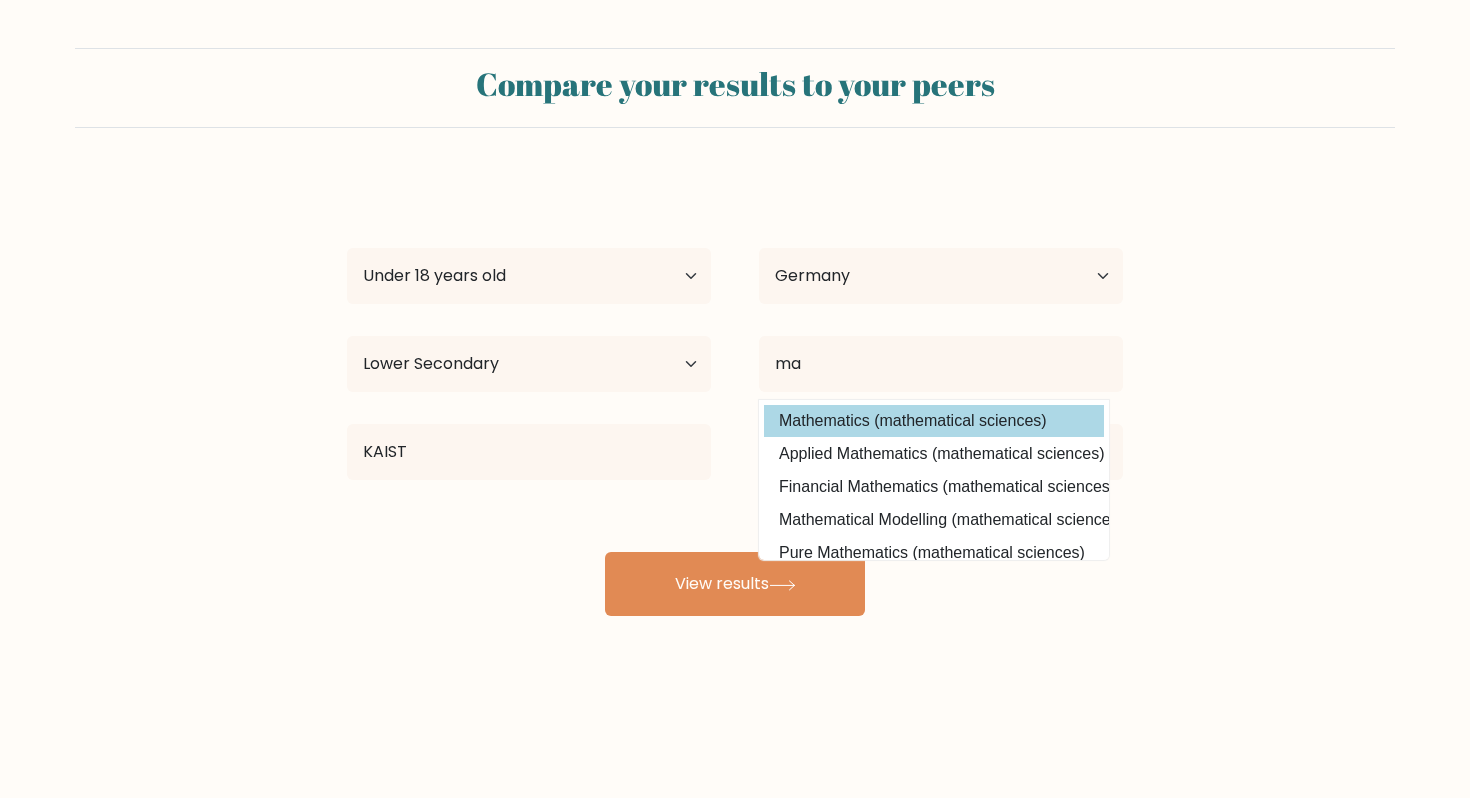 click on "Mathematics (mathematical sciences)" at bounding box center [934, 421] 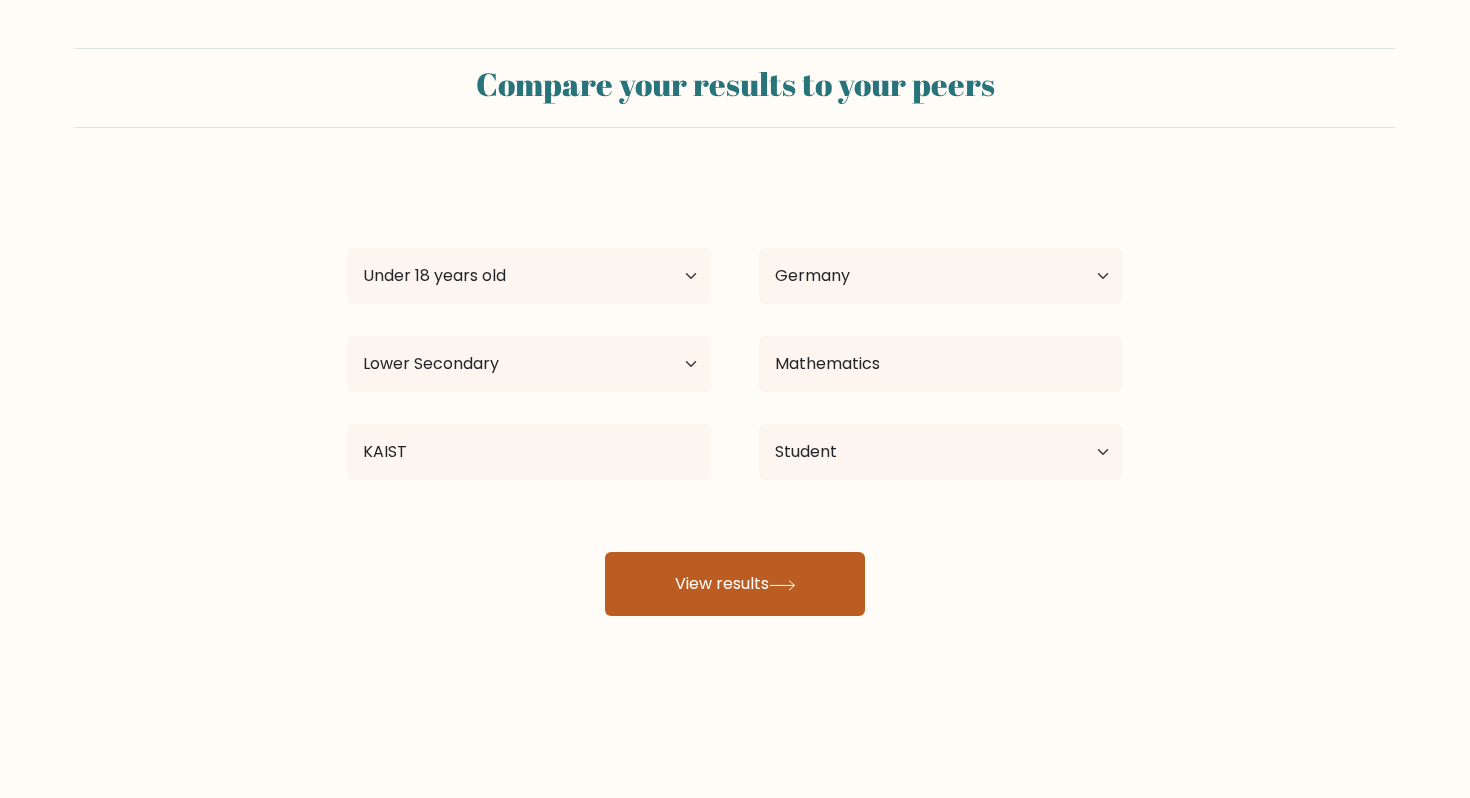 click on "View results" at bounding box center [735, 584] 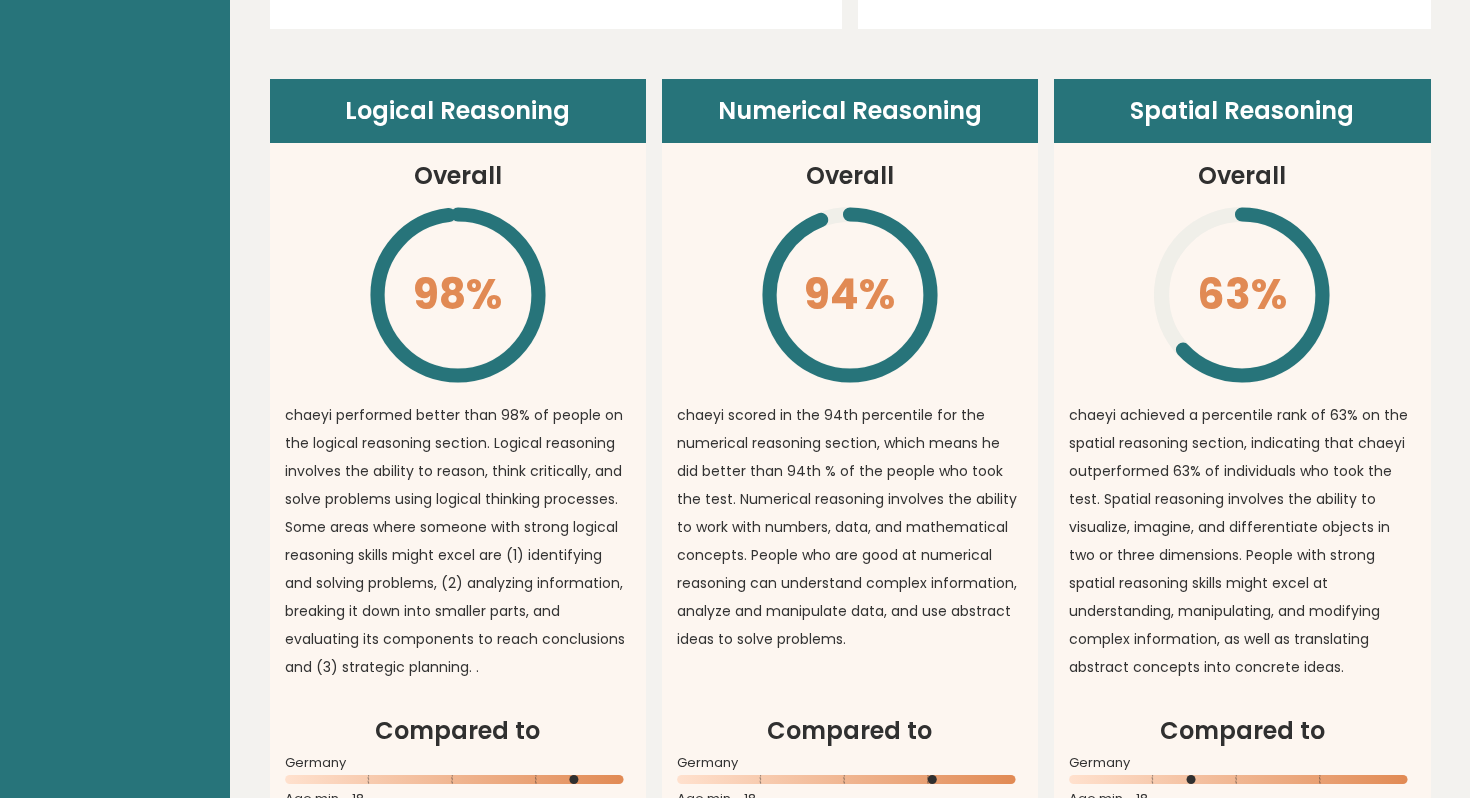 scroll, scrollTop: 1409, scrollLeft: 0, axis: vertical 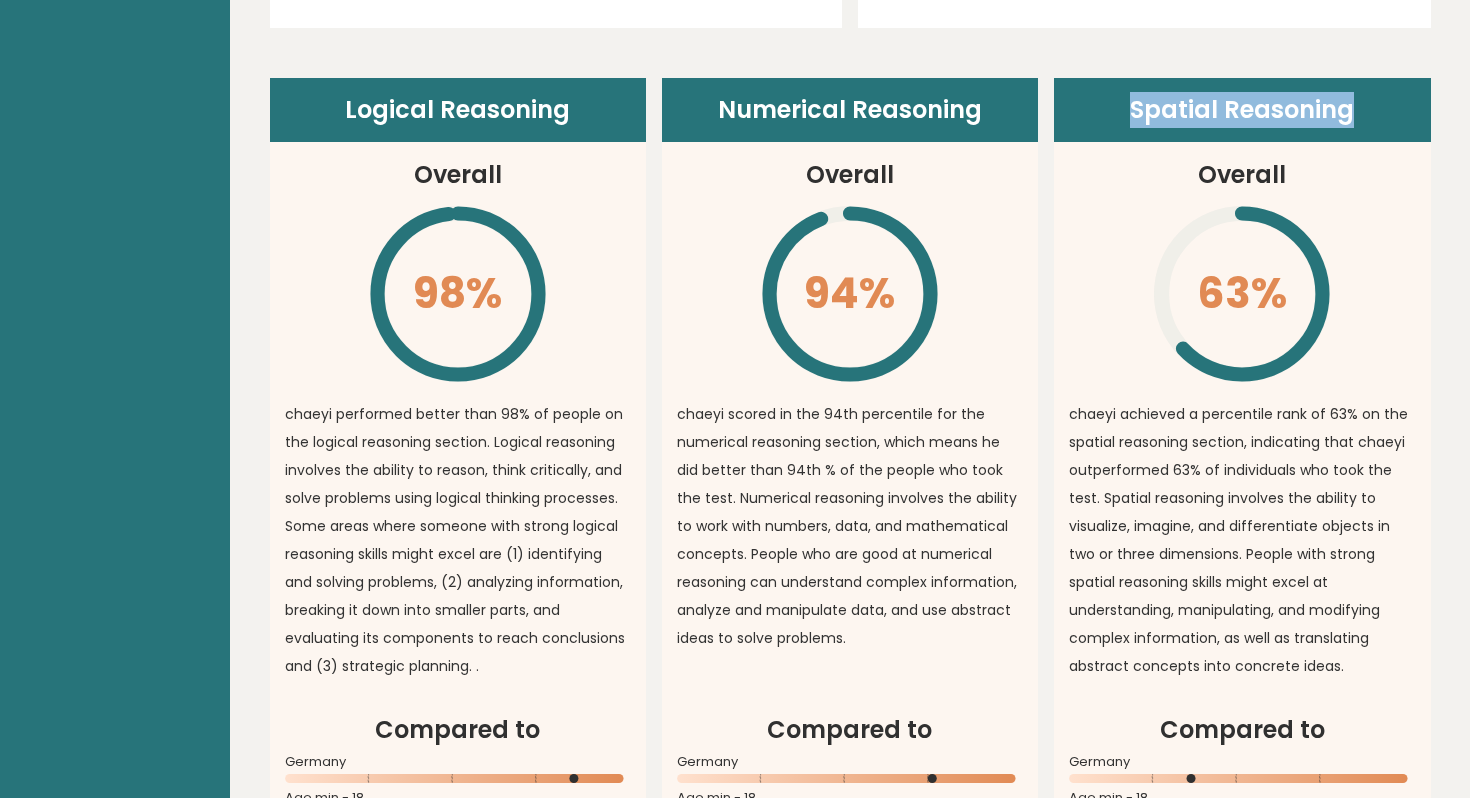 drag, startPoint x: 1121, startPoint y: 100, endPoint x: 1421, endPoint y: 108, distance: 300.10666 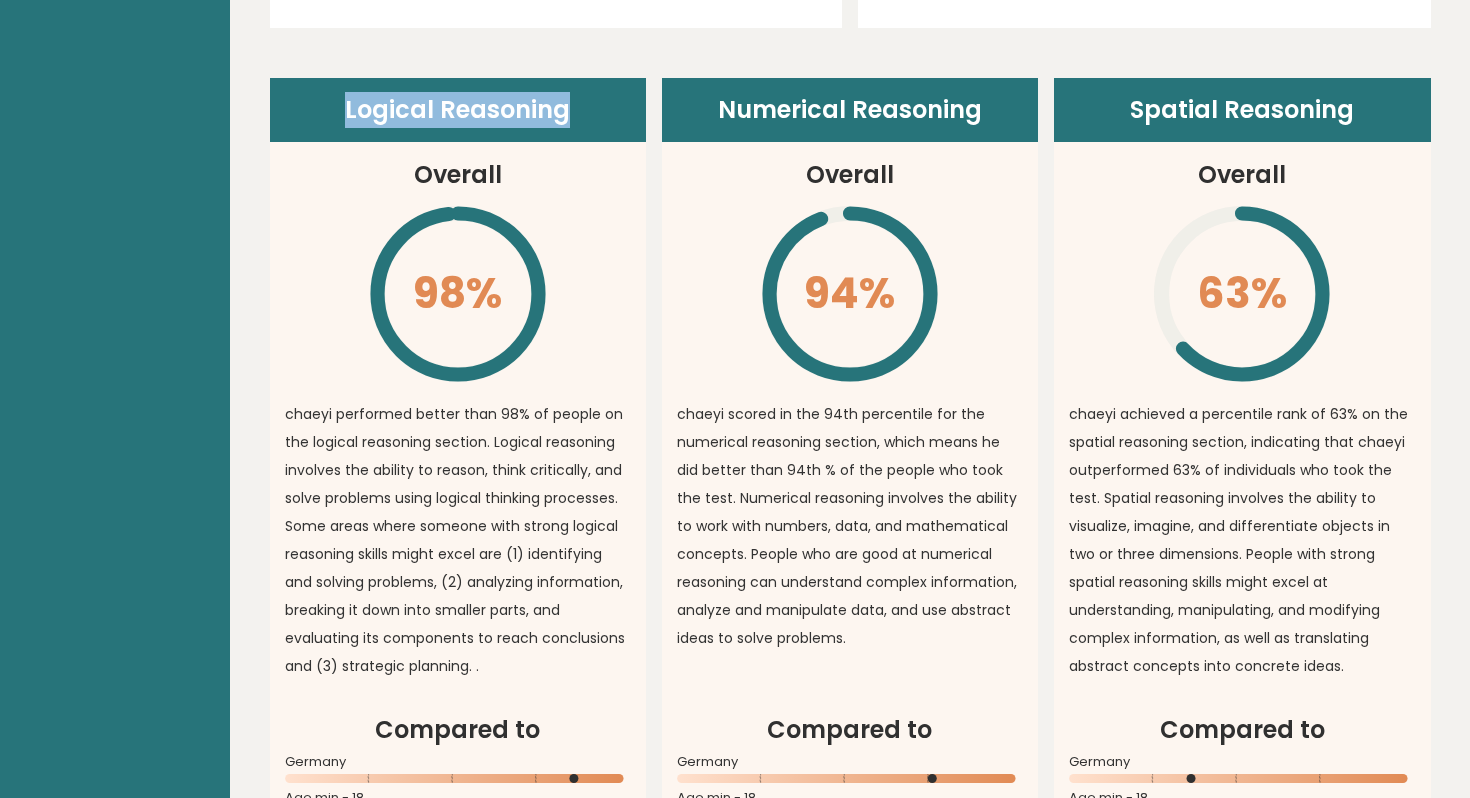 drag, startPoint x: 327, startPoint y: 115, endPoint x: 598, endPoint y: 115, distance: 271 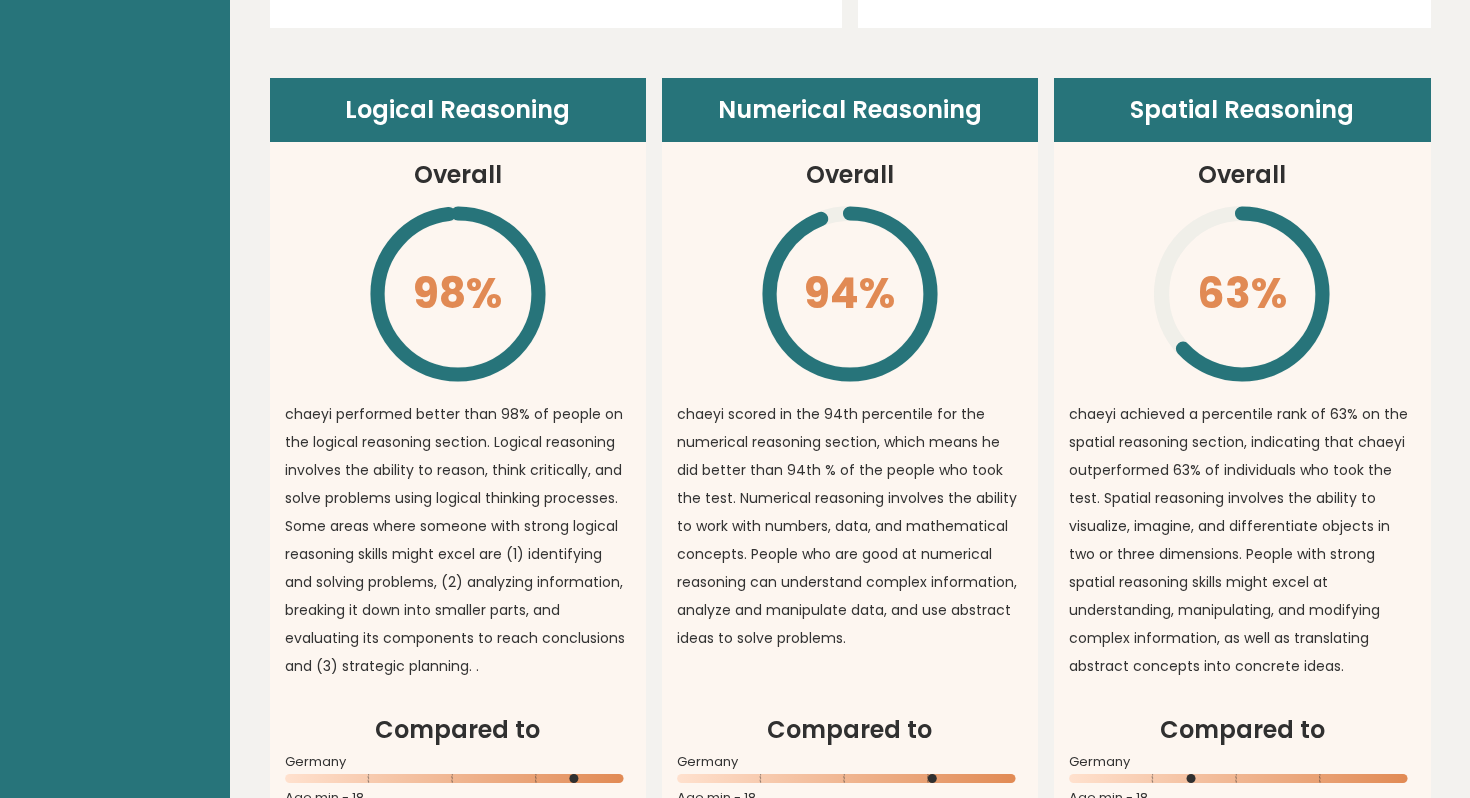 click on "Numerical Reasoning
Overall
94%
\
chaeyi scored in the 94th percentile for the numerical reasoning section, which means he did better than 94th % of the people who took the test. Numerical reasoning involves the ability to work with numbers, data, and mathematical concepts. People who are good at numerical reasoning can understand complex information, analyze and manipulate data, and use abstract ideas to solve problems.
Compared to
Germany
Age min - 18
KAIST" at bounding box center (850, 395) 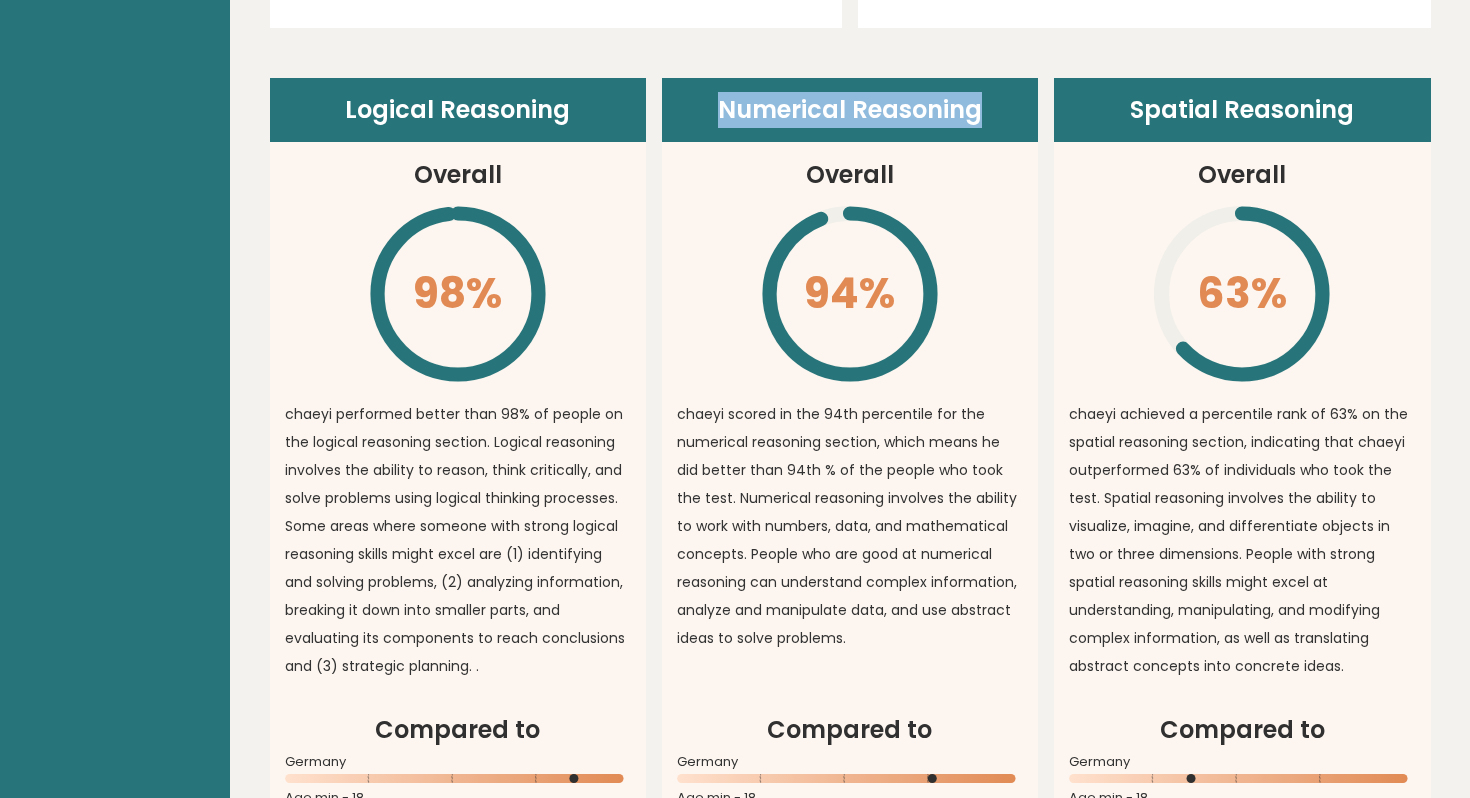 drag, startPoint x: 1012, startPoint y: 115, endPoint x: 661, endPoint y: 112, distance: 351.01282 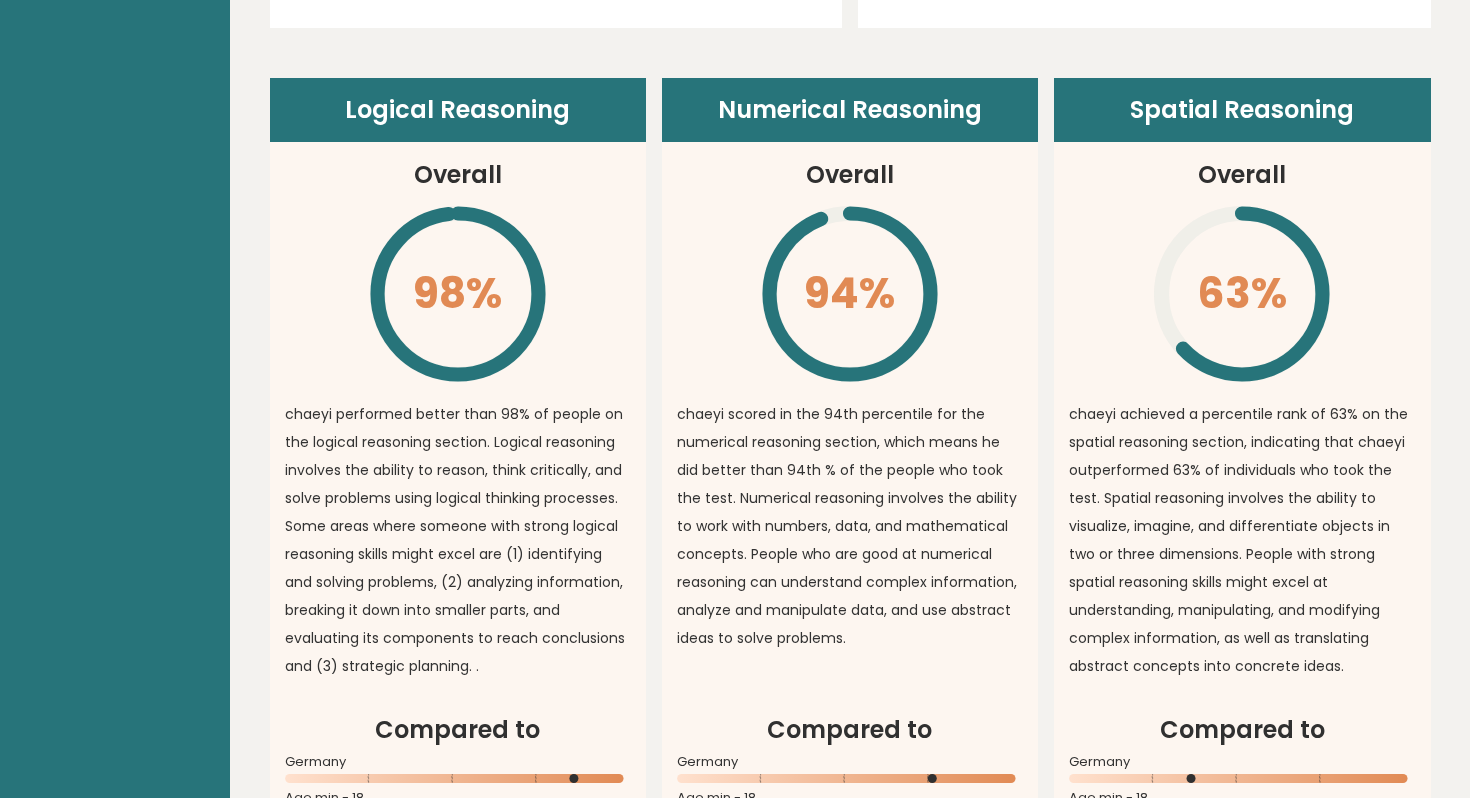 click on "\" 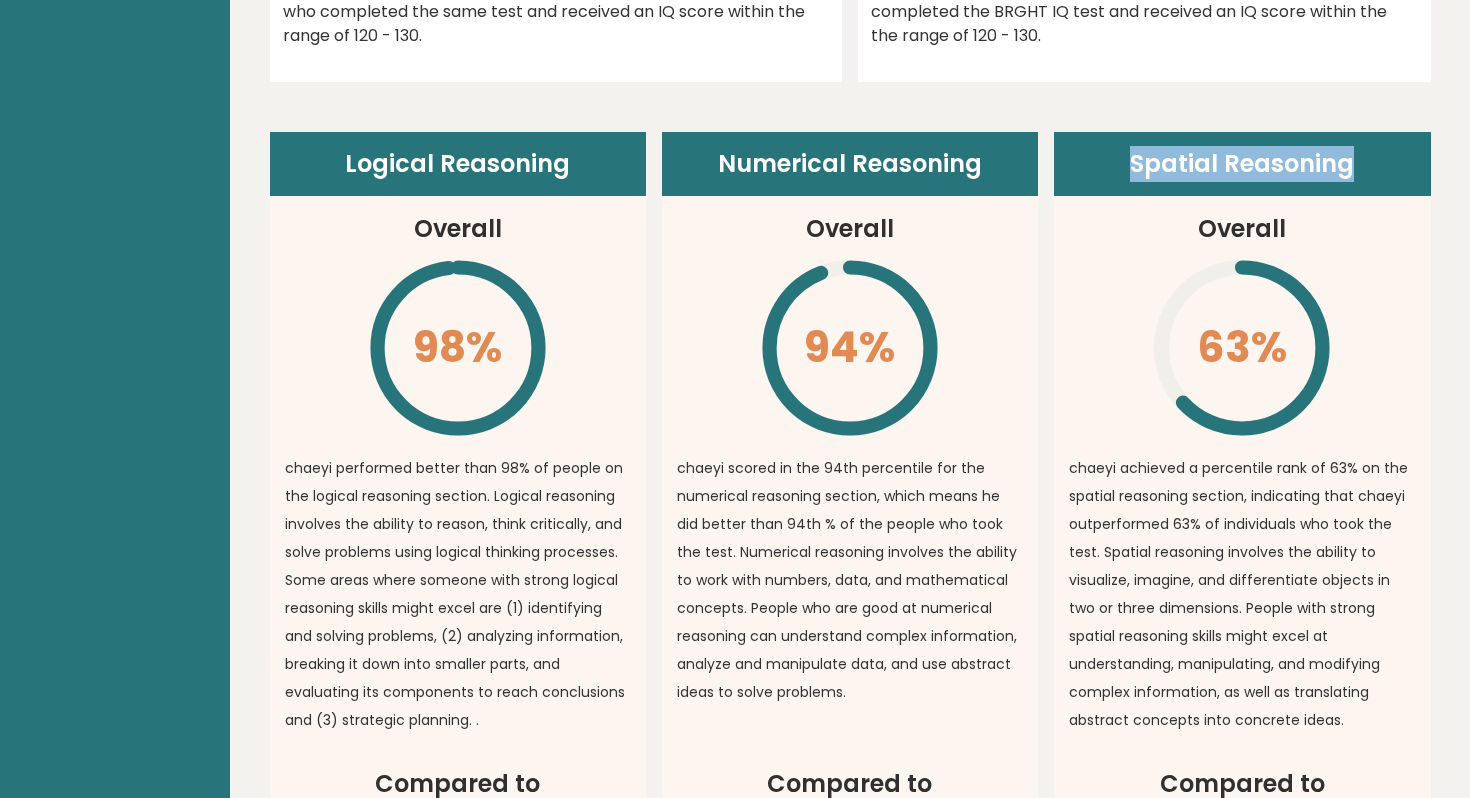 drag, startPoint x: 1125, startPoint y: 164, endPoint x: 1432, endPoint y: 169, distance: 307.0407 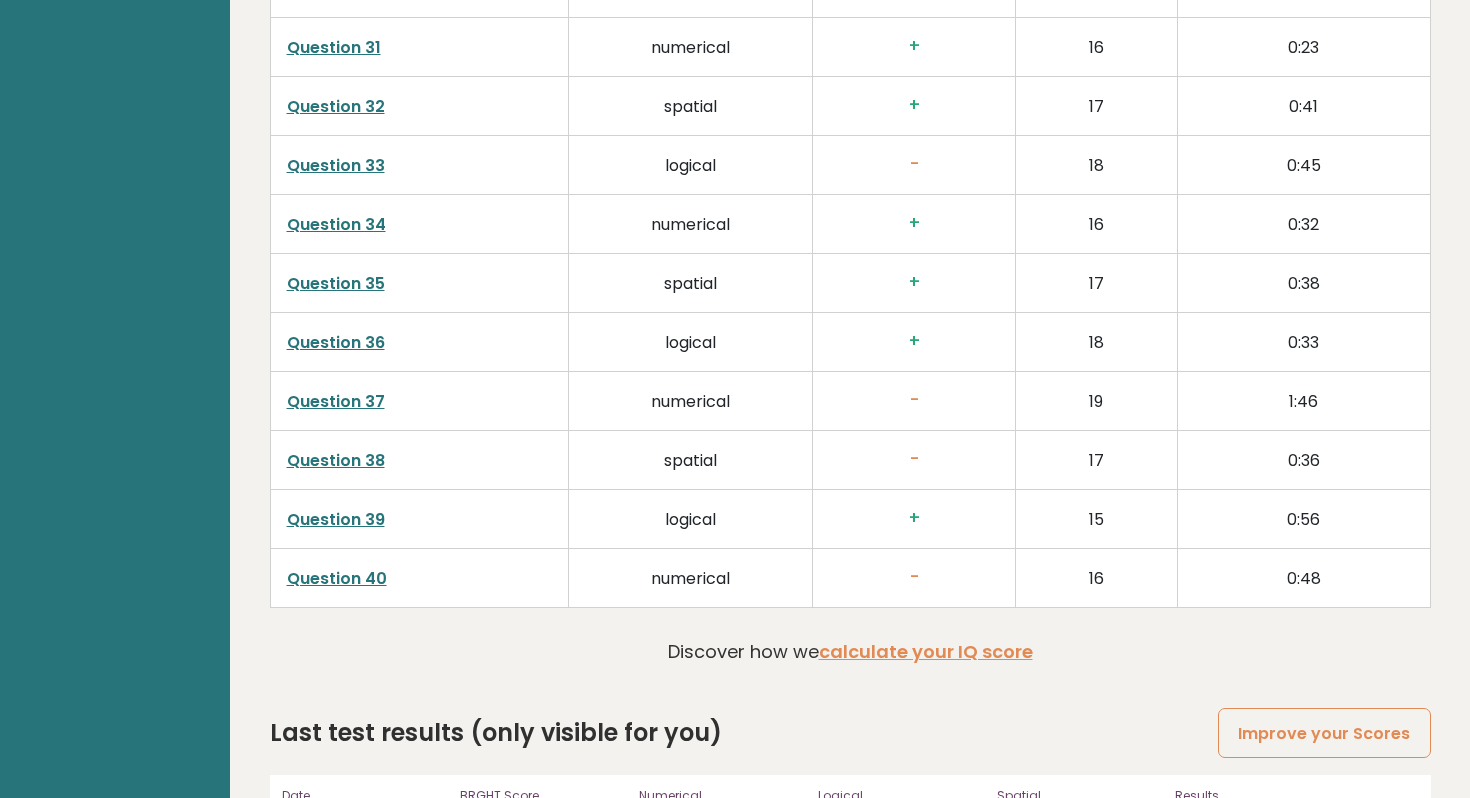 scroll, scrollTop: 4987, scrollLeft: 0, axis: vertical 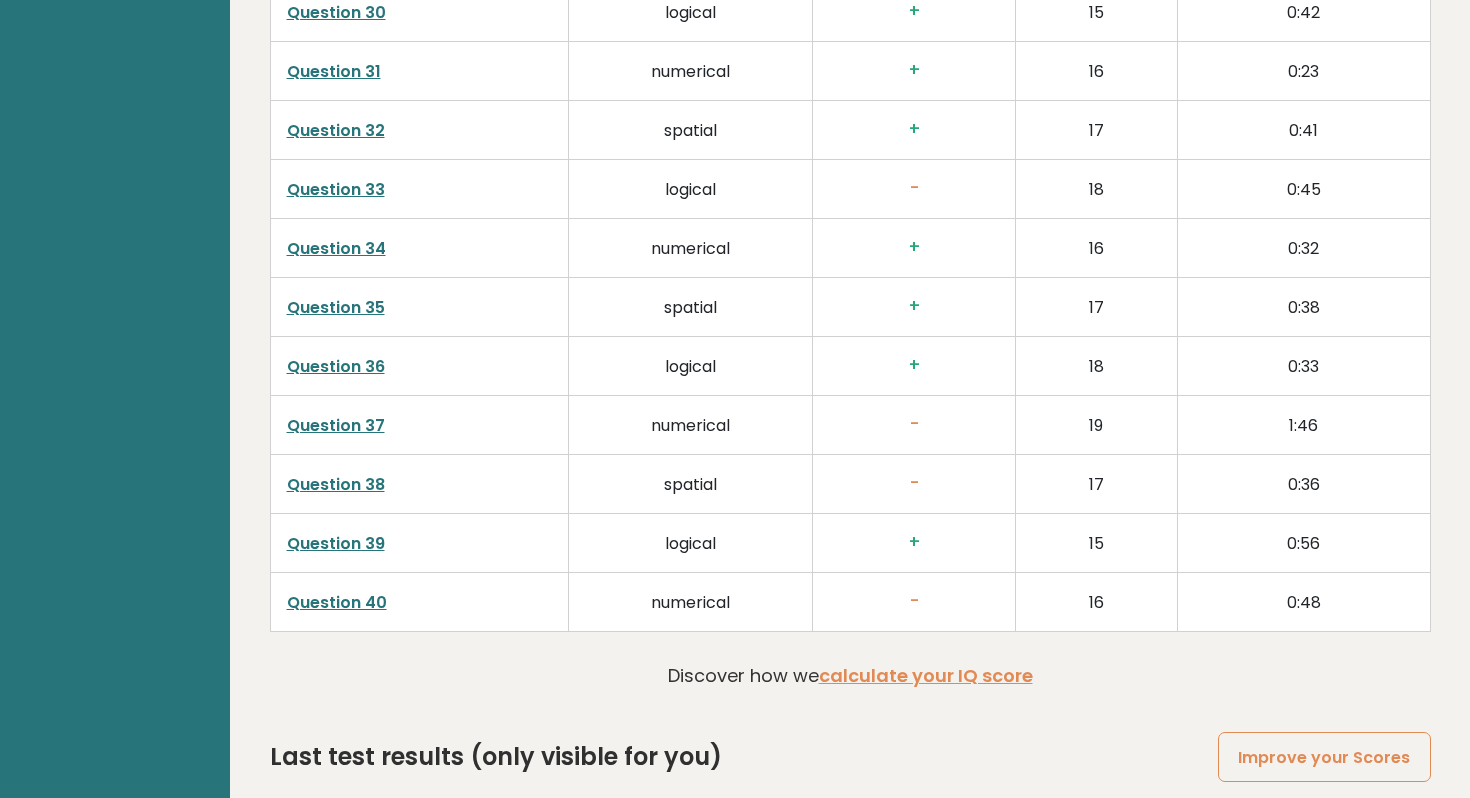 click on "spatial" at bounding box center [691, 484] 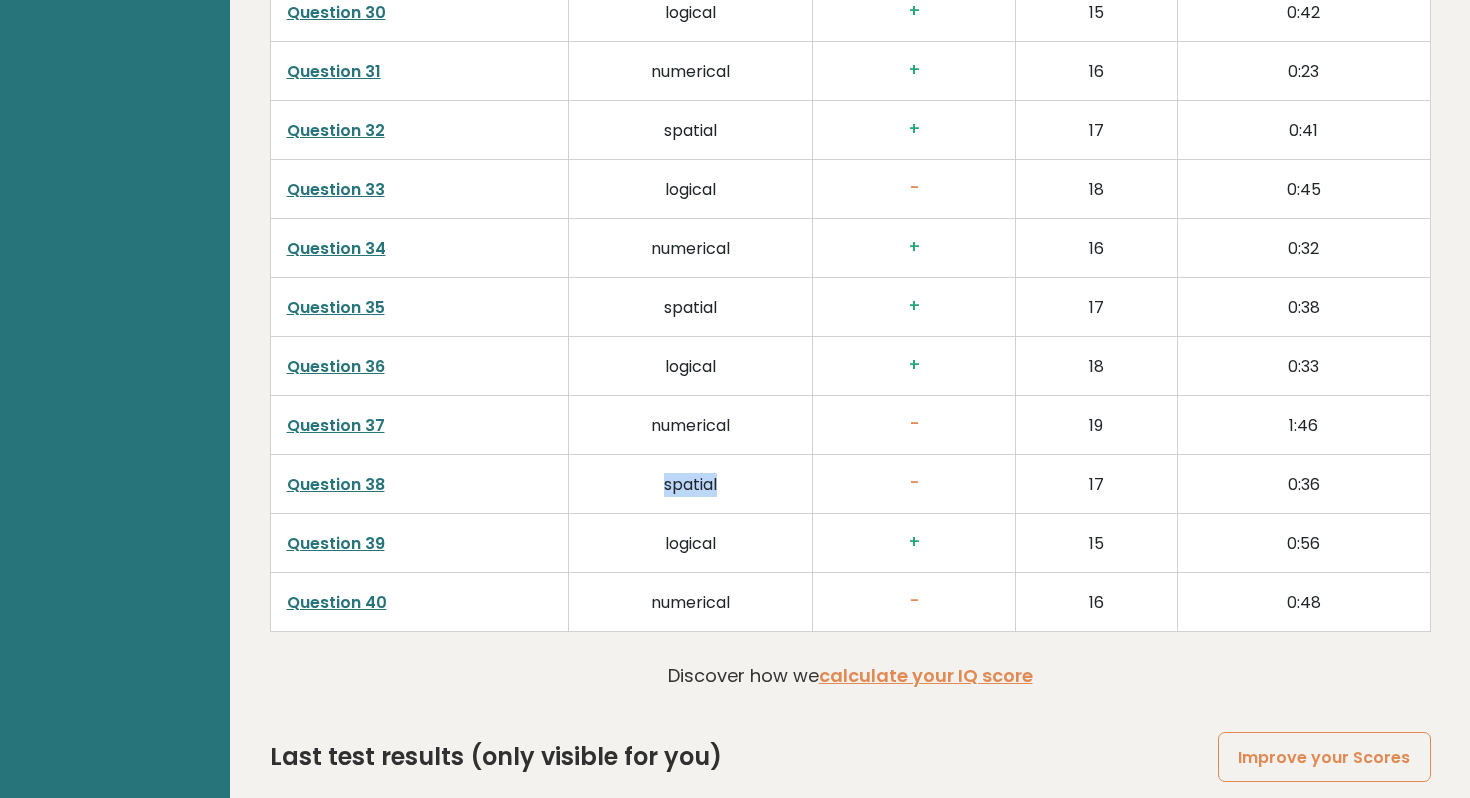 drag, startPoint x: 715, startPoint y: 489, endPoint x: 643, endPoint y: 490, distance: 72.00694 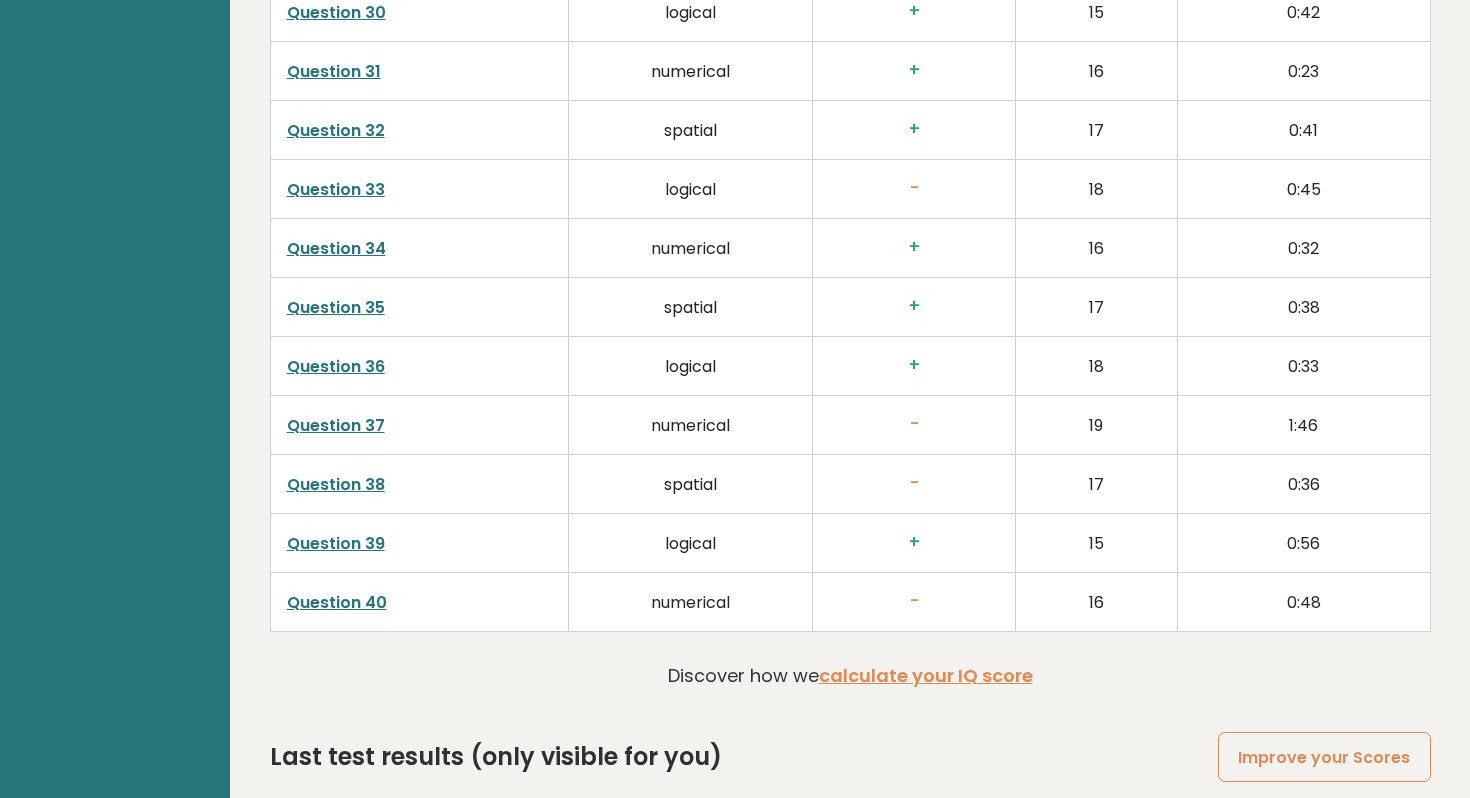 click on "spatial" at bounding box center (691, 484) 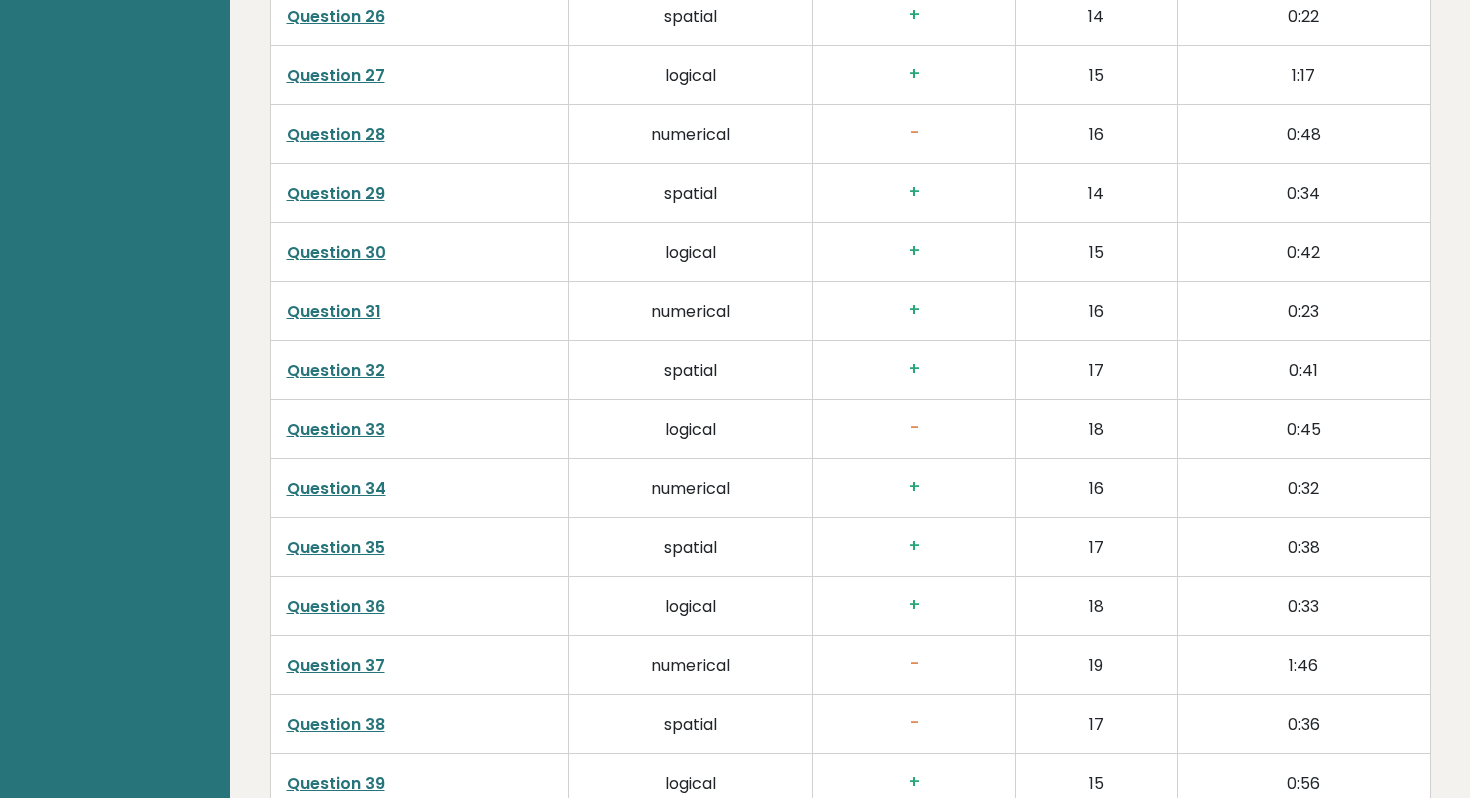 scroll, scrollTop: 4745, scrollLeft: 0, axis: vertical 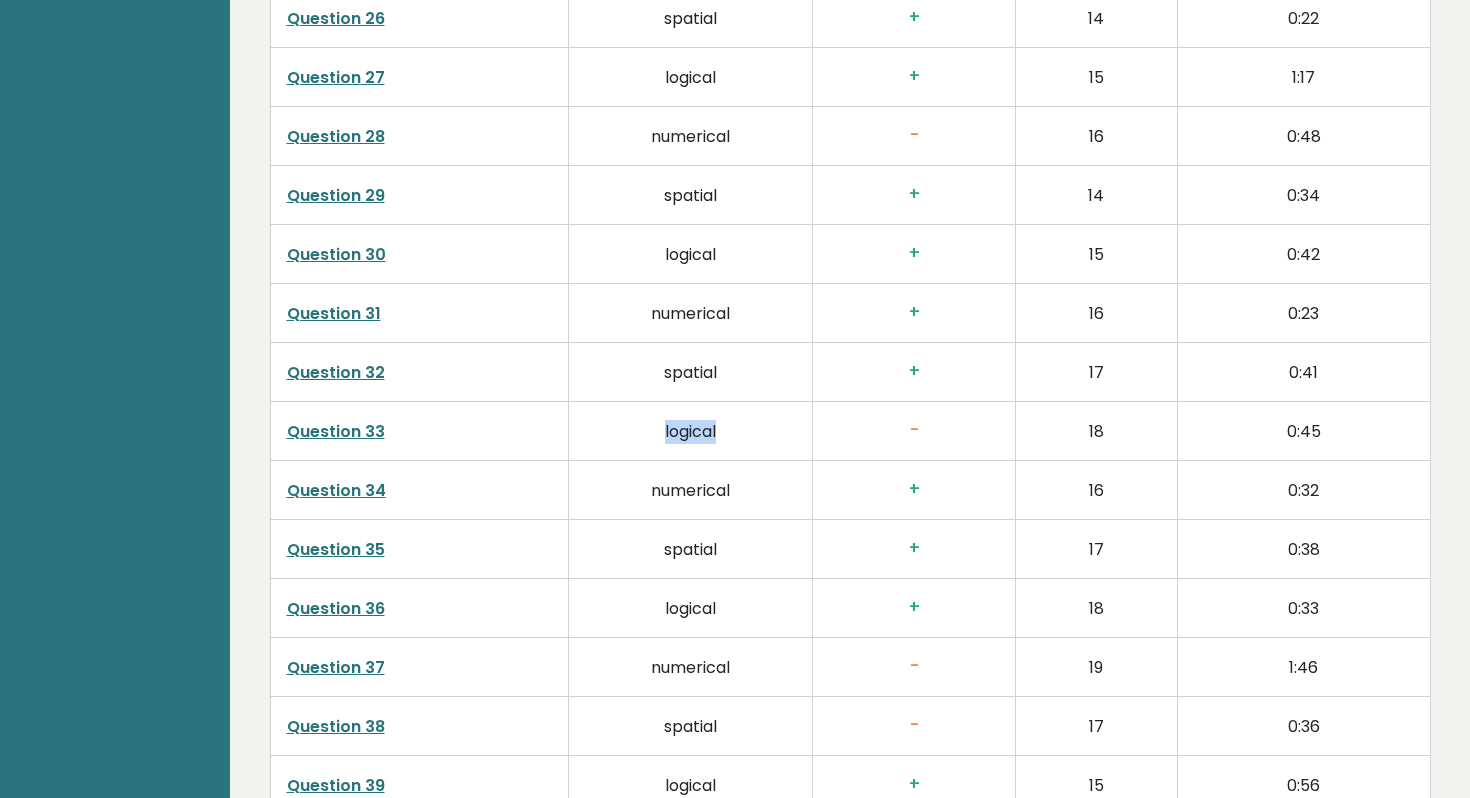 drag, startPoint x: 733, startPoint y: 438, endPoint x: 633, endPoint y: 438, distance: 100 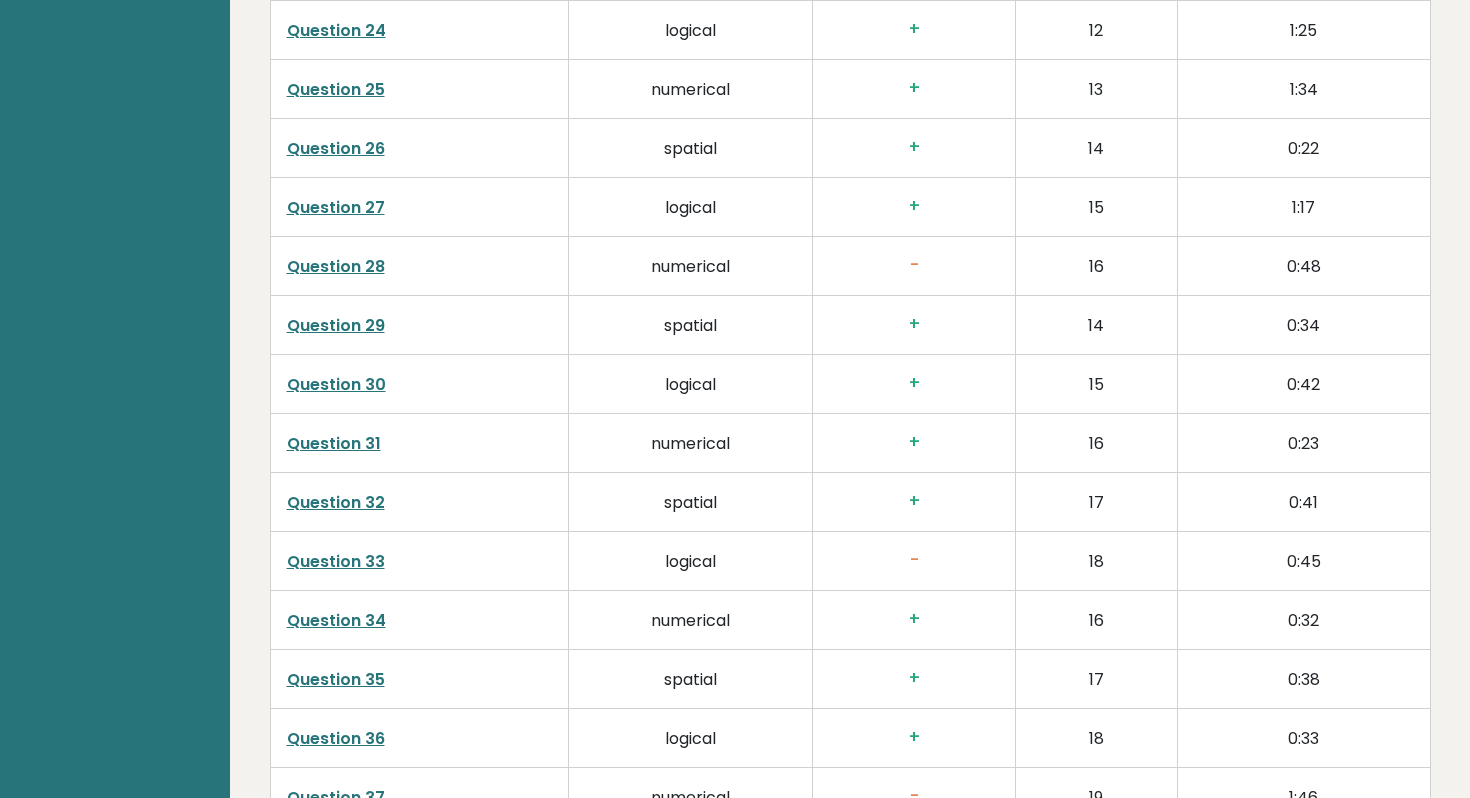 click on "numerical" at bounding box center [691, 443] 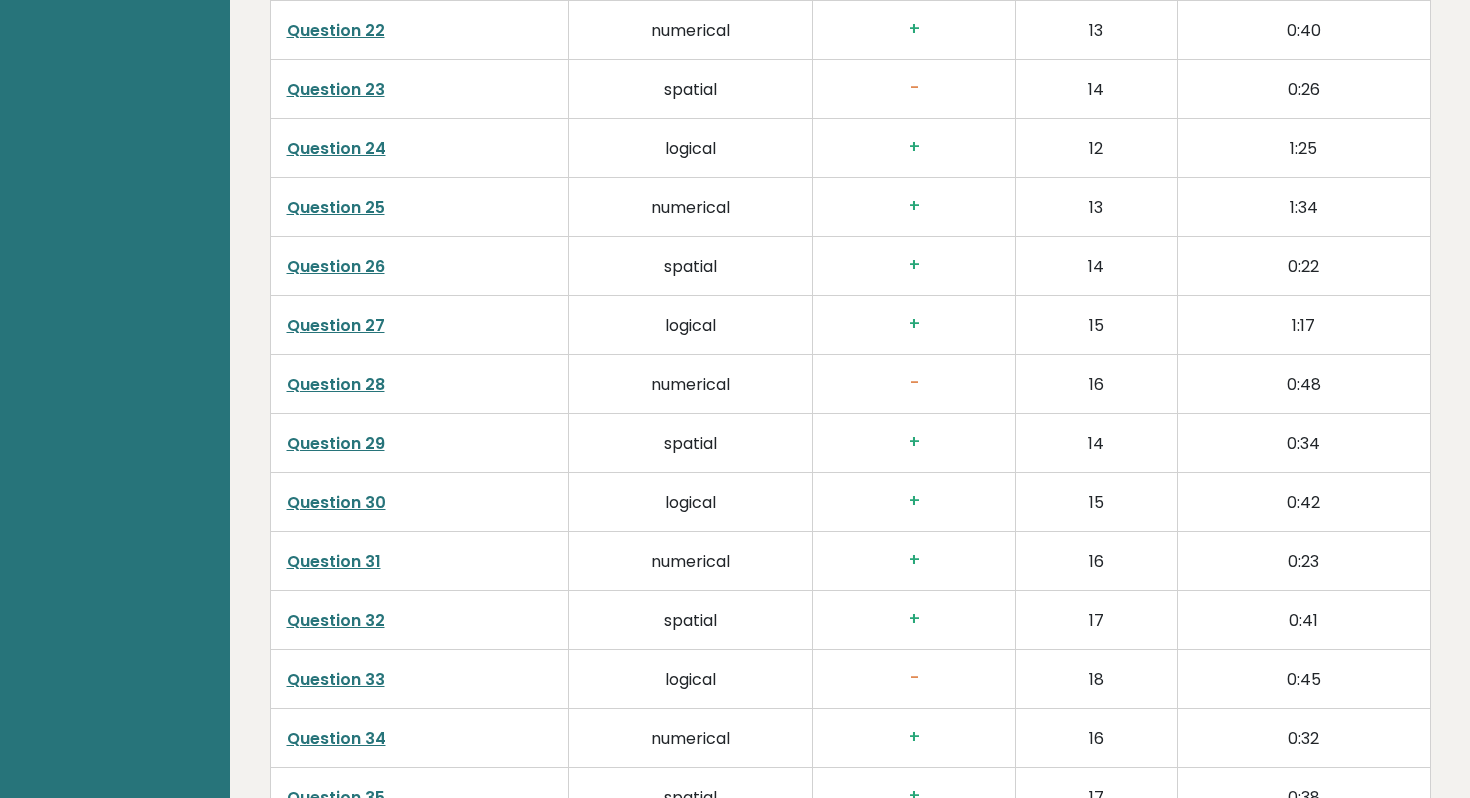 scroll, scrollTop: 4474, scrollLeft: 0, axis: vertical 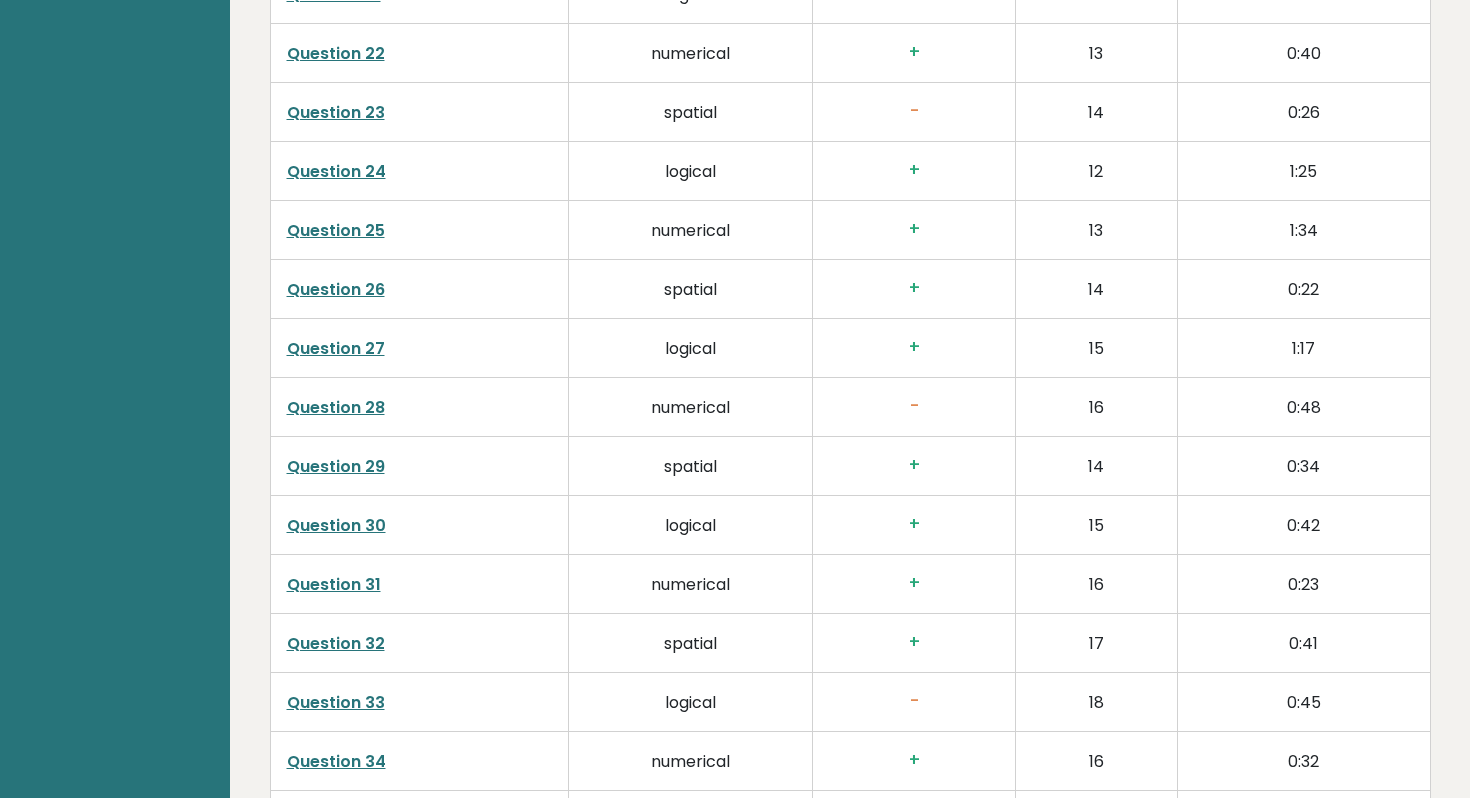drag, startPoint x: 748, startPoint y: 387, endPoint x: 617, endPoint y: 404, distance: 132.09845 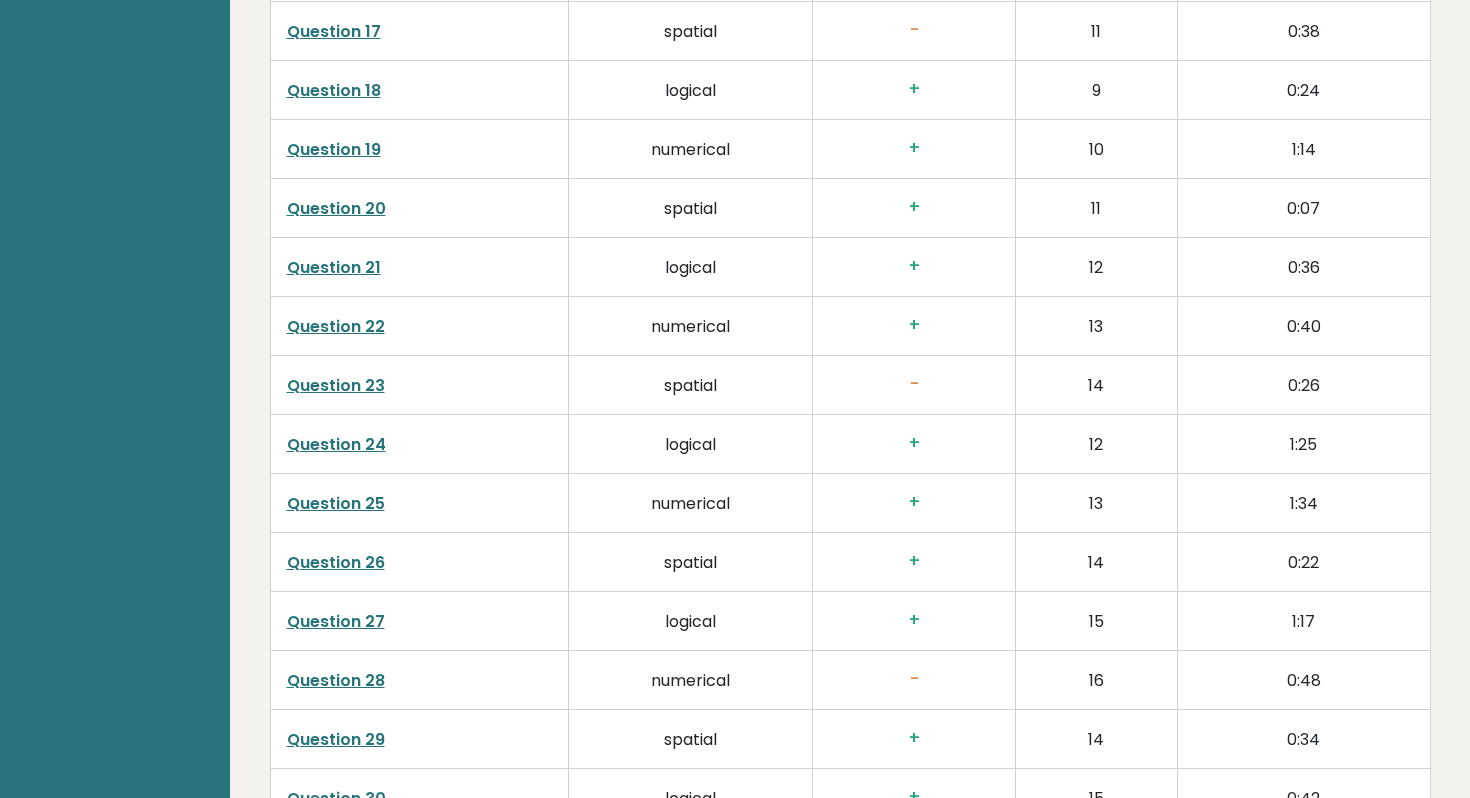 scroll, scrollTop: 4181, scrollLeft: 0, axis: vertical 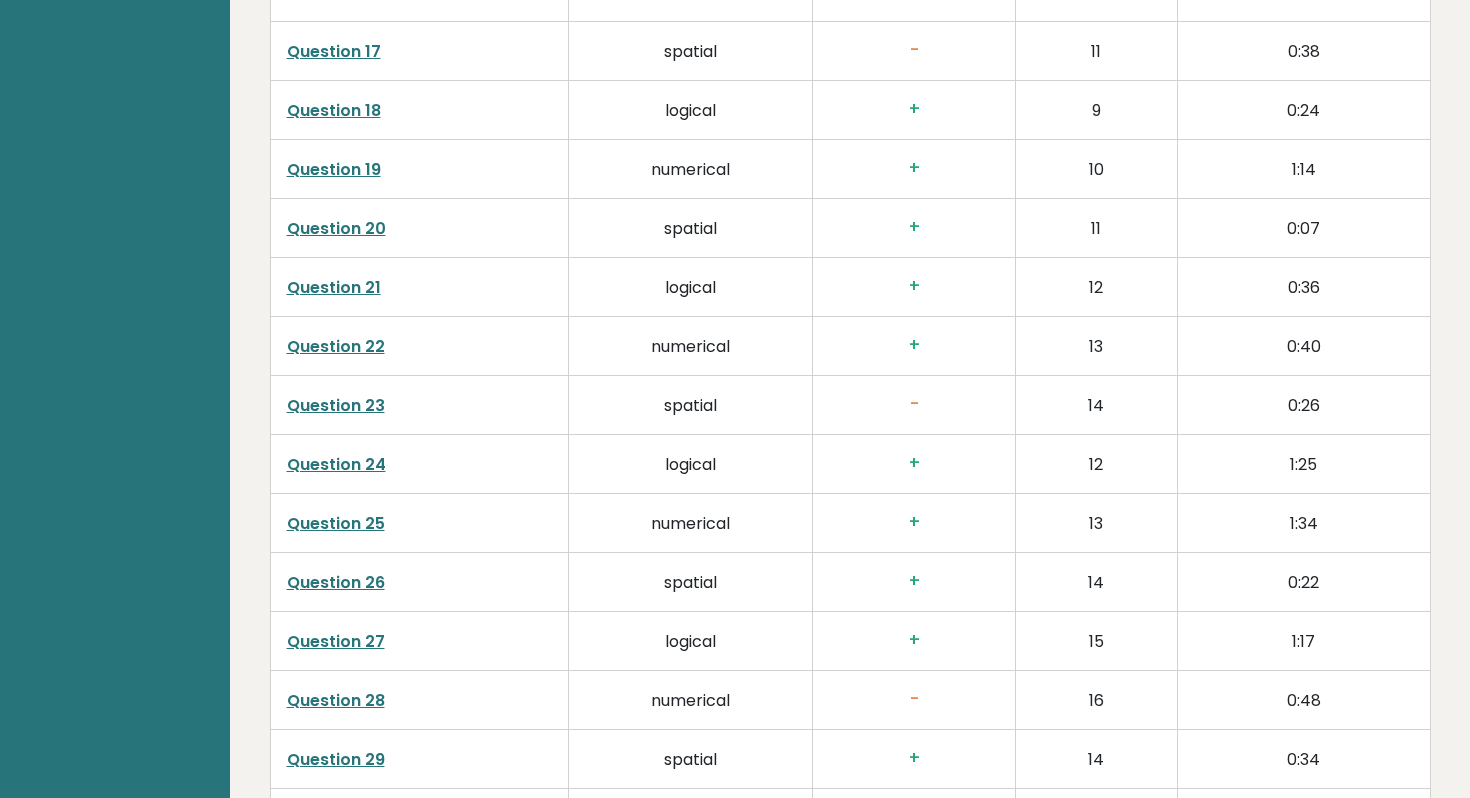 click on "spatial" at bounding box center (691, 405) 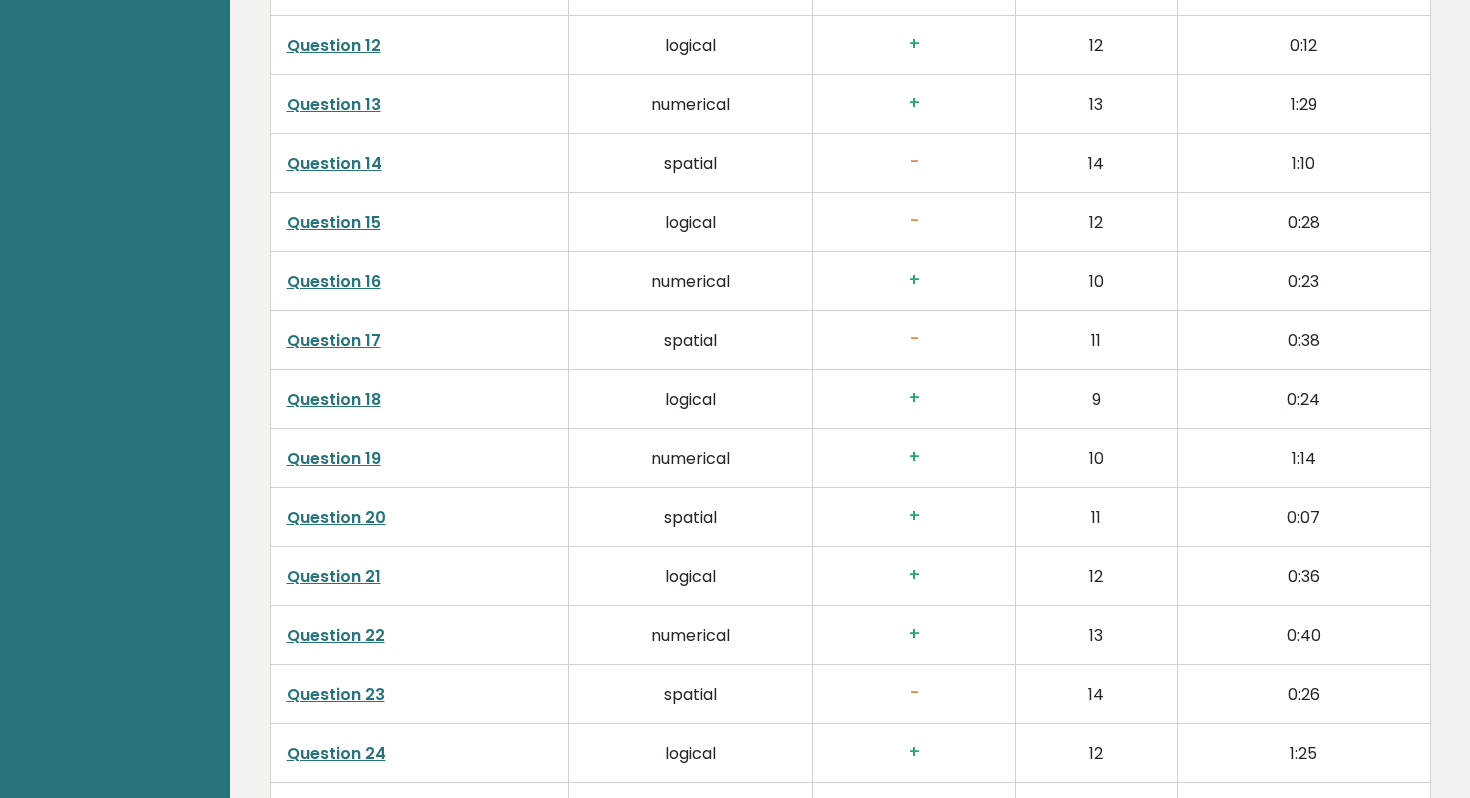 scroll, scrollTop: 3860, scrollLeft: 0, axis: vertical 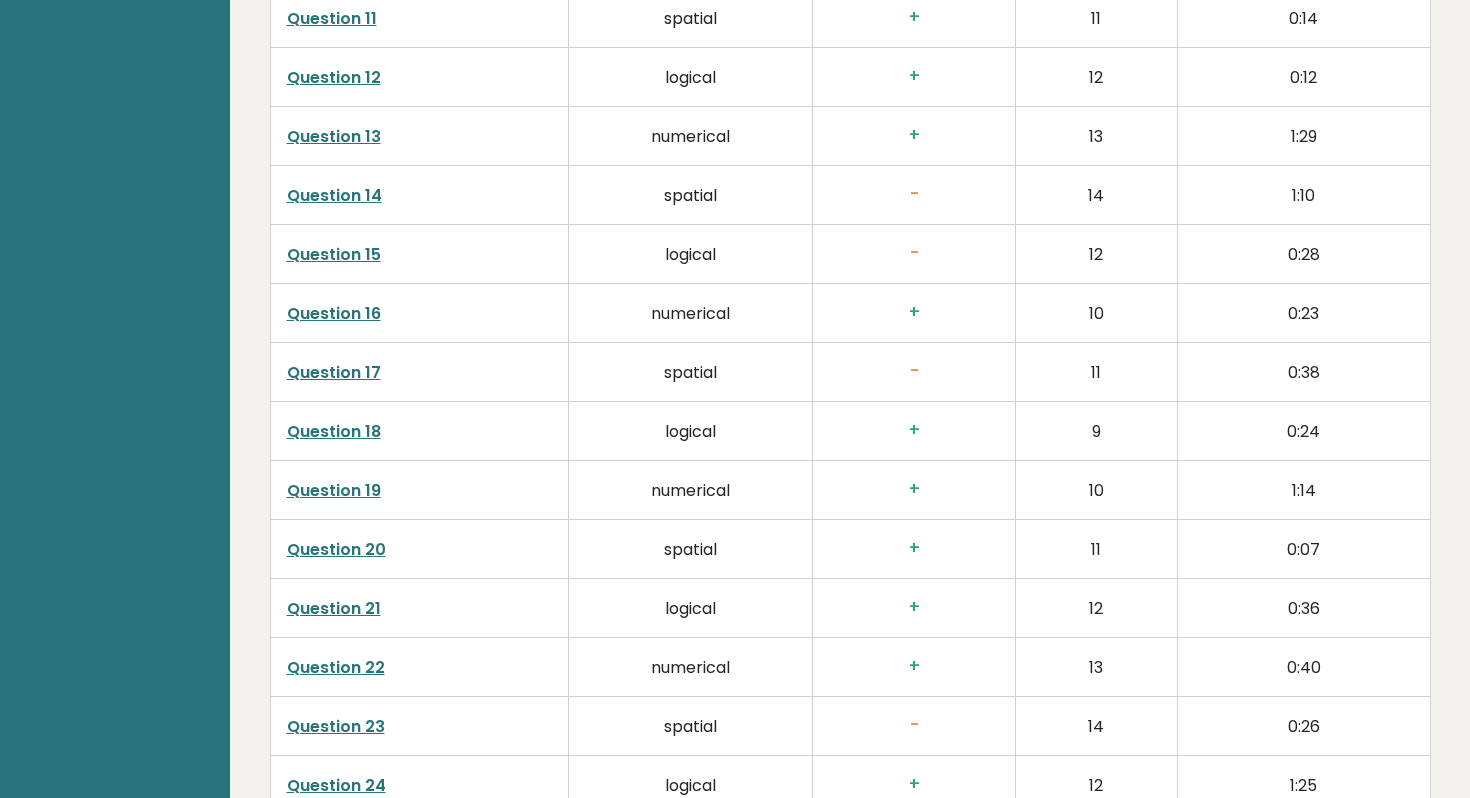 click on "Question
14" at bounding box center (334, 195) 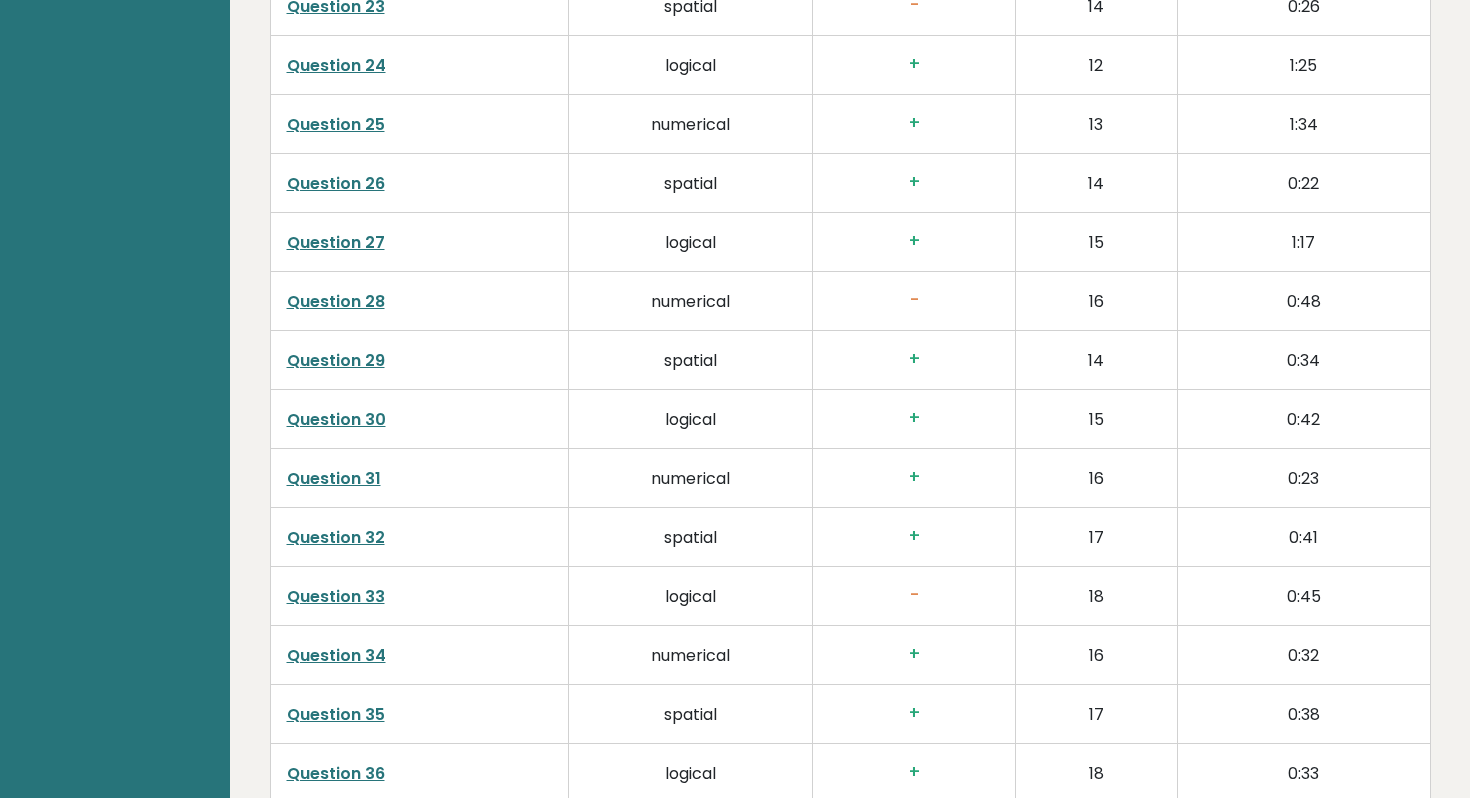 scroll, scrollTop: 4639, scrollLeft: 0, axis: vertical 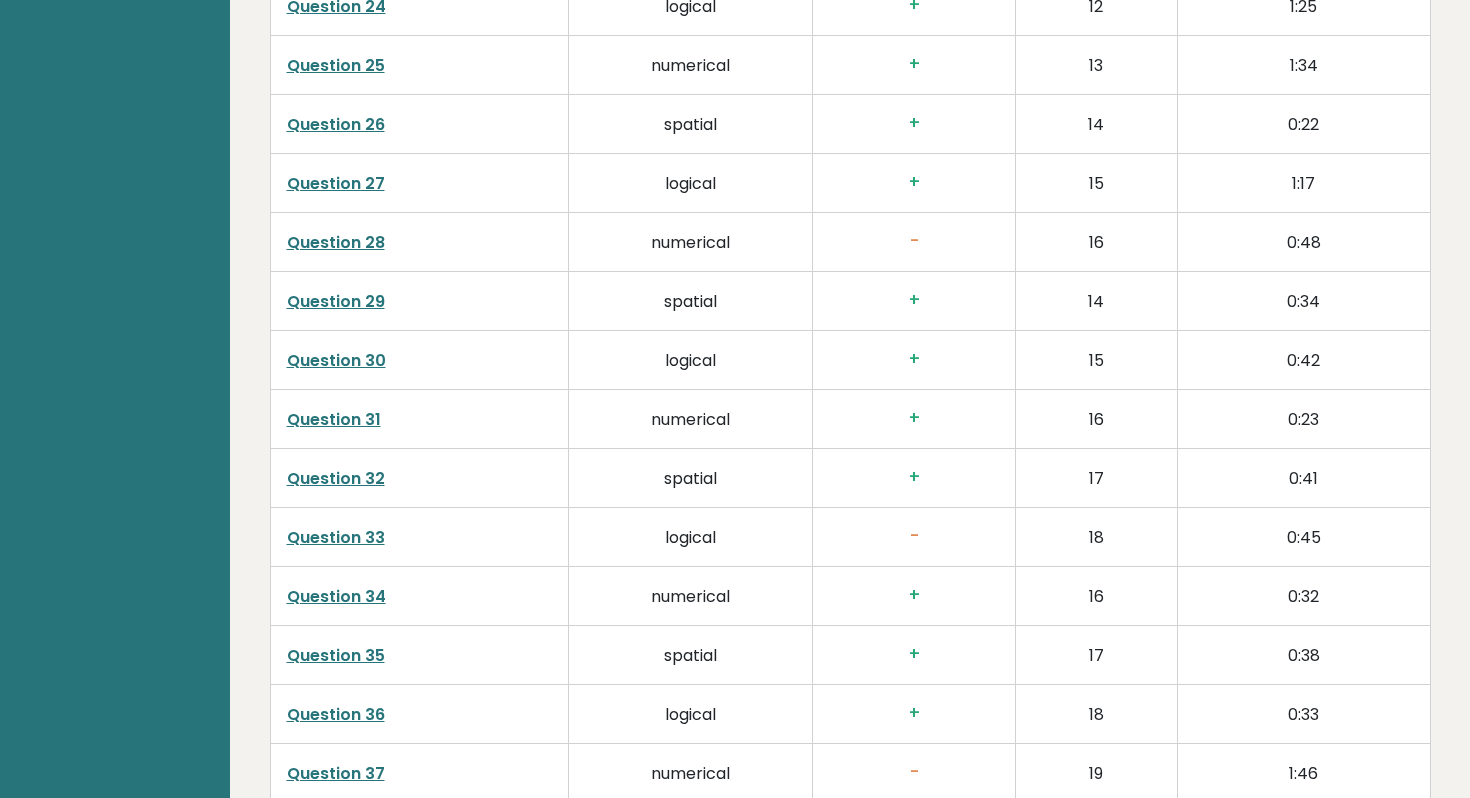 click on "Question
28" at bounding box center [336, 242] 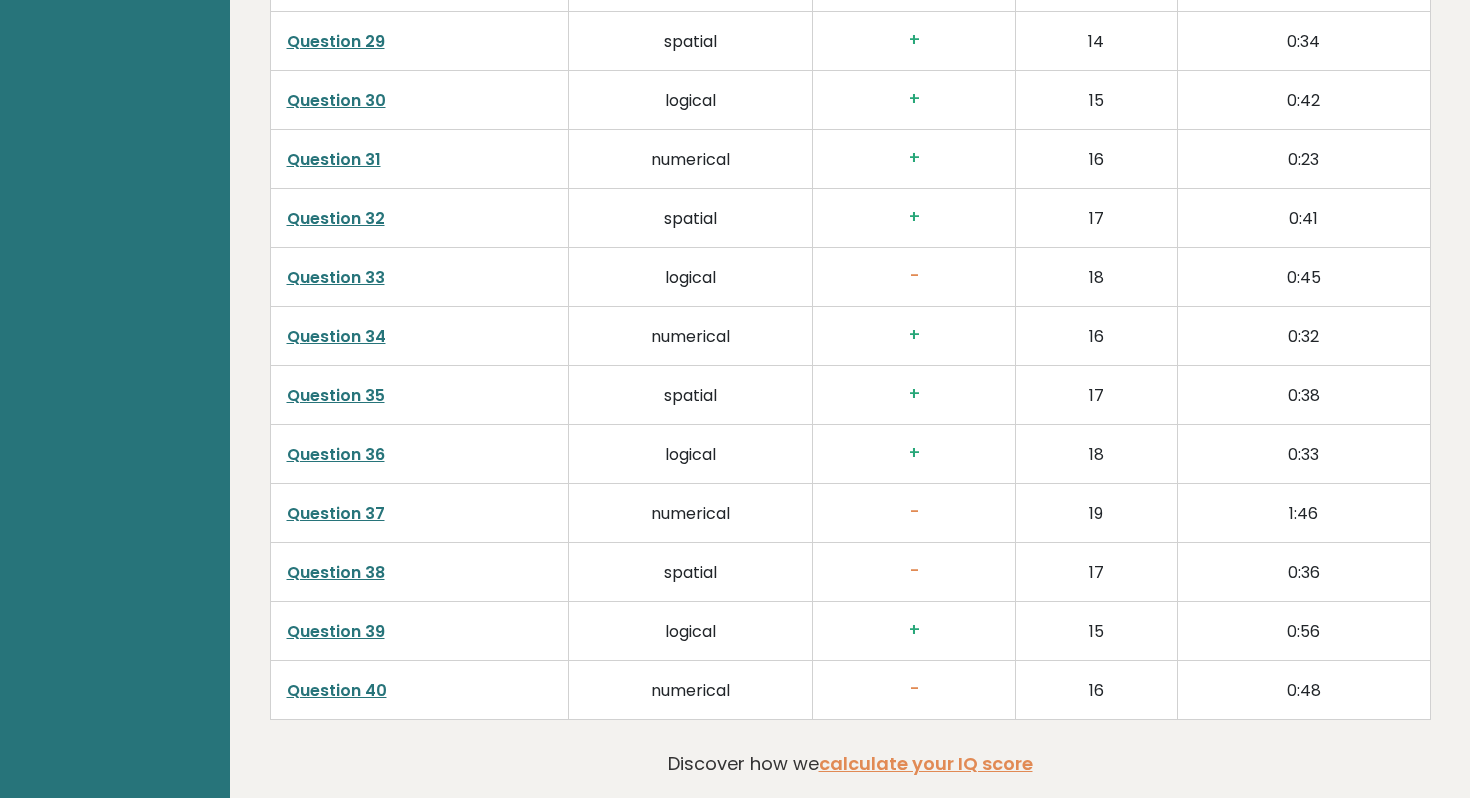 scroll, scrollTop: 5040, scrollLeft: 0, axis: vertical 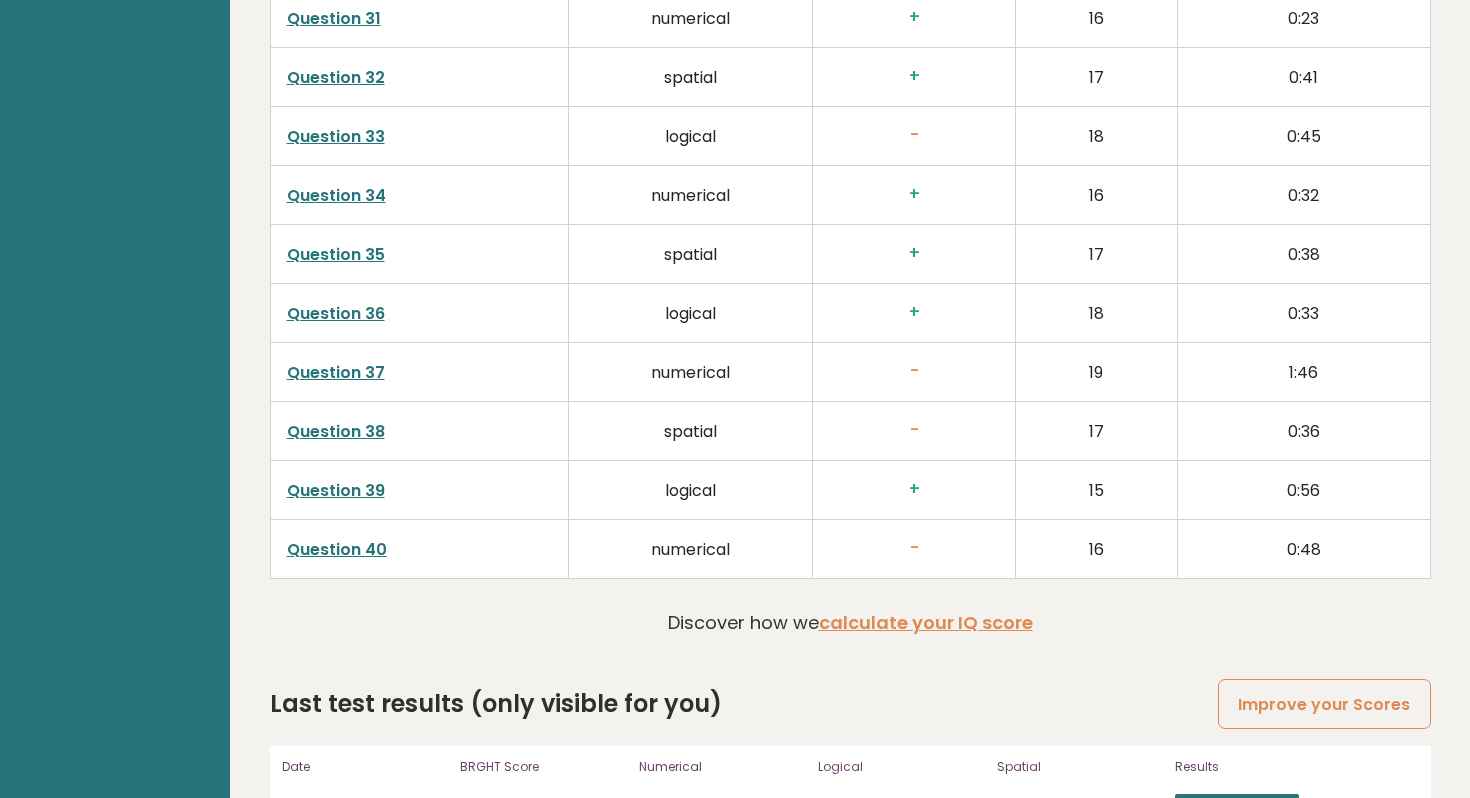 click on "Question
40" at bounding box center (337, 549) 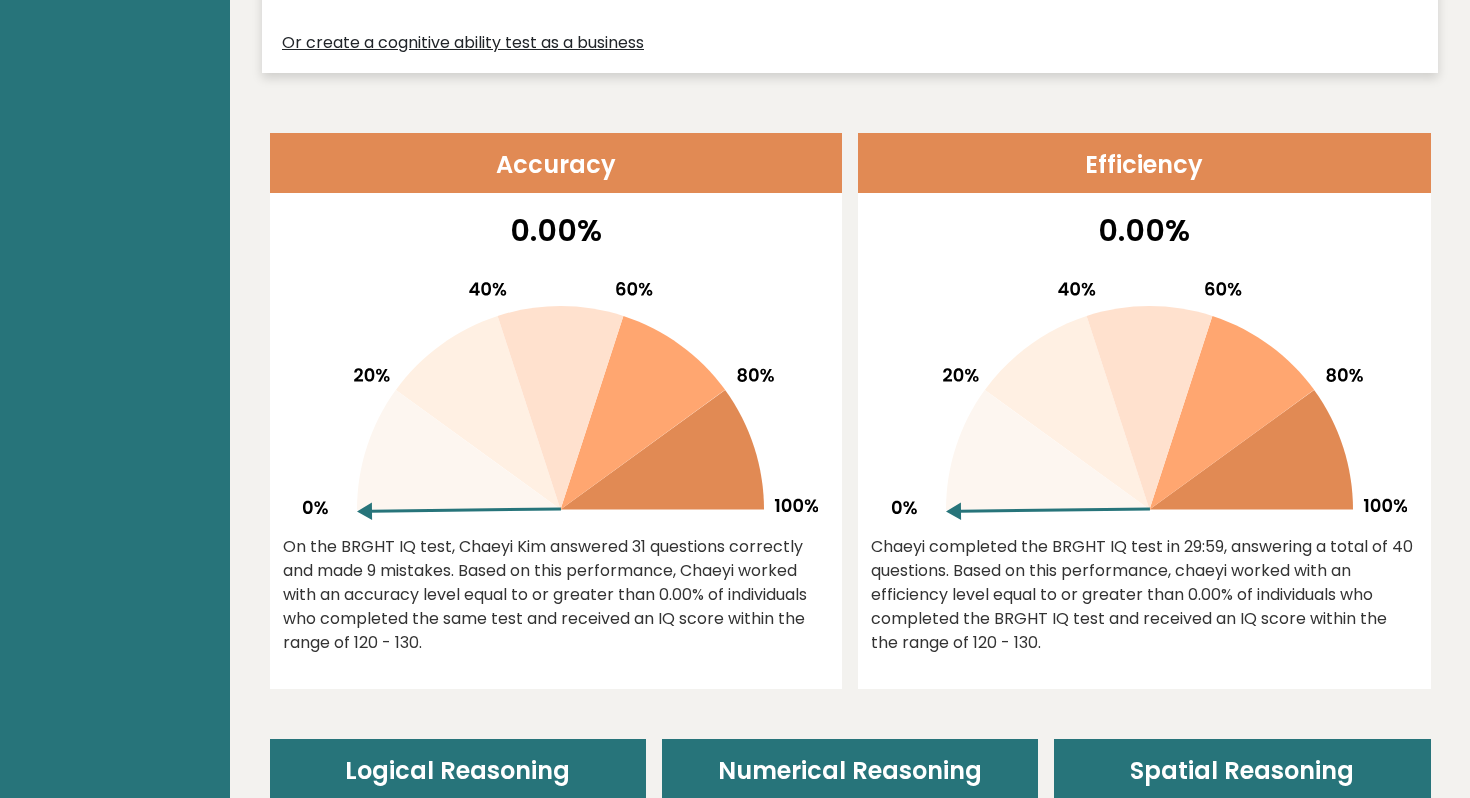 scroll, scrollTop: 755, scrollLeft: 0, axis: vertical 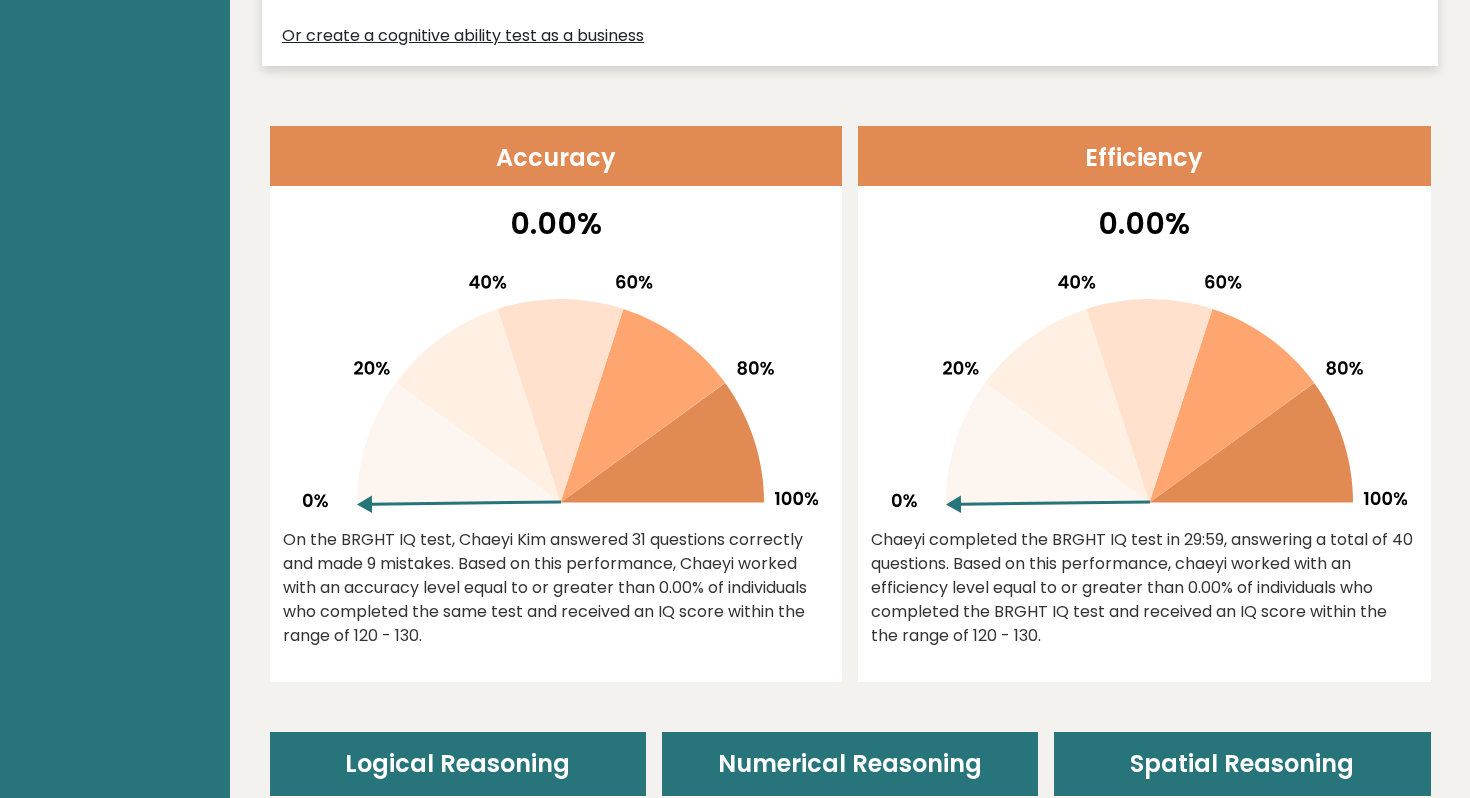 drag, startPoint x: 422, startPoint y: 505, endPoint x: 420, endPoint y: 477, distance: 28.071337 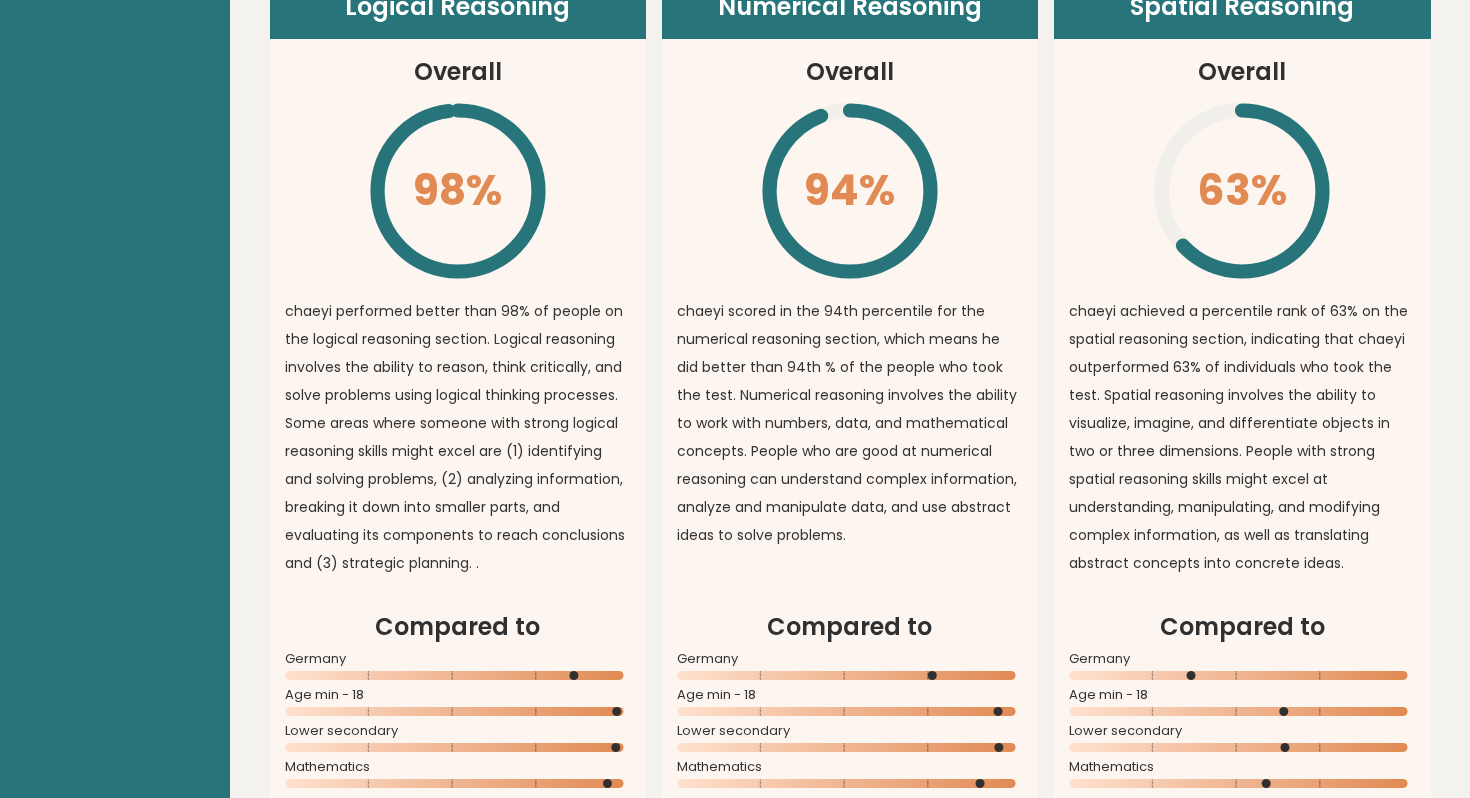scroll, scrollTop: 1576, scrollLeft: 0, axis: vertical 